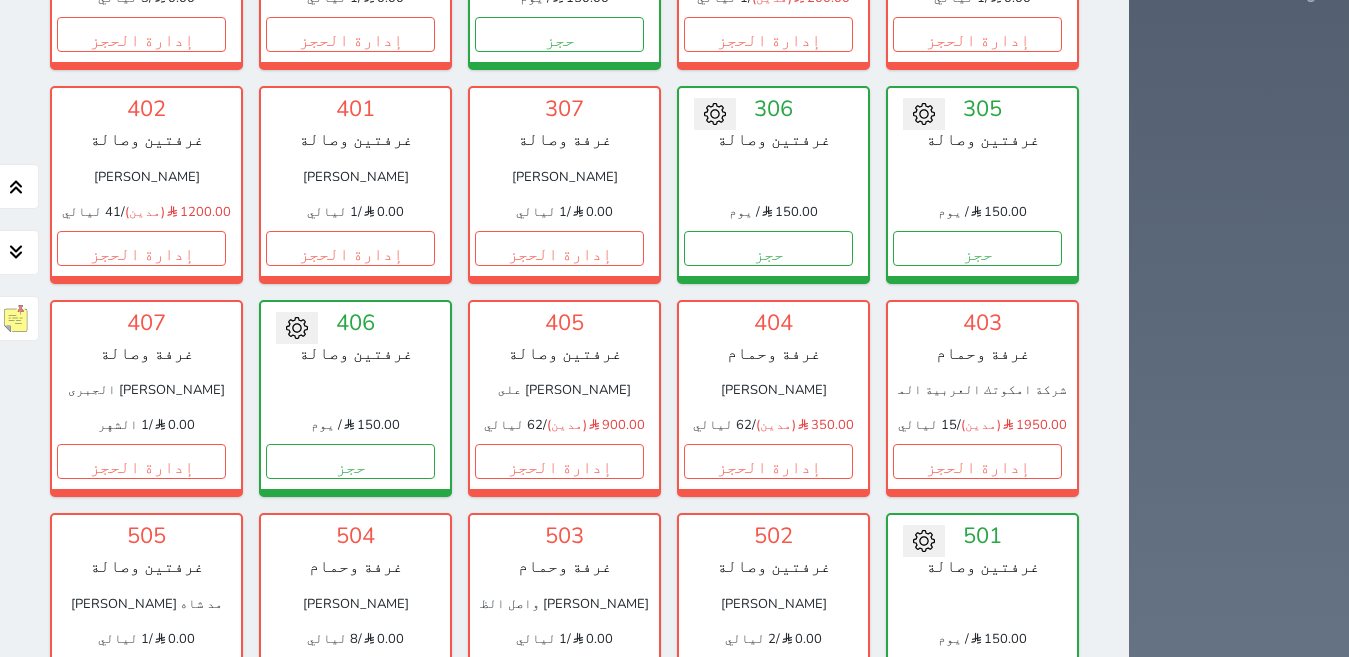 scroll, scrollTop: 900, scrollLeft: 0, axis: vertical 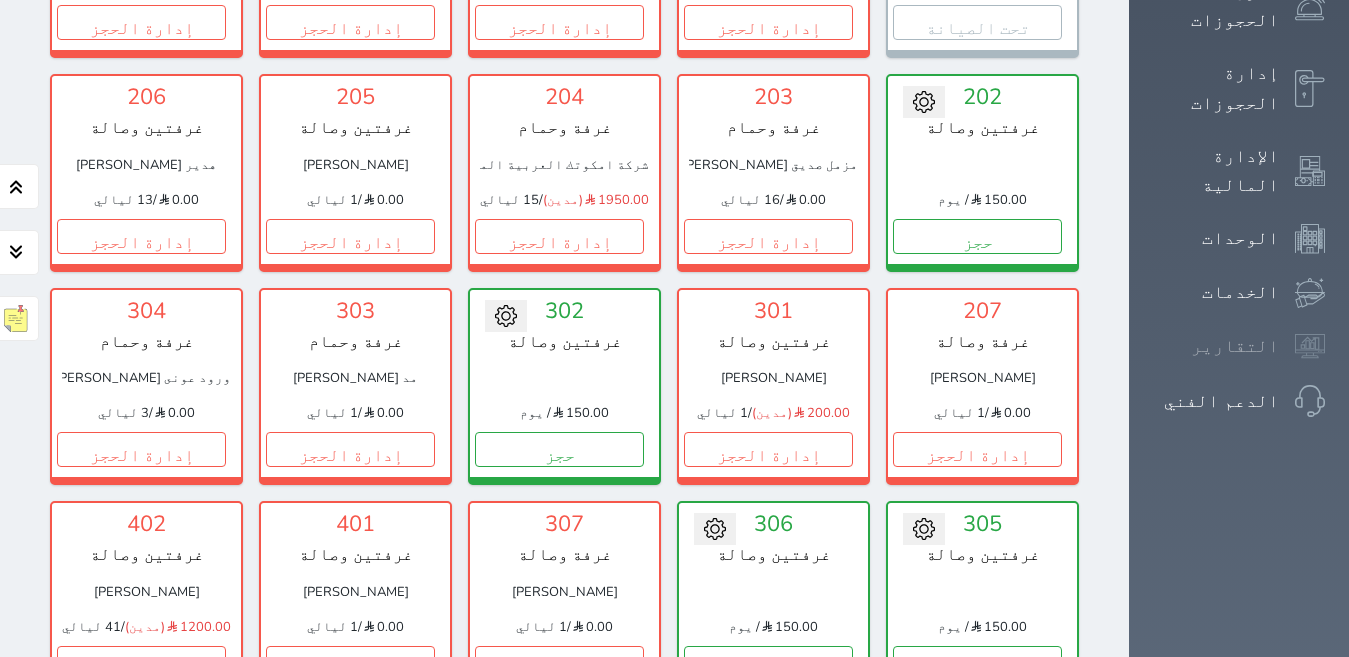 click 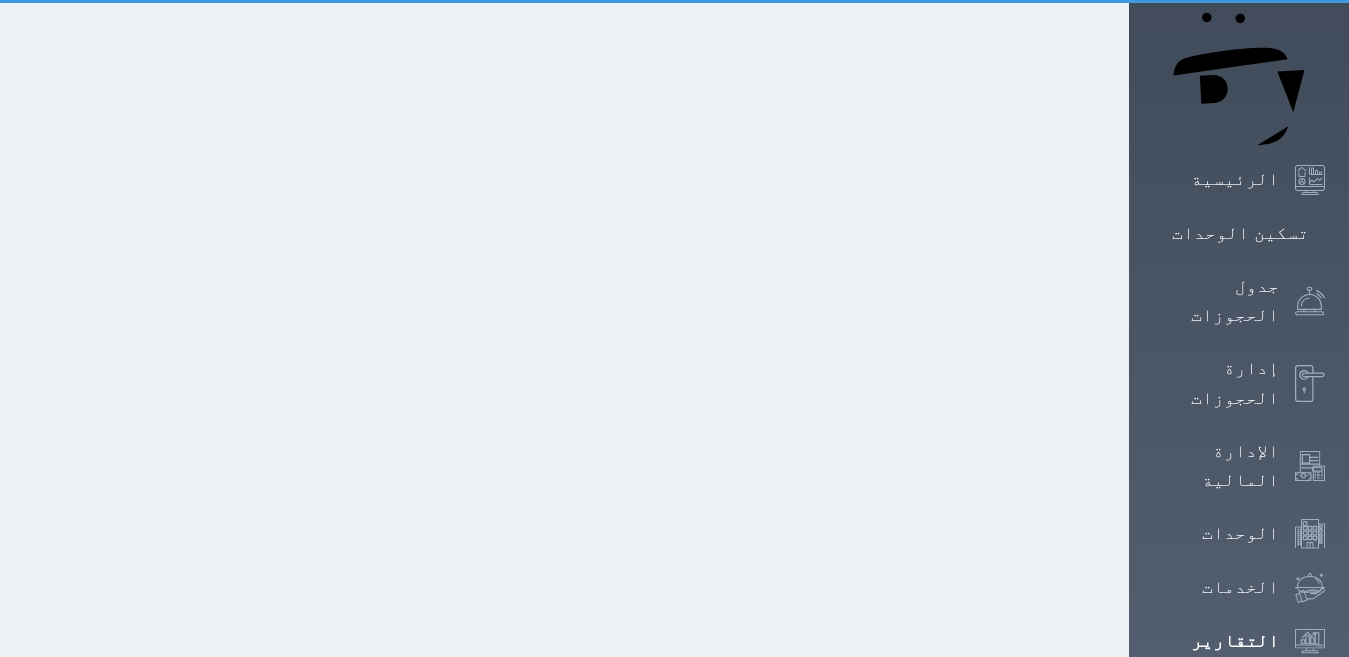 scroll, scrollTop: 0, scrollLeft: 0, axis: both 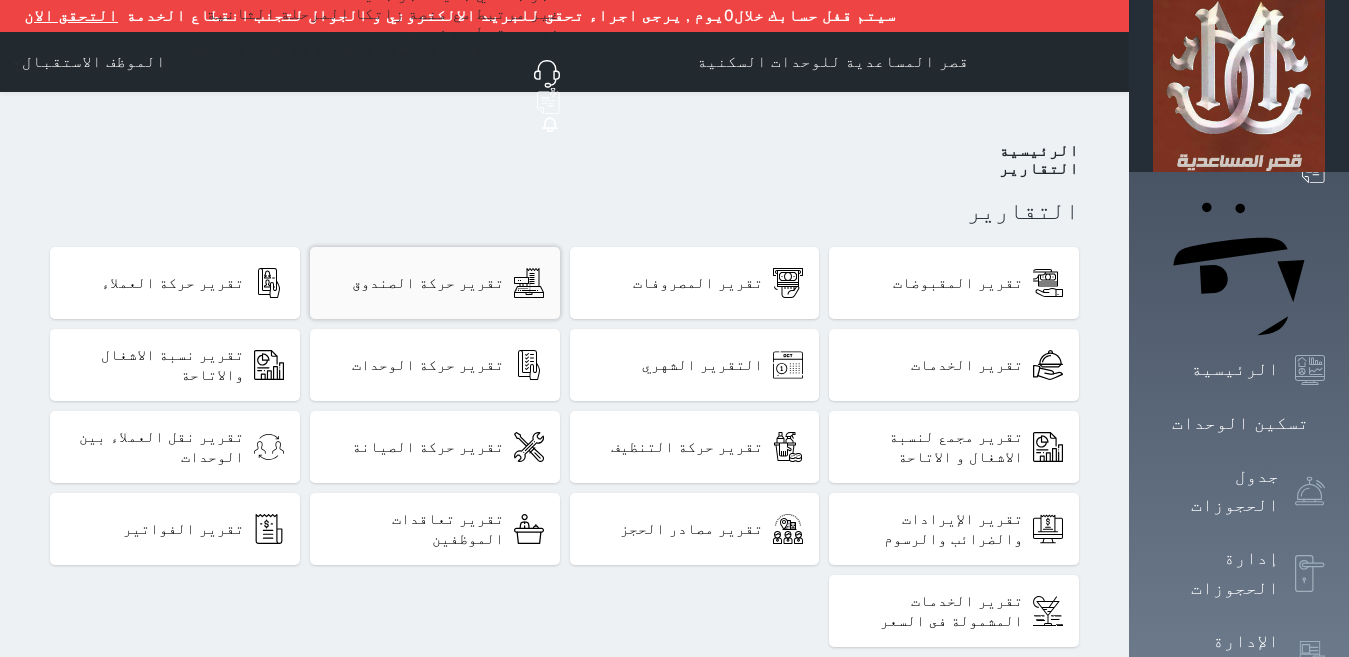 click on "تقرير حركة الصندوق" at bounding box center (435, 283) 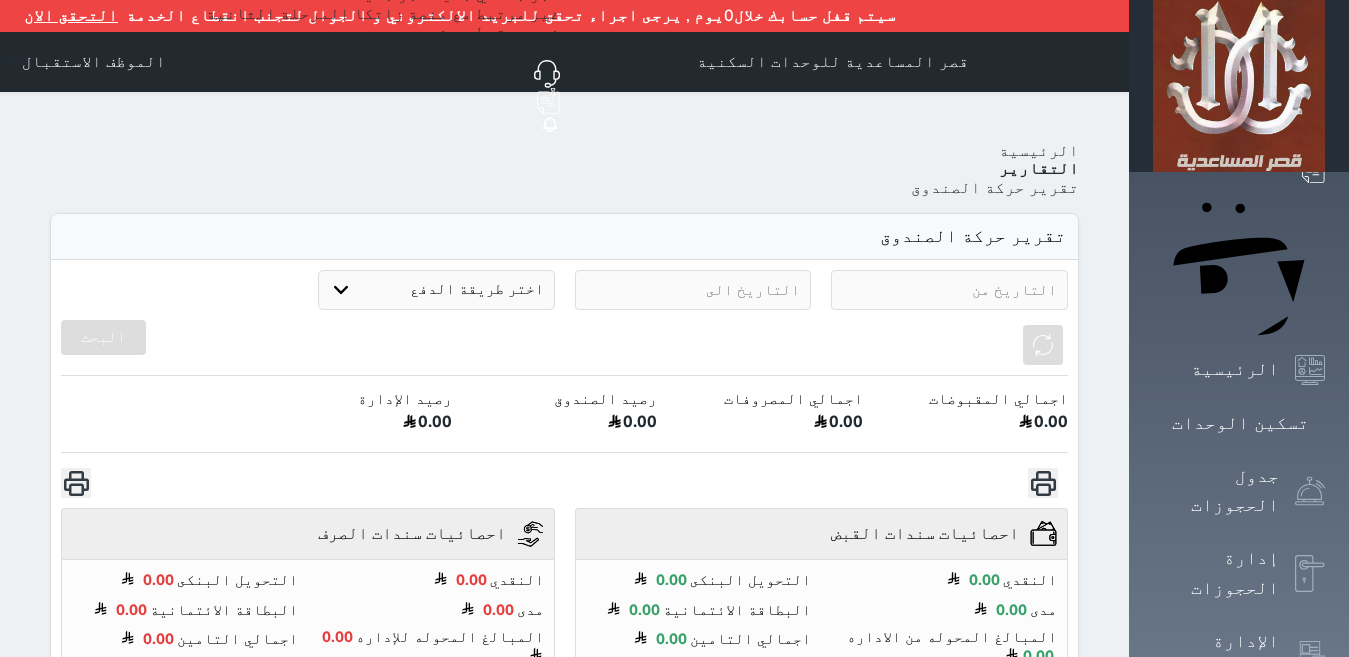 click at bounding box center [949, 290] 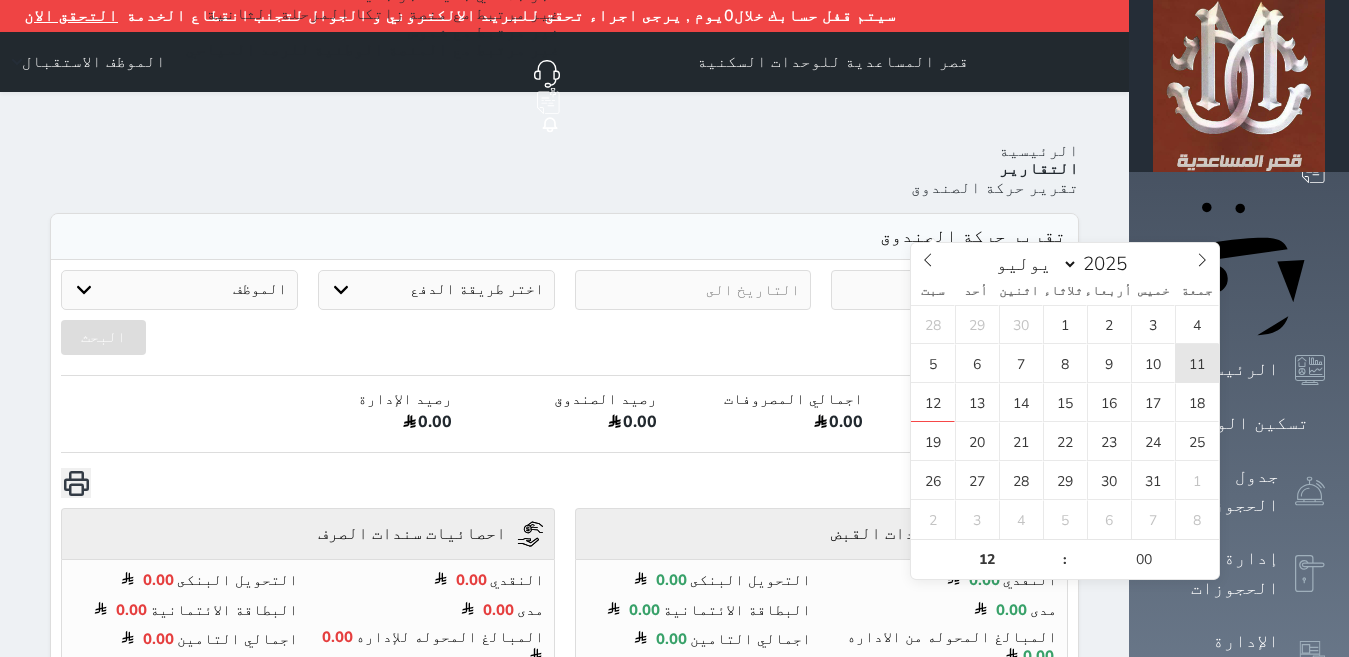 click on "11" at bounding box center (1197, 363) 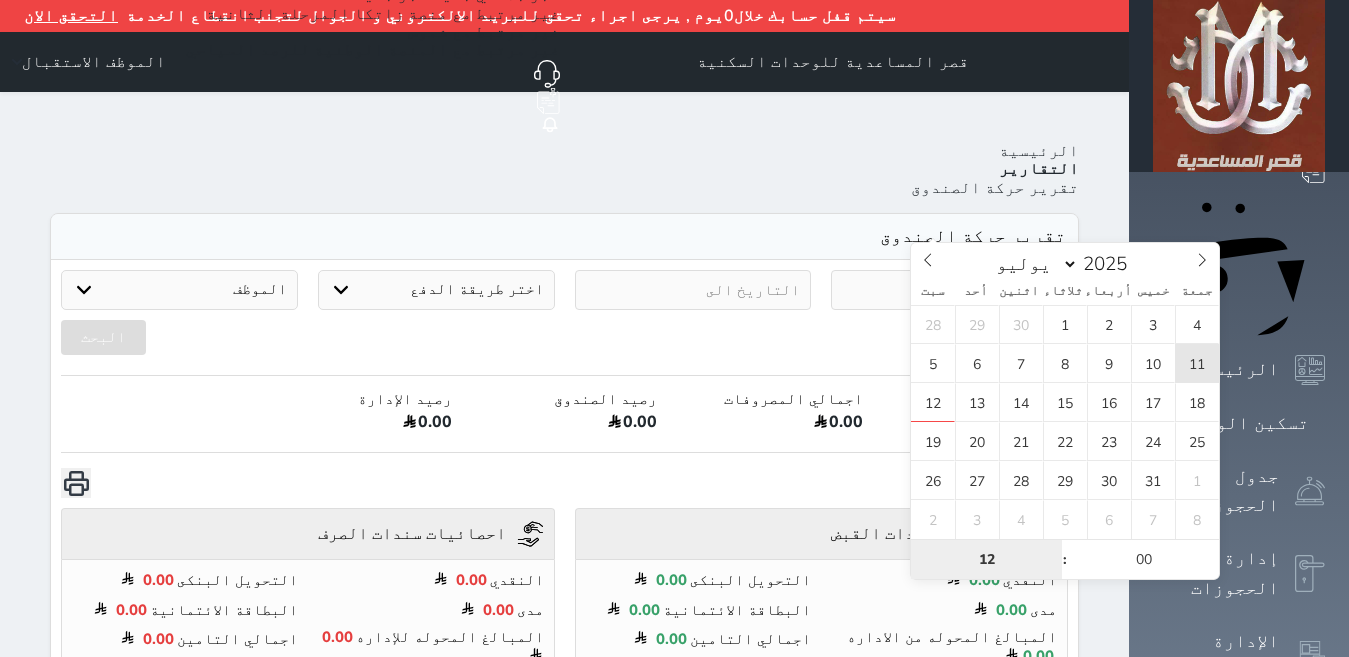 type on "[DATE] 12:00" 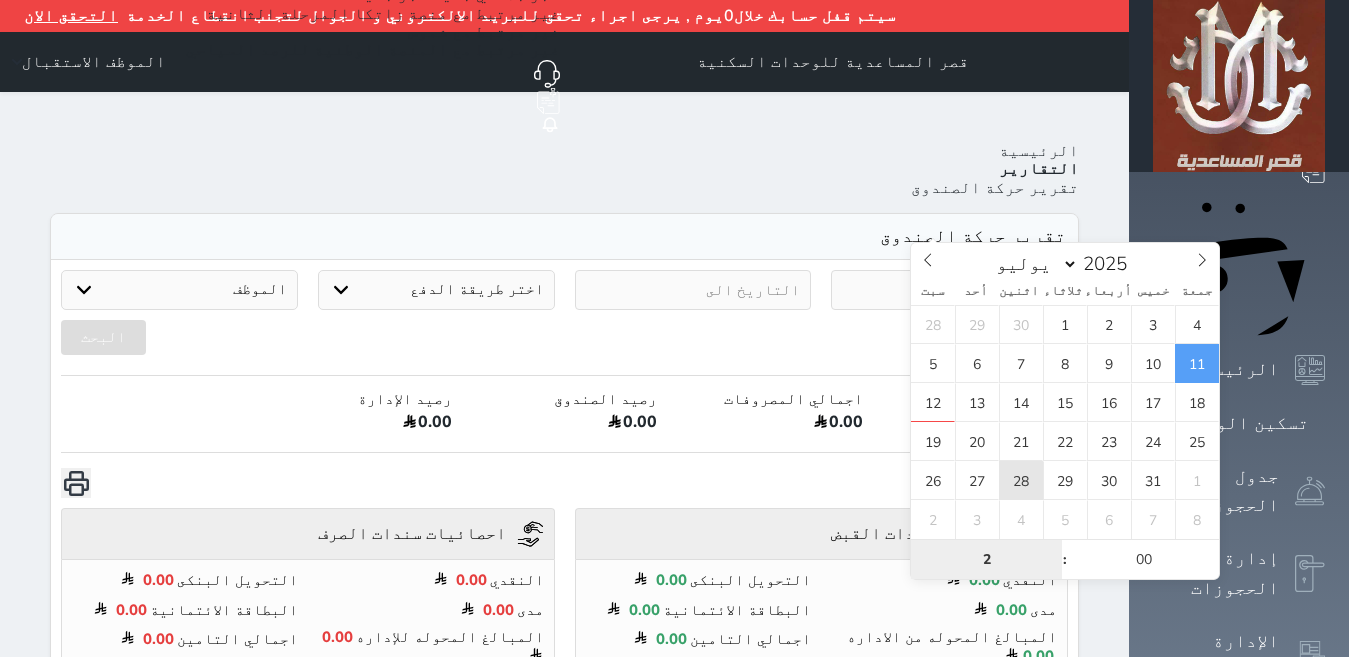 type on "21" 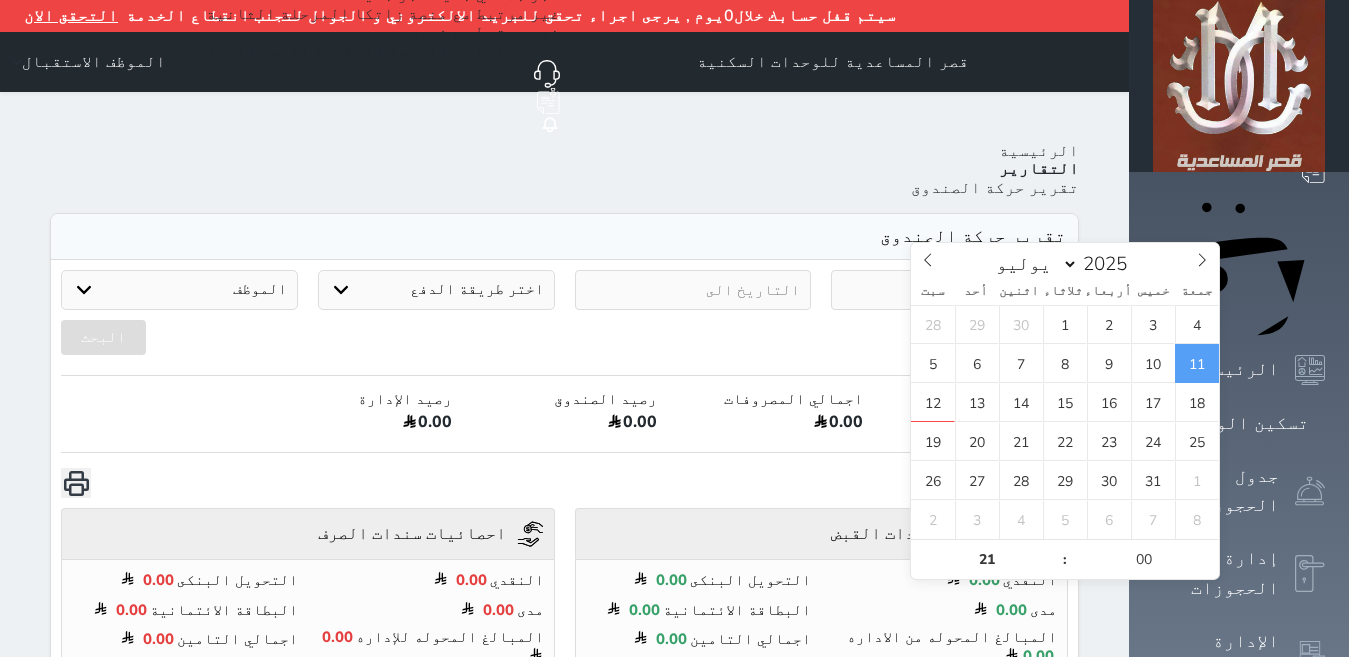 click at bounding box center (693, 290) 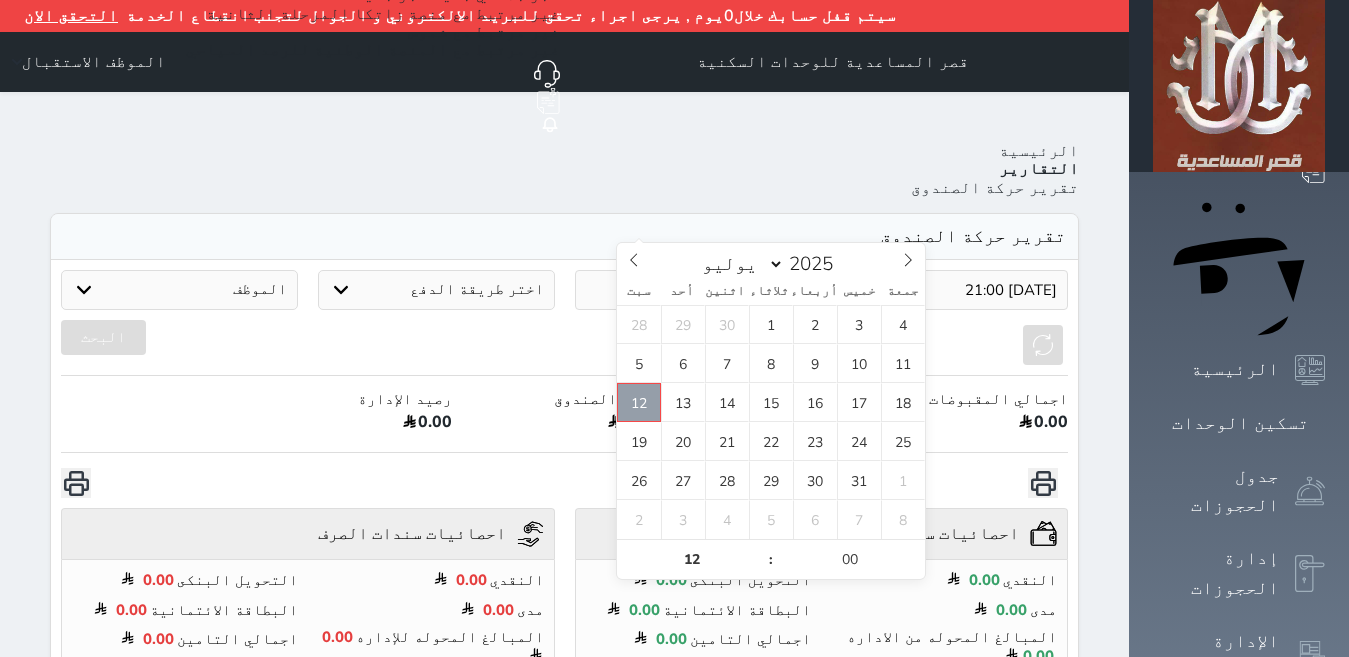 click on "12" at bounding box center [639, 402] 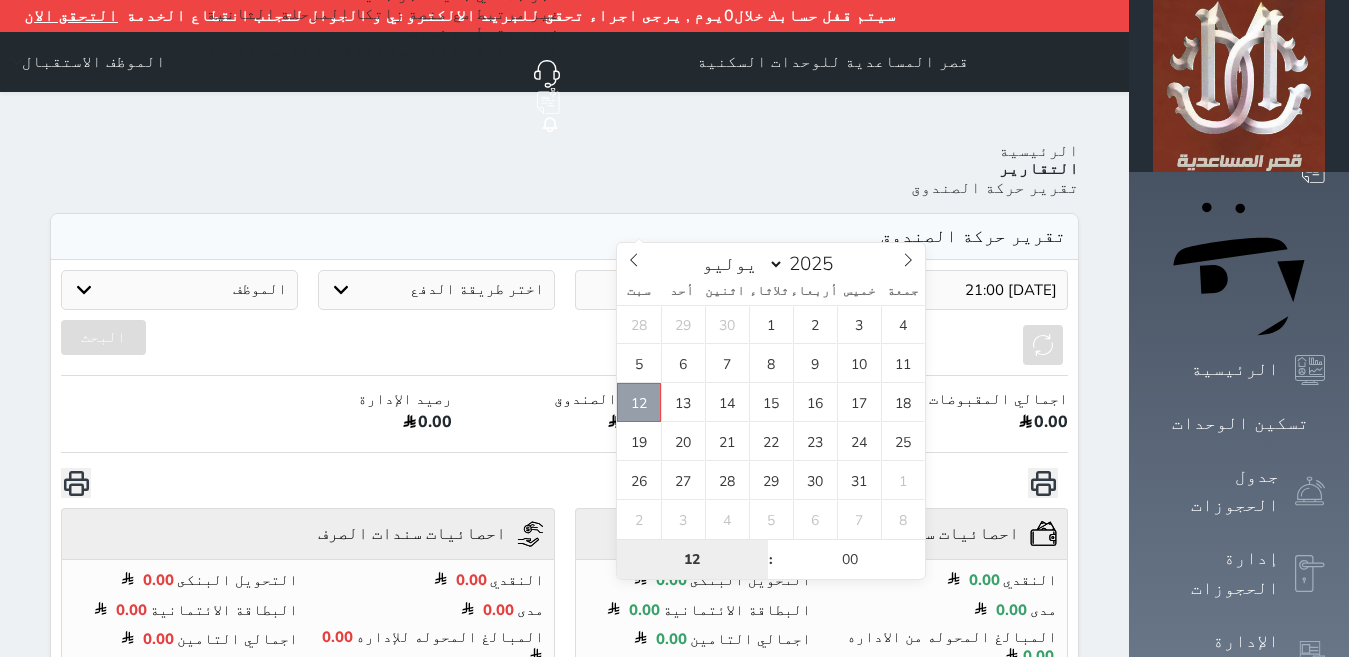 type on "[DATE] 12:00" 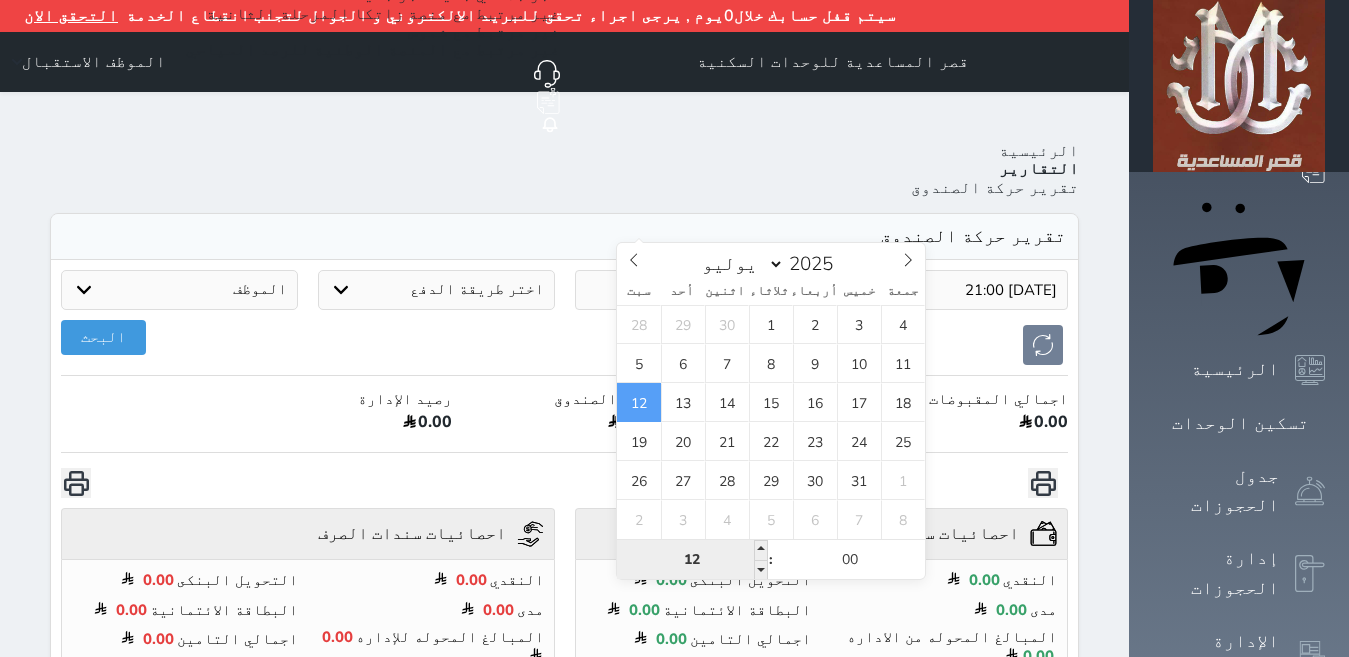 type on "9" 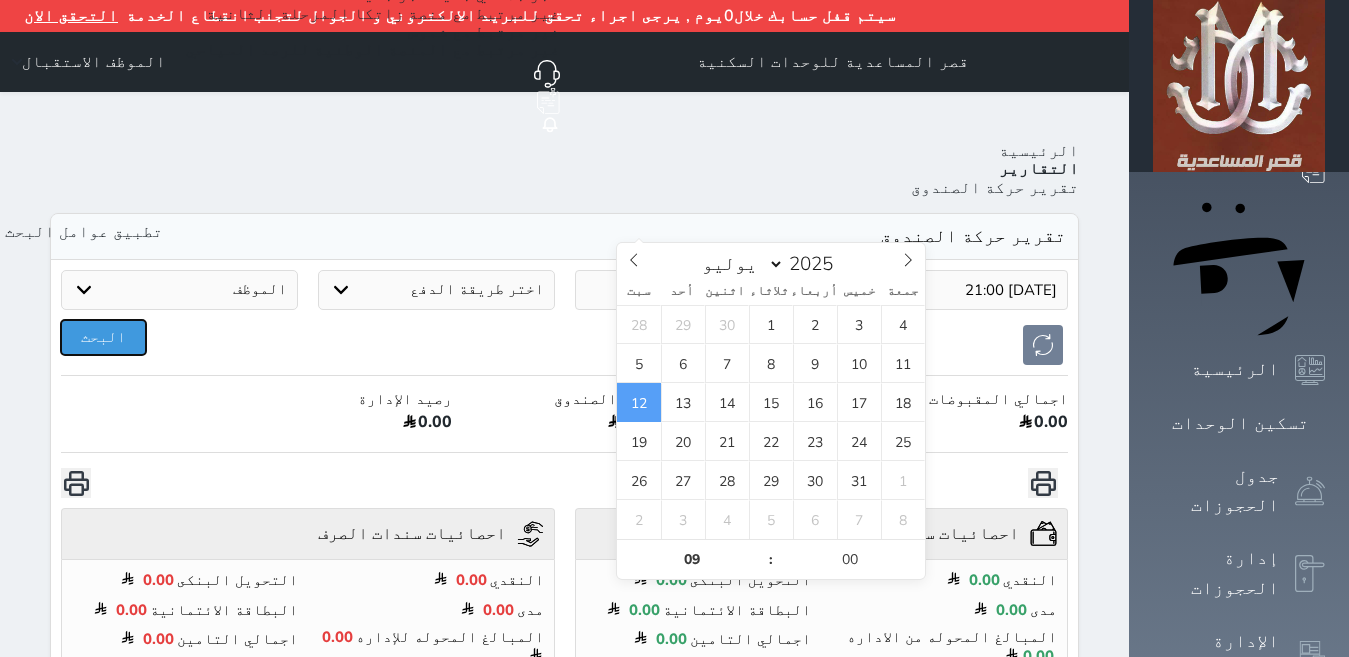 click on "البحث" at bounding box center [103, 337] 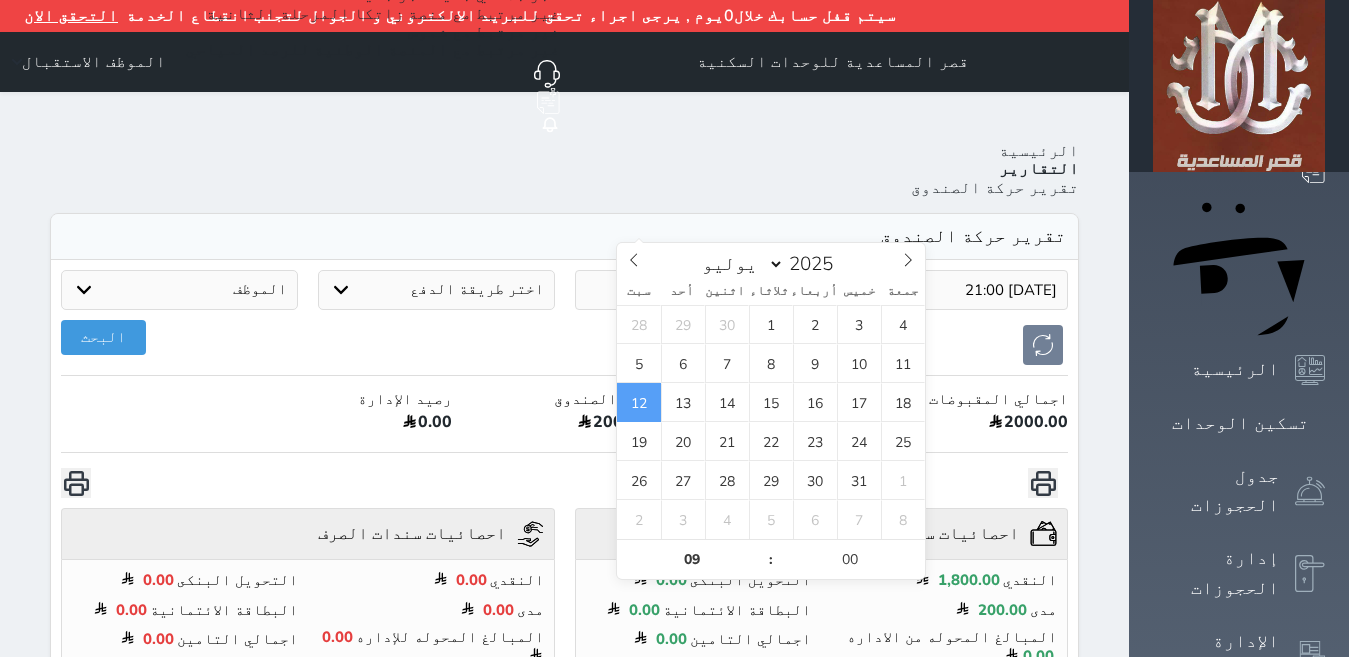 click on "[DATE] 12:00" at bounding box center [693, 290] 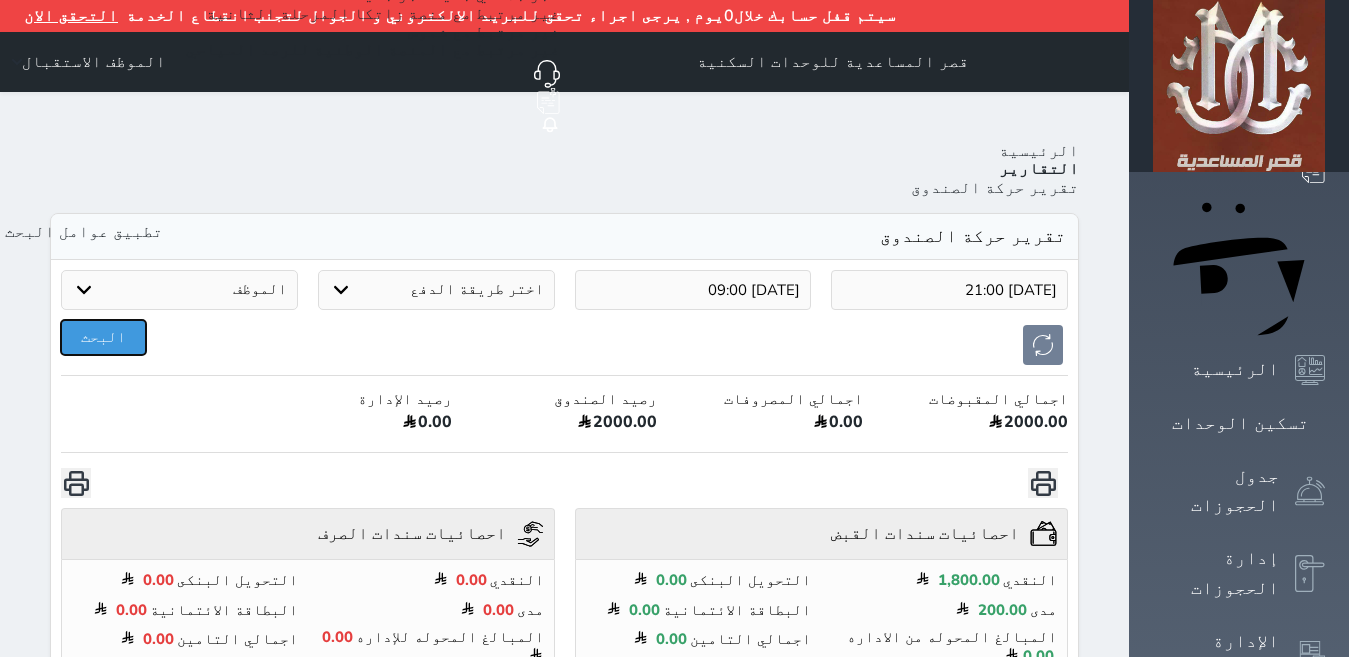 click on "البحث" at bounding box center (103, 337) 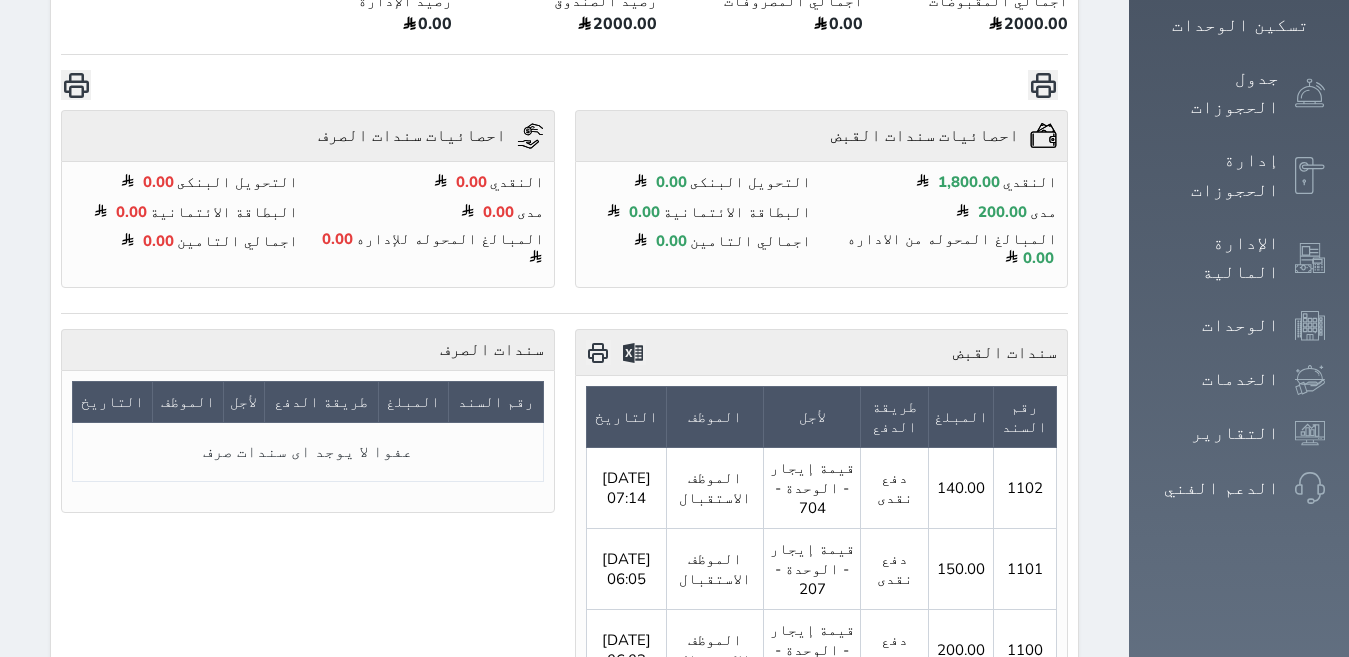scroll, scrollTop: 341, scrollLeft: 0, axis: vertical 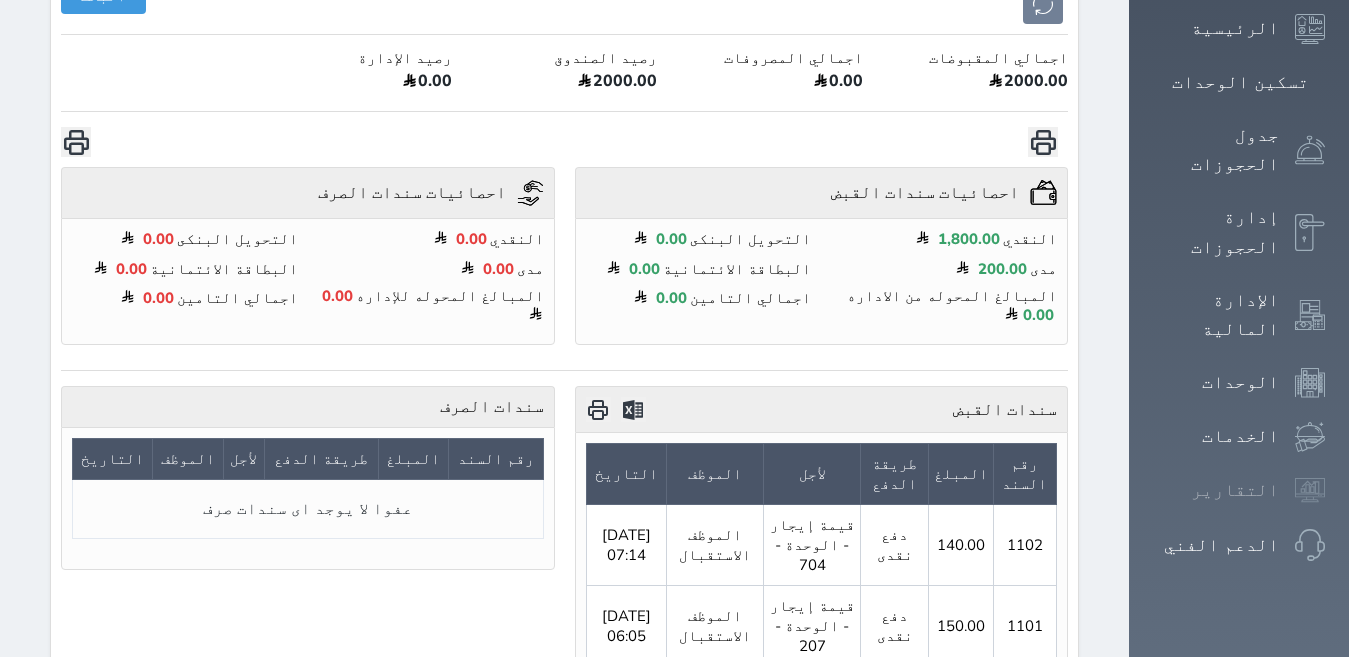 click on "التقارير" at bounding box center [1235, 490] 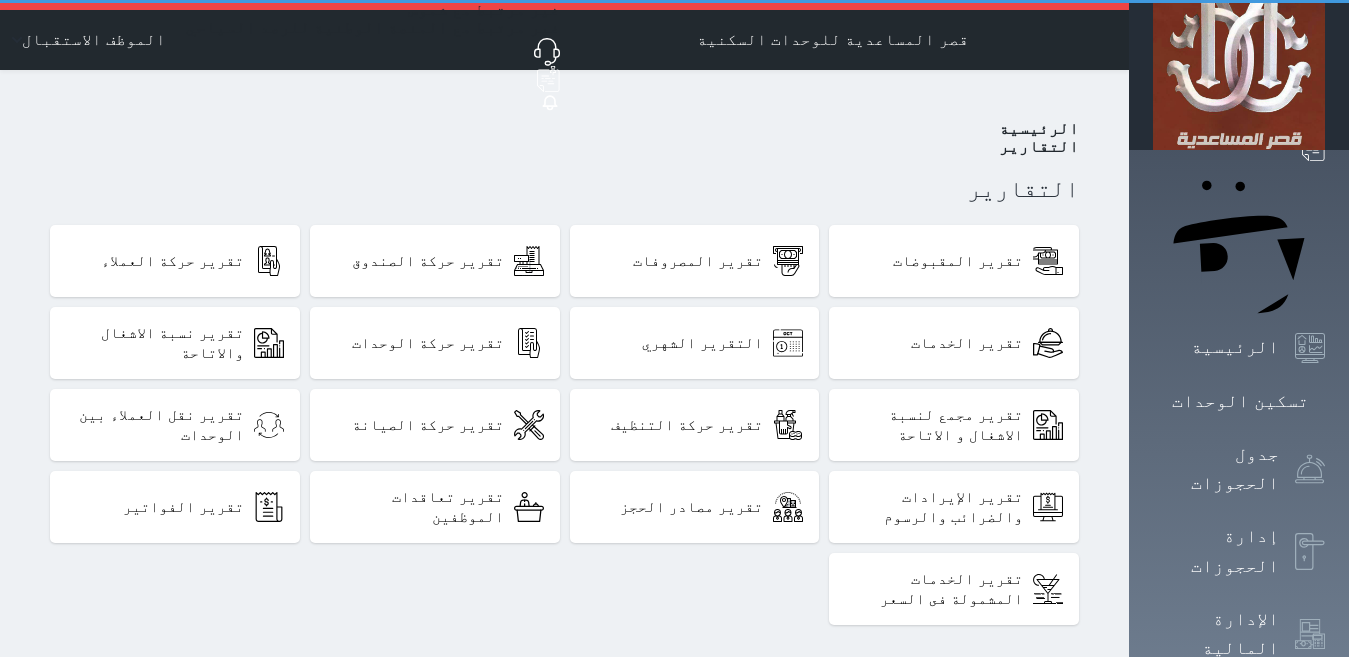 scroll, scrollTop: 0, scrollLeft: 0, axis: both 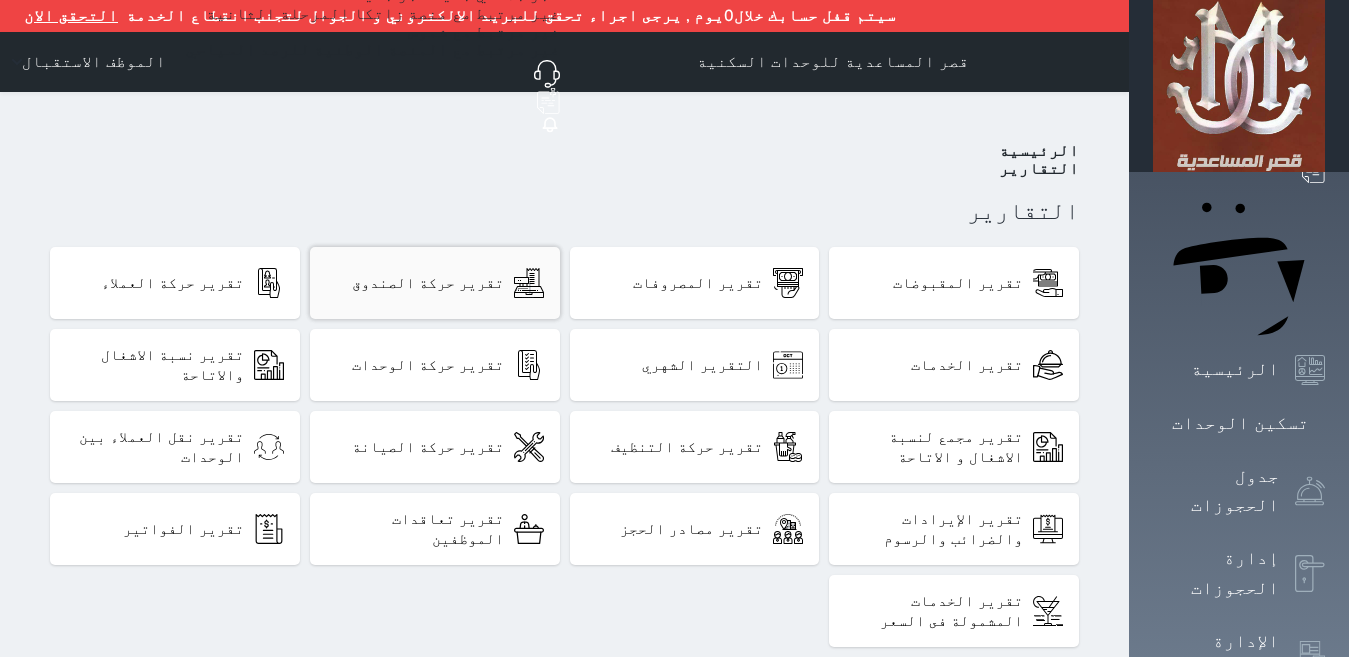 click 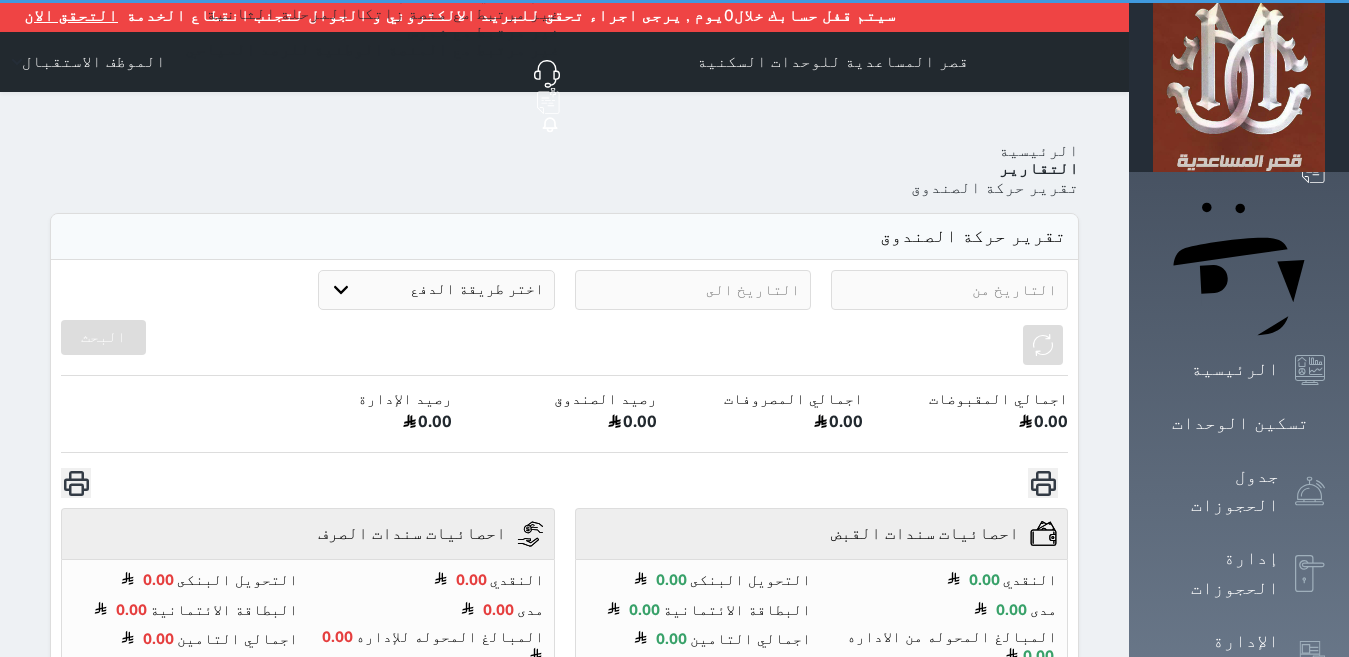 select on "6" 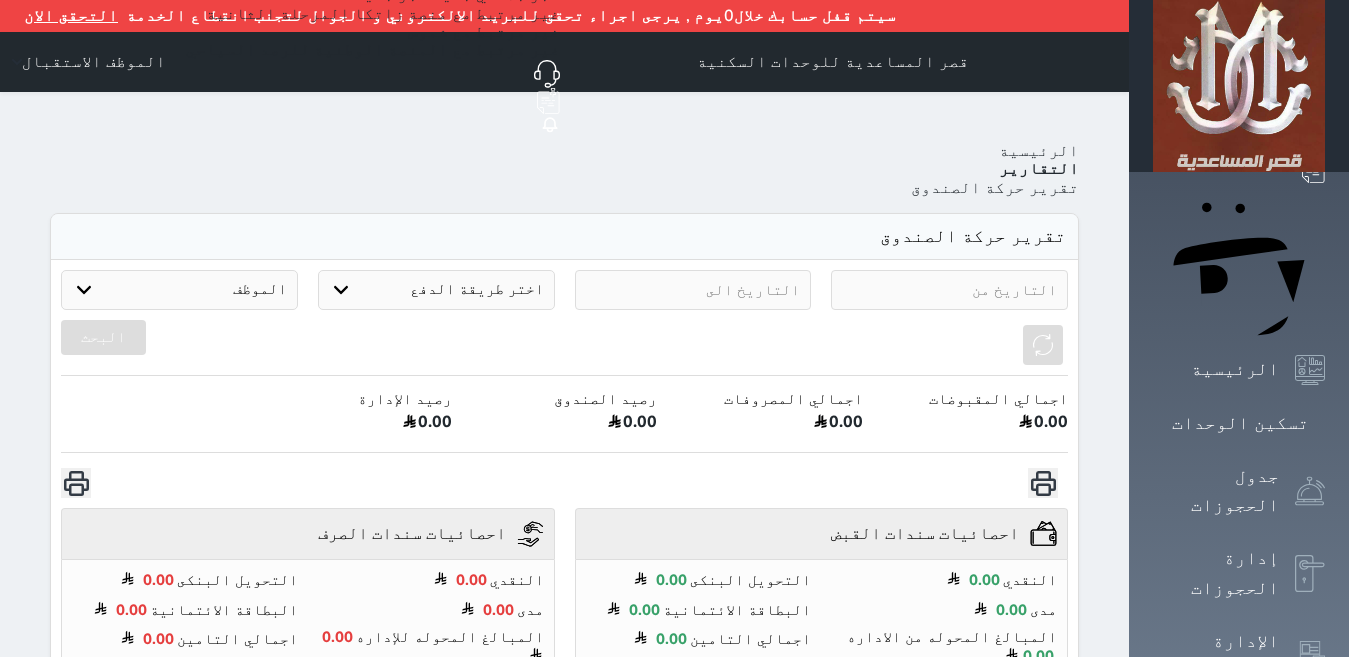 click on "Your browser does not support the audio element.
حجز جماعي جديد   حجز جديد             الرئيسية     تسكين الوحدات     جدول الحجوزات     إدارة الحجوزات       الإدارة المالية         الوحدات     الخدمات     التقارير       الدعم الفني
سيتم قفل حسابك خلال0يوم , يرجى اجراء تحقق للبريد الالكتروني و الجوال لتجنب انقطاع الخدمة
التحقق الان
قصر المساعدية للوحدات السكنية
حجز جماعي جديد   حجز جديد   غير مرتبط مع منصة زاتكا المرحلة الثانية   غير مرتبط مع شموس   غير مرتبط مع المنصة الوطنية للرصد السياحي             إشعار" at bounding box center [674, 496] 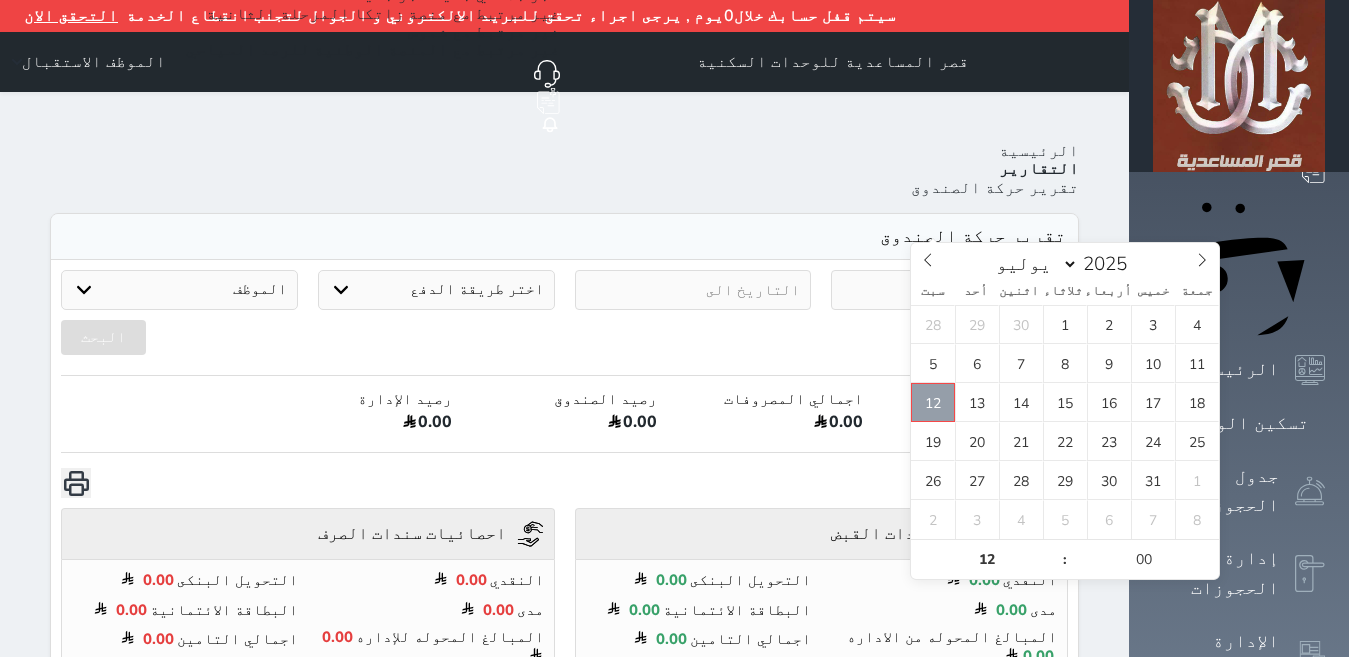 click on "12" at bounding box center [933, 402] 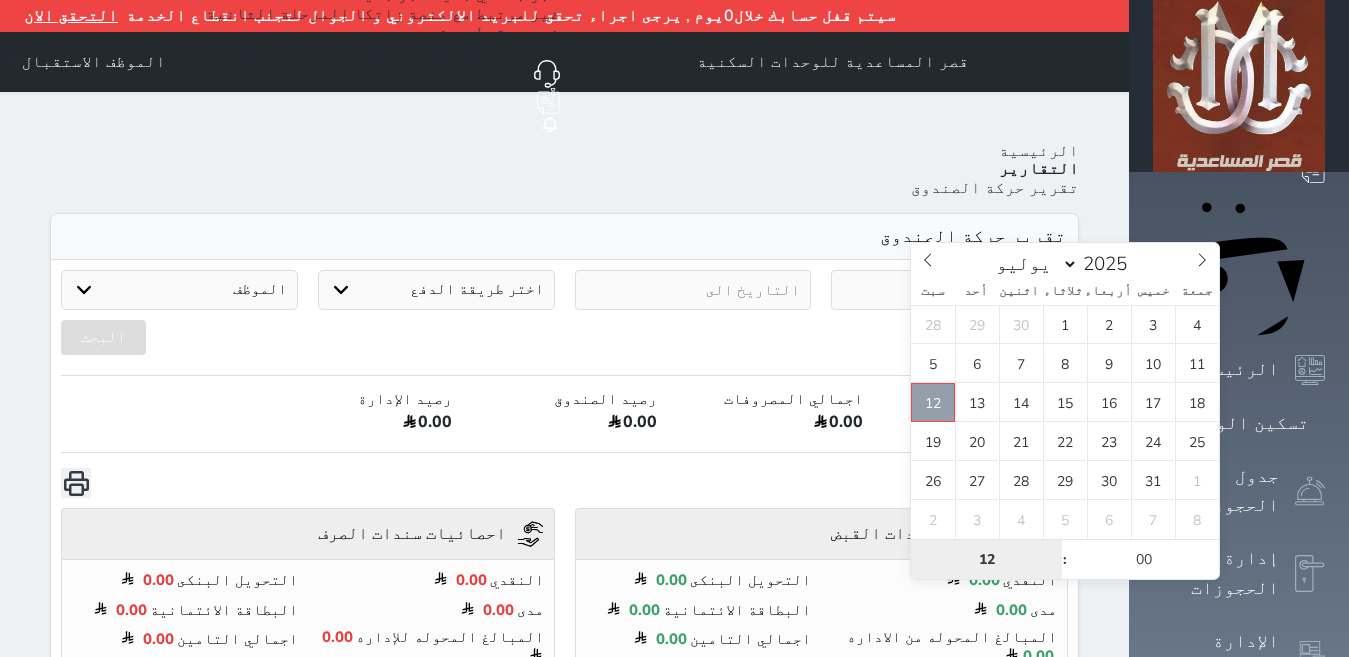 type on "[DATE] 12:00" 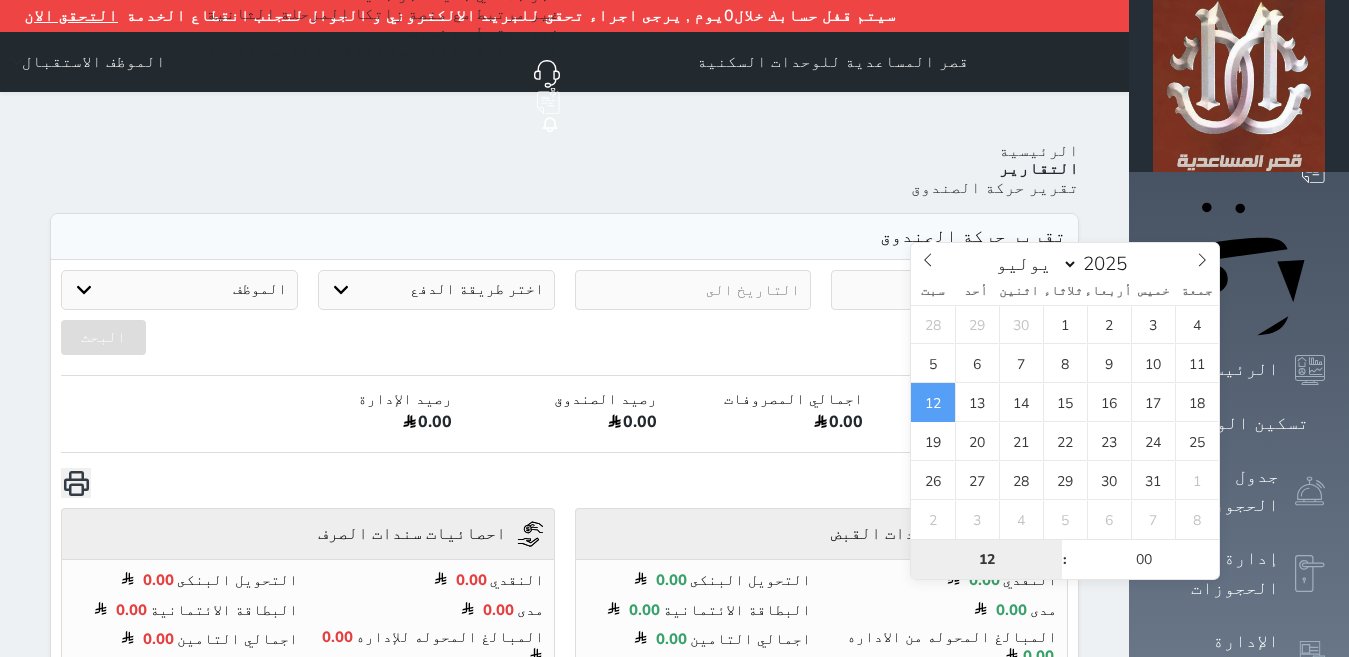 type on "6" 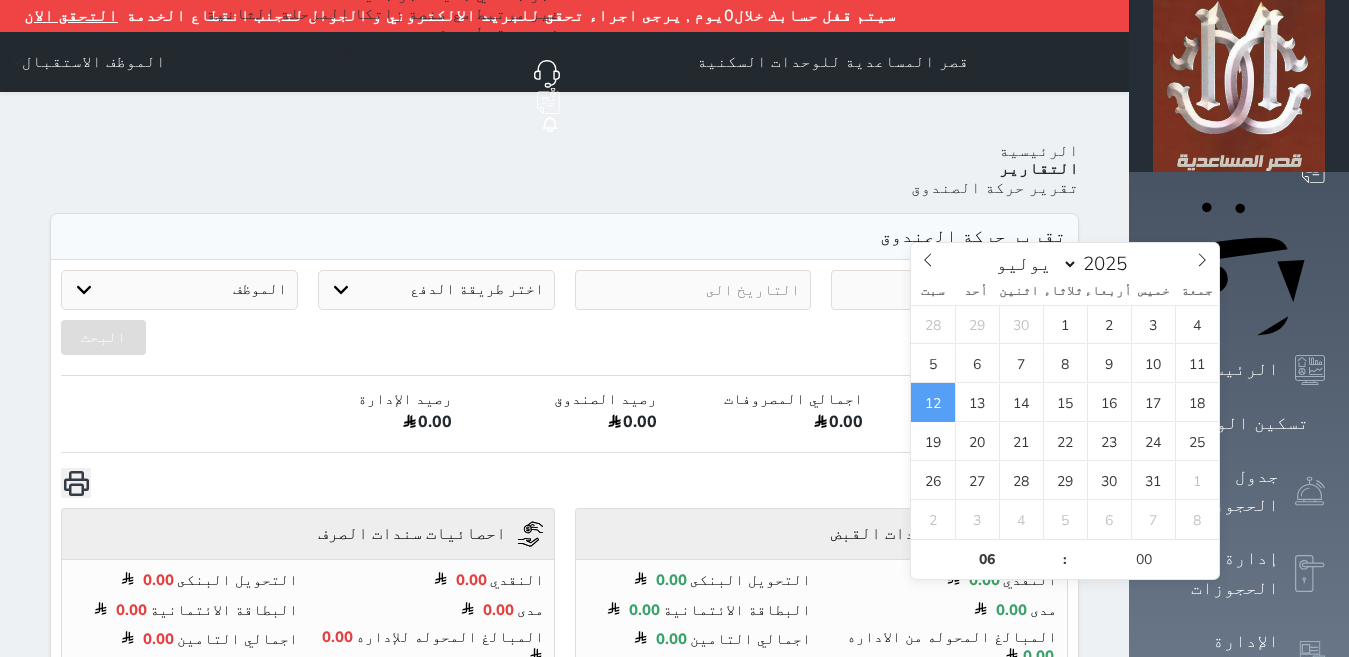 type on "[DATE] 06:00" 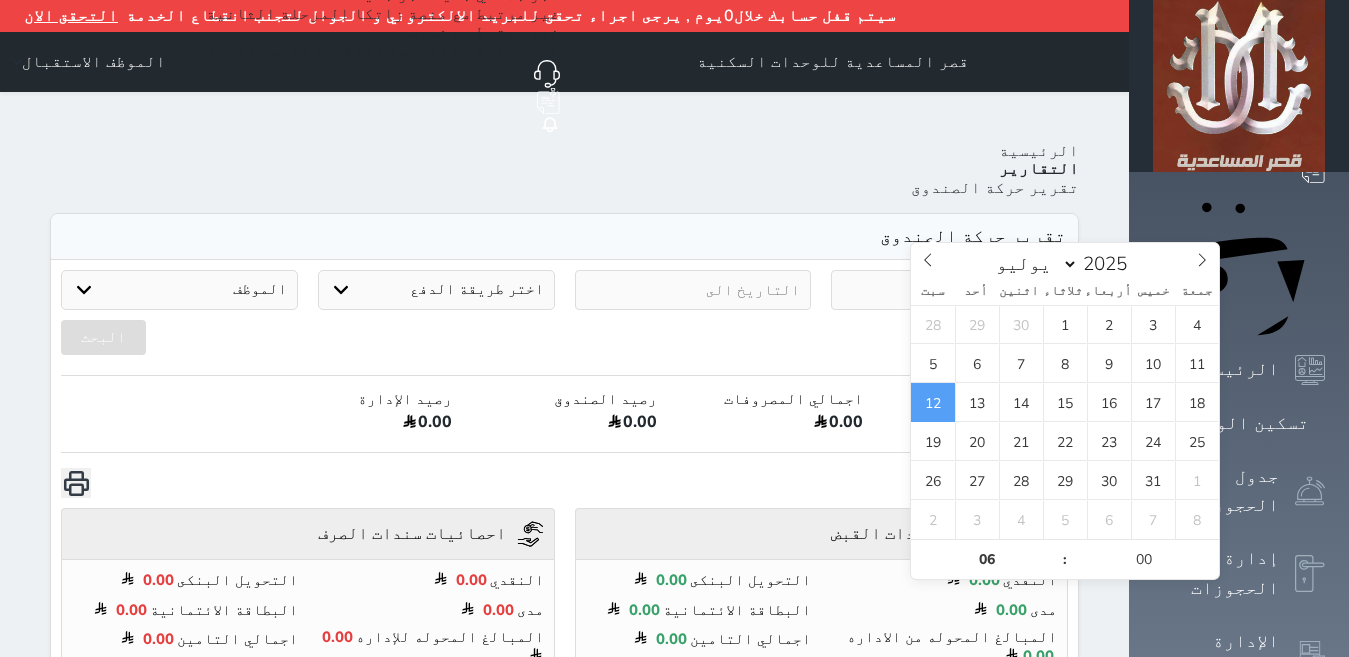 click on "البحث" at bounding box center (564, 345) 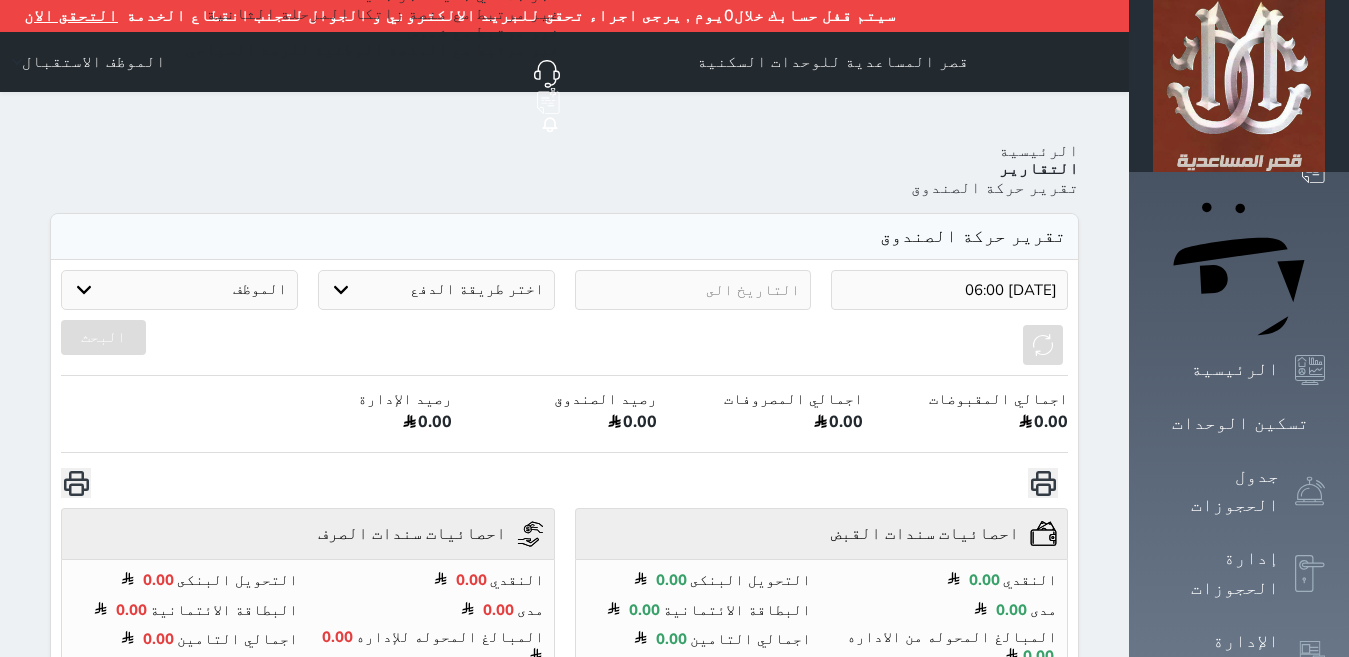 click on "Your browser does not support the audio element.
حجز جماعي جديد   حجز جديد             الرئيسية     تسكين الوحدات     جدول الحجوزات     إدارة الحجوزات       الإدارة المالية         الوحدات     الخدمات     التقارير       الدعم الفني
سيتم قفل حسابك خلال0يوم , يرجى اجراء تحقق للبريد الالكتروني و الجوال لتجنب انقطاع الخدمة
التحقق الان
قصر المساعدية للوحدات السكنية
حجز جماعي جديد   حجز جديد   غير مرتبط مع منصة زاتكا المرحلة الثانية   غير مرتبط مع شموس   غير مرتبط مع المنصة الوطنية للرصد السياحي             إشعار" at bounding box center (674, 496) 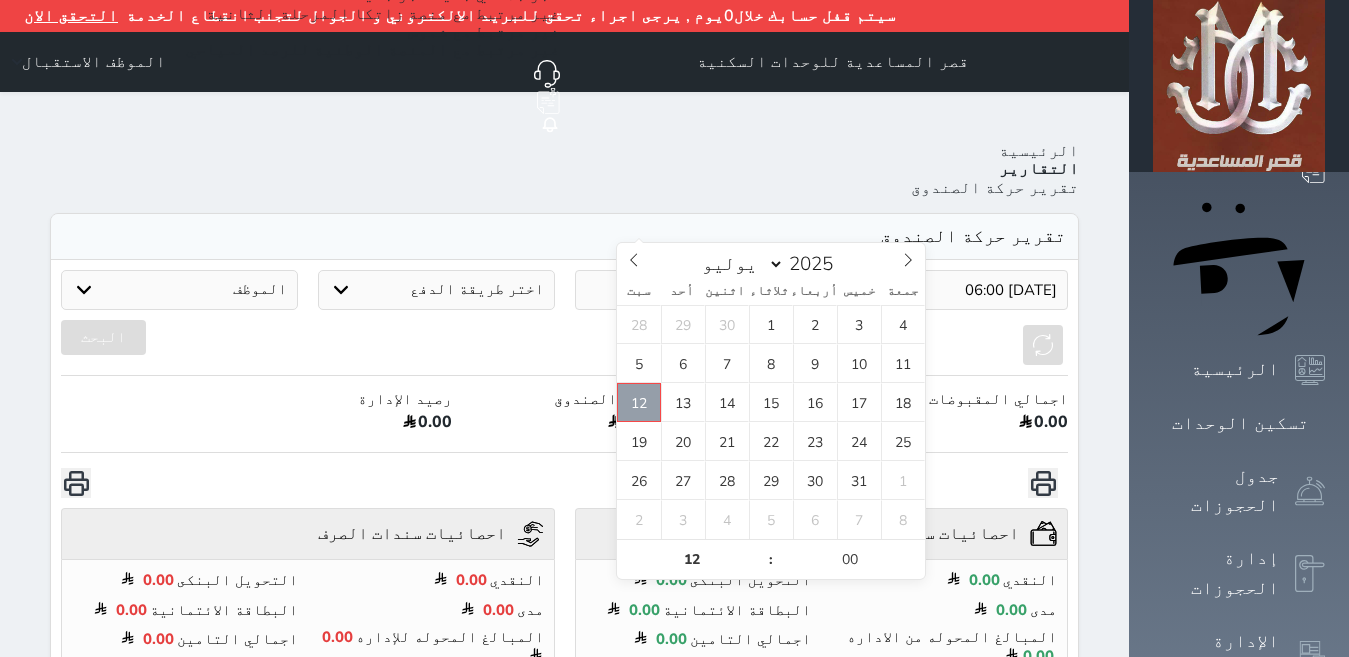 click on "12" at bounding box center (639, 402) 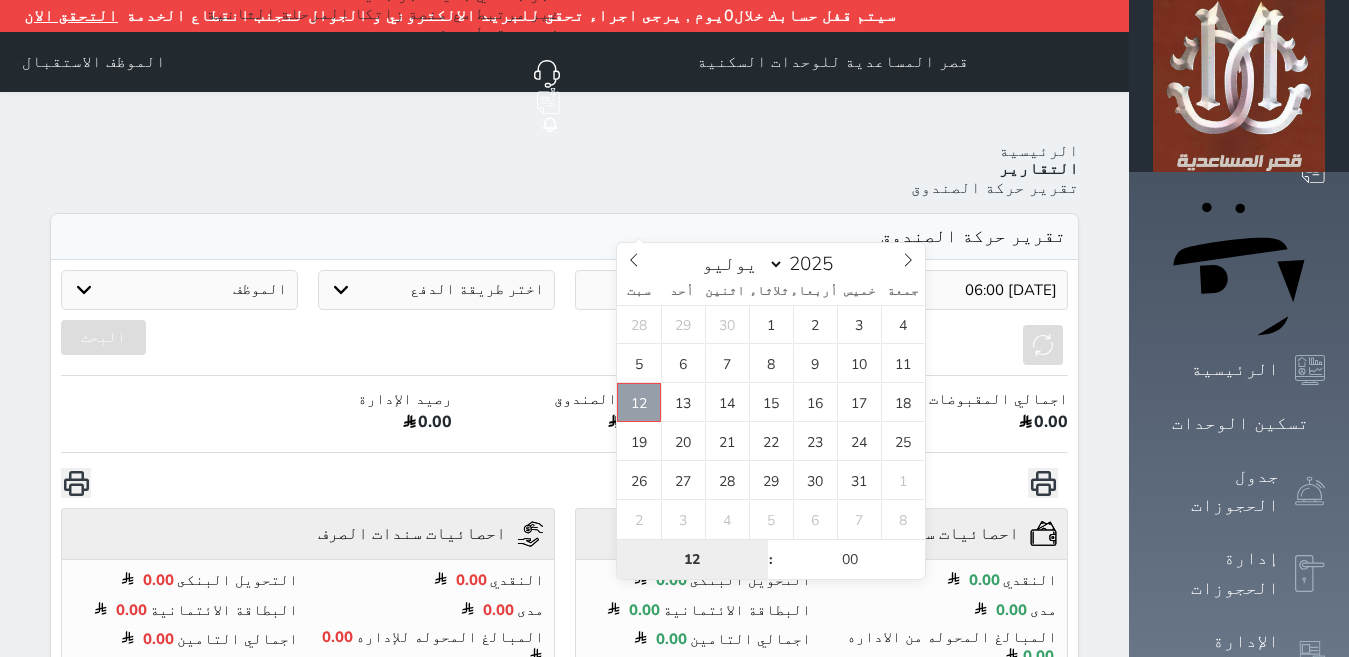 type on "[DATE] 12:00" 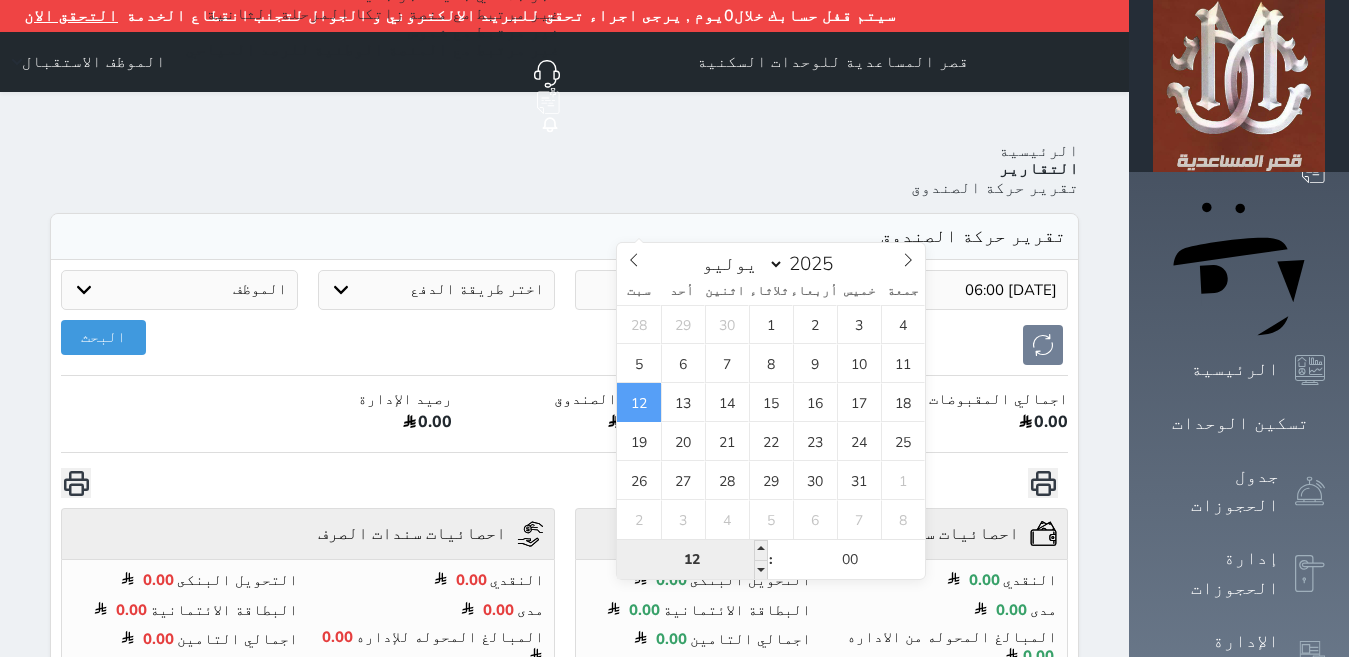 type on "9" 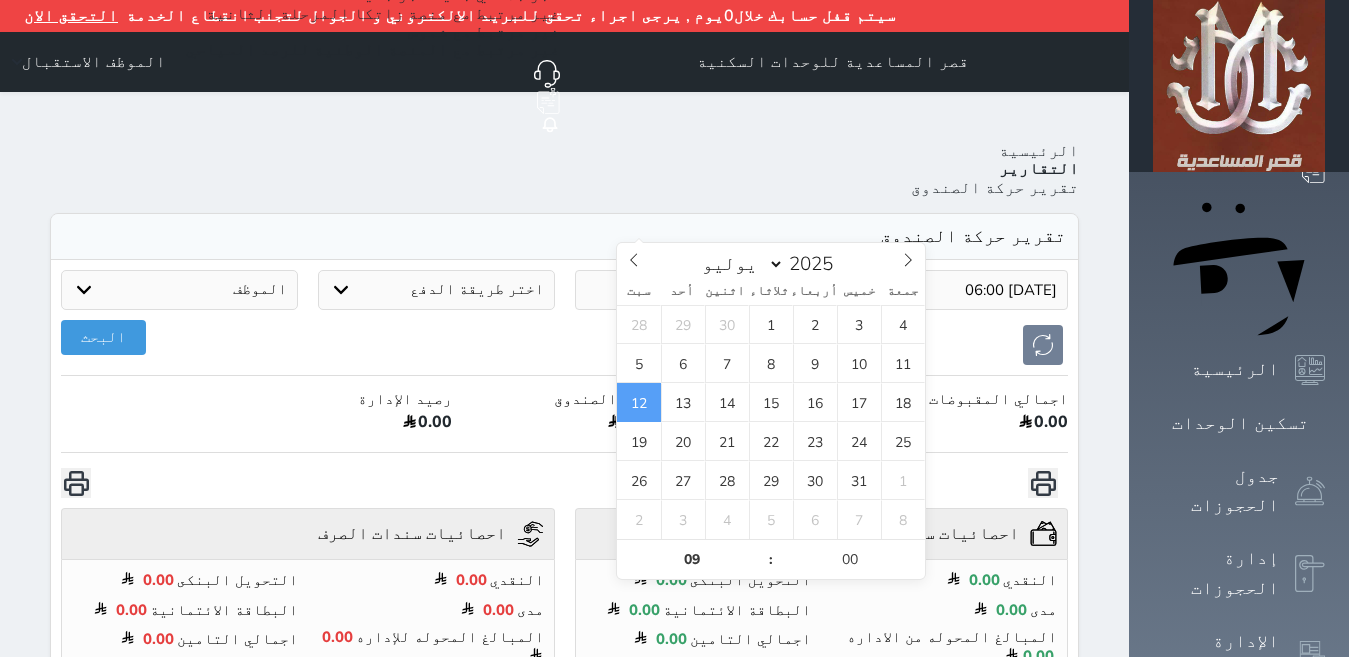 type on "[DATE] 09:00" 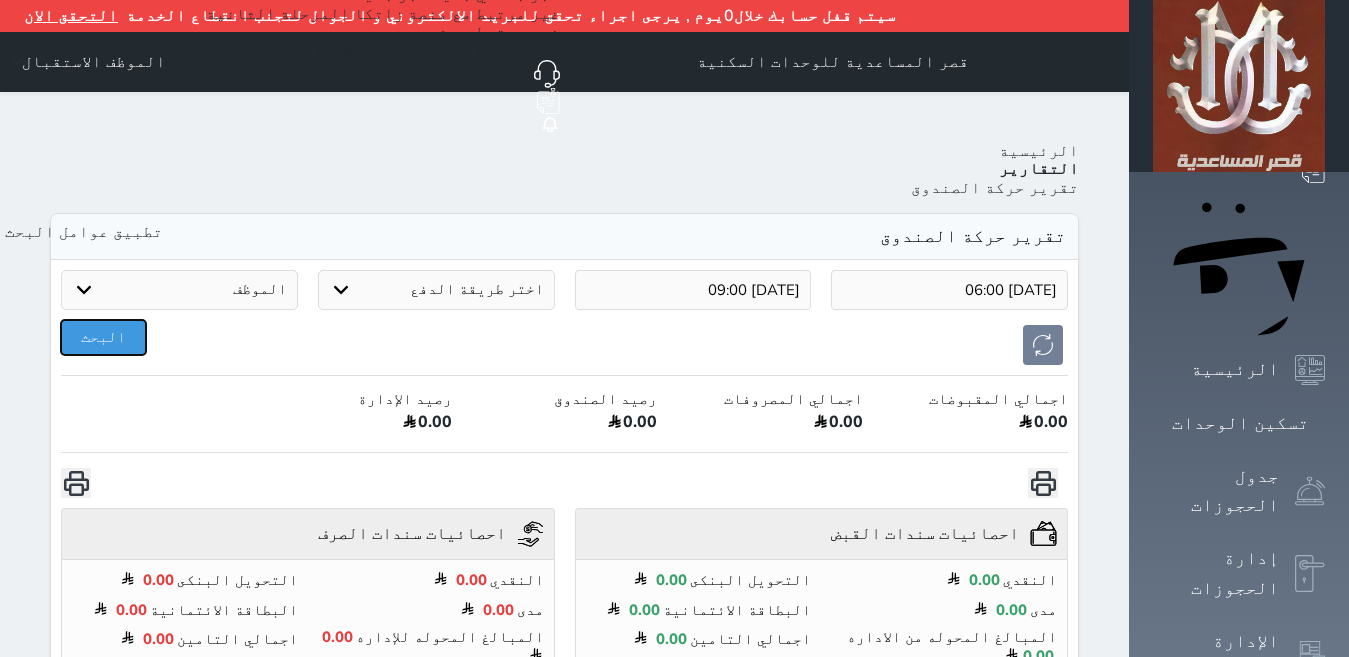 click on "البحث" at bounding box center [103, 337] 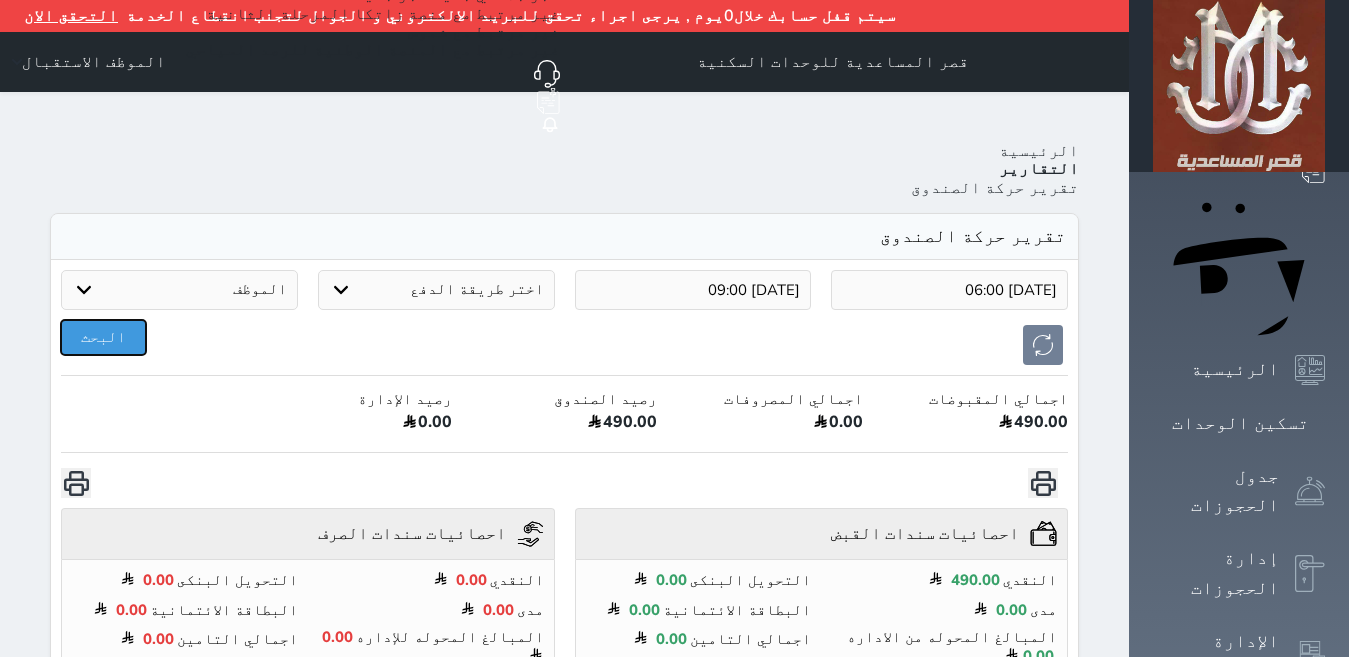 scroll, scrollTop: 100, scrollLeft: 0, axis: vertical 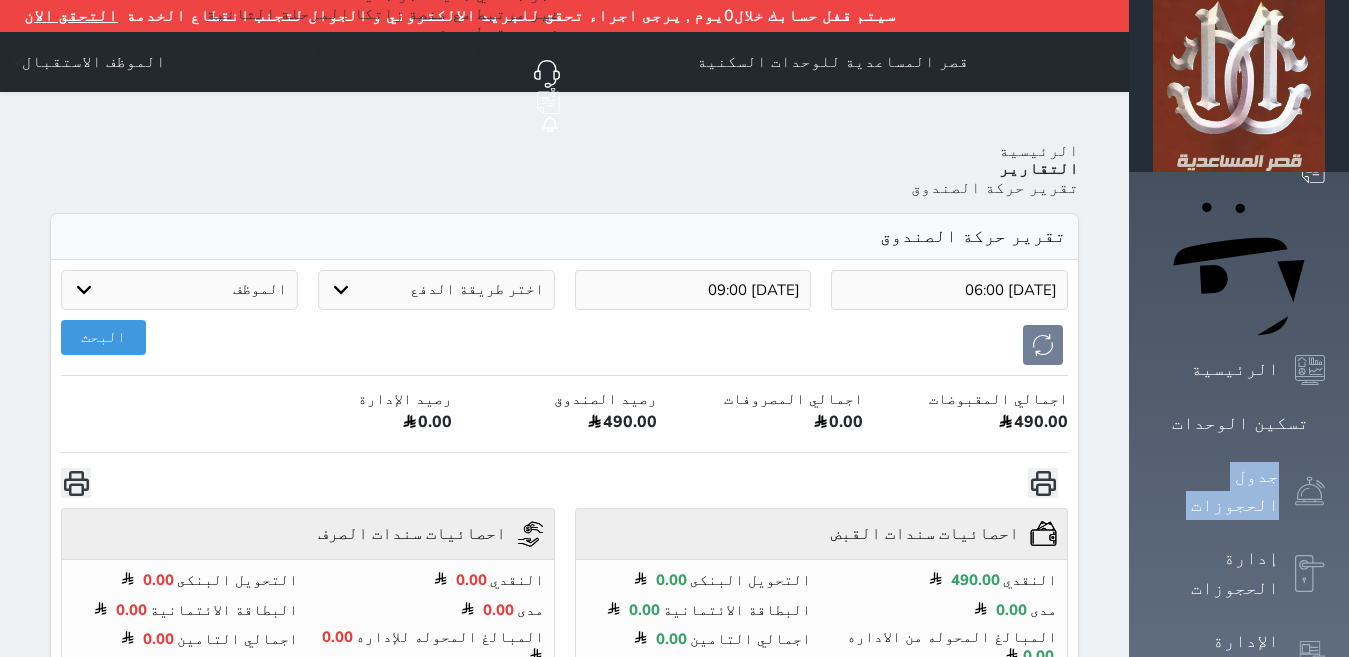 drag, startPoint x: 1340, startPoint y: 270, endPoint x: 1365, endPoint y: 353, distance: 86.683334 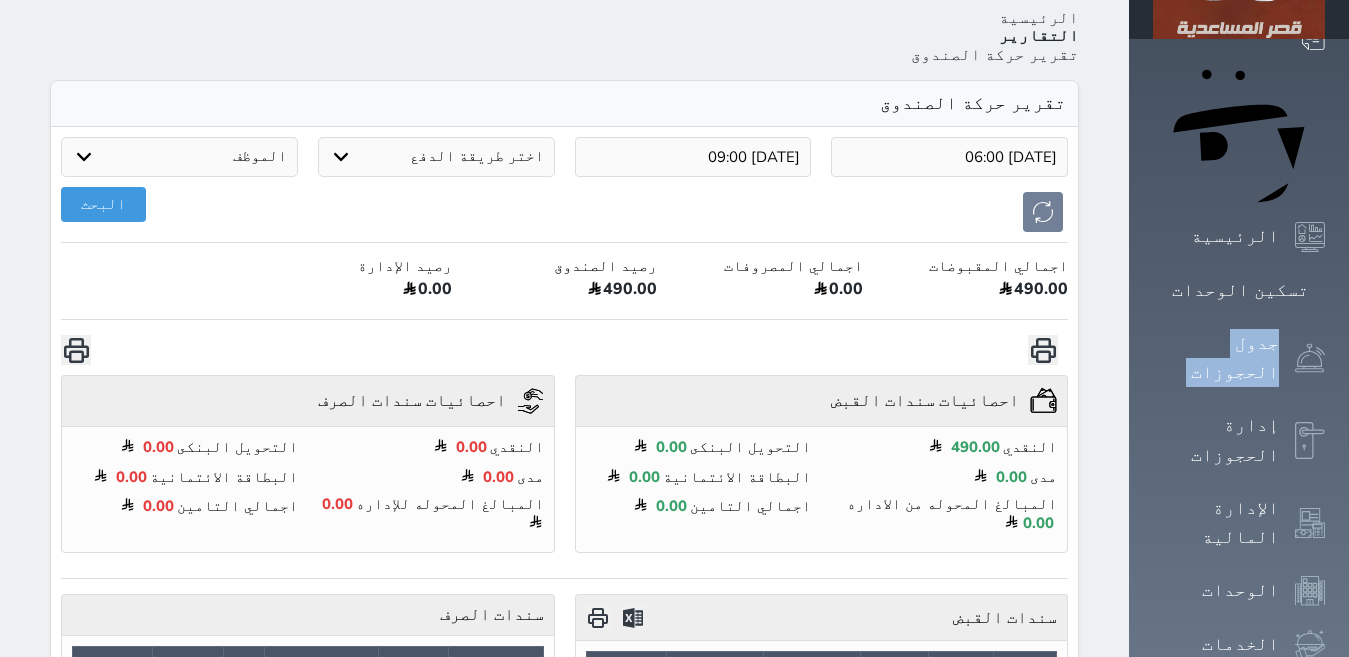 scroll, scrollTop: 0, scrollLeft: 0, axis: both 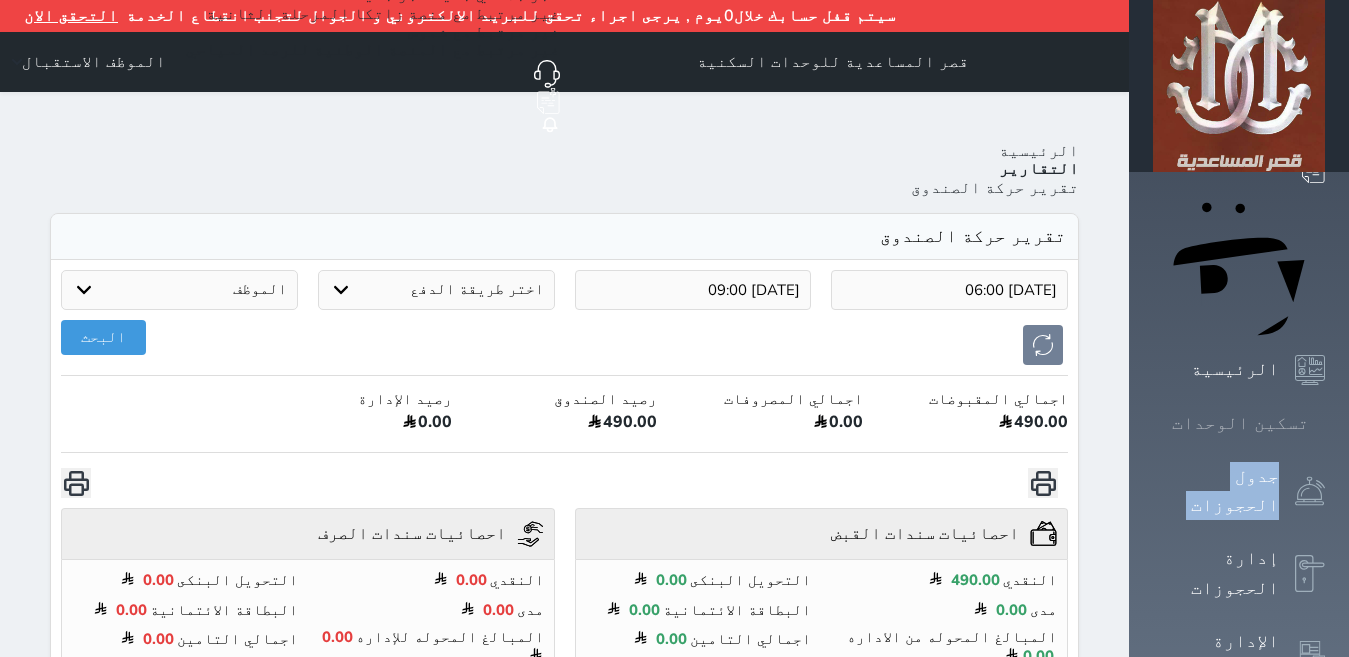 click at bounding box center (1325, 423) 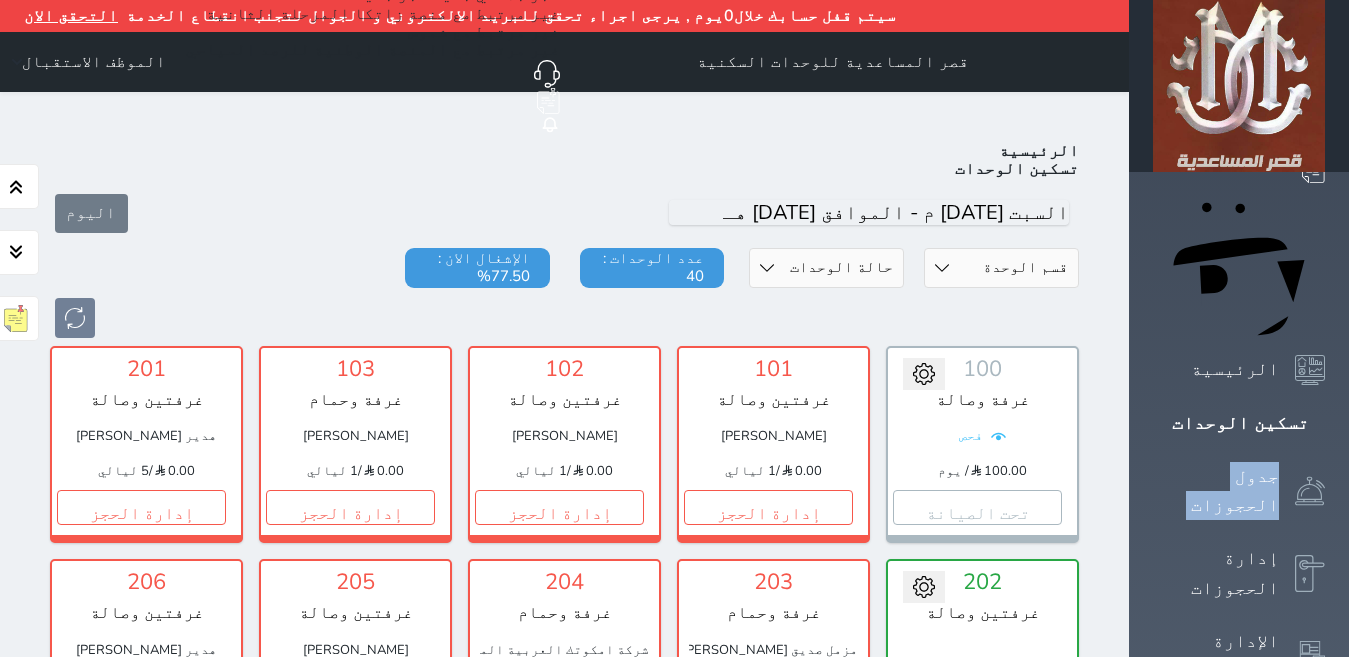 scroll, scrollTop: 110, scrollLeft: 0, axis: vertical 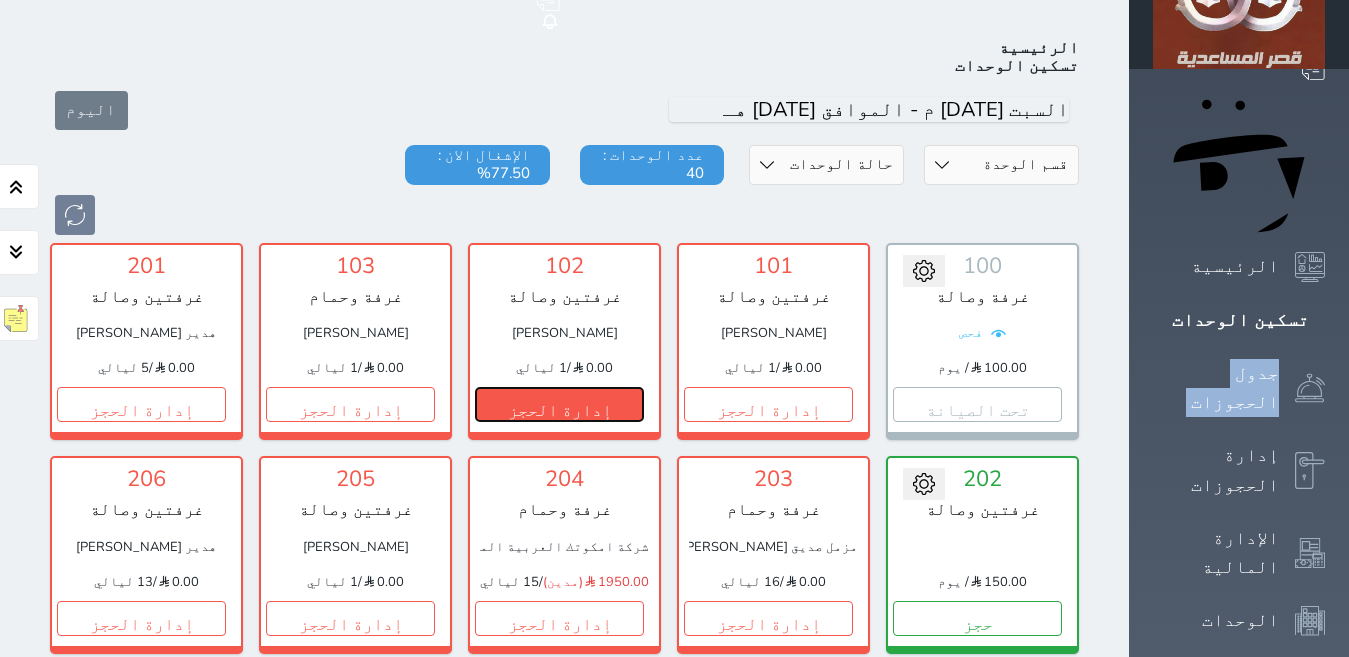 click on "إدارة الحجز" at bounding box center (559, 404) 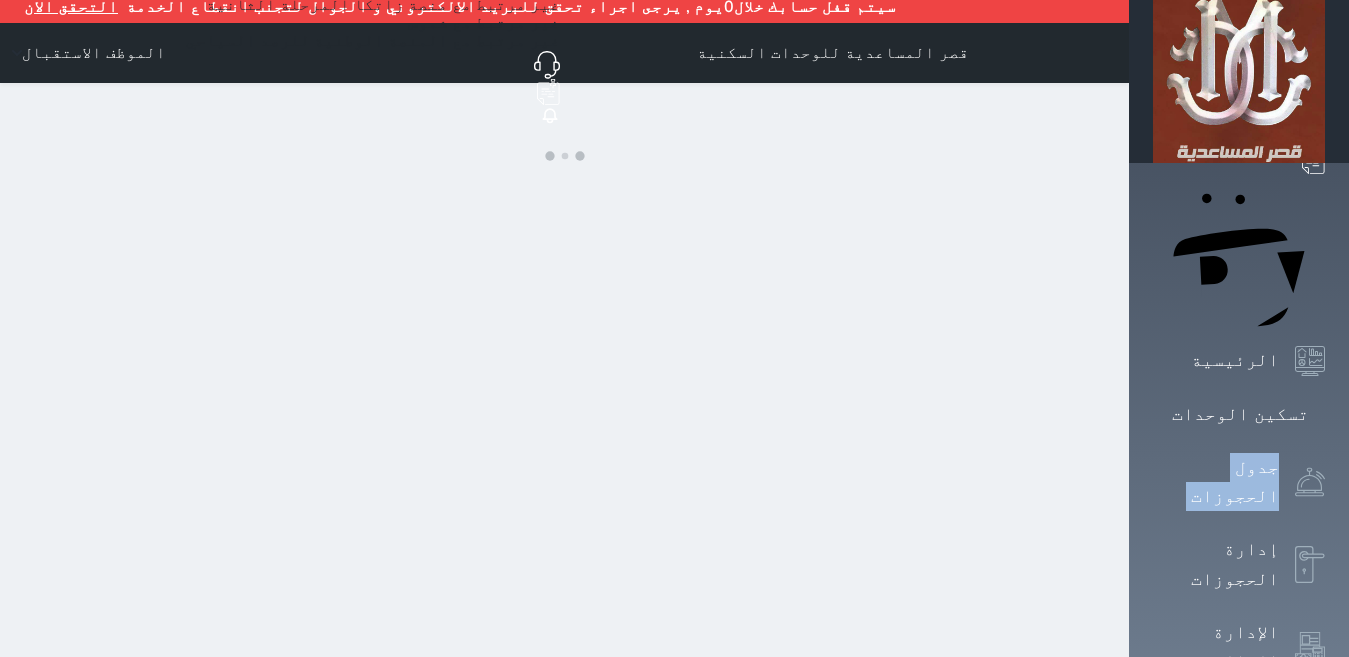 scroll, scrollTop: 0, scrollLeft: 0, axis: both 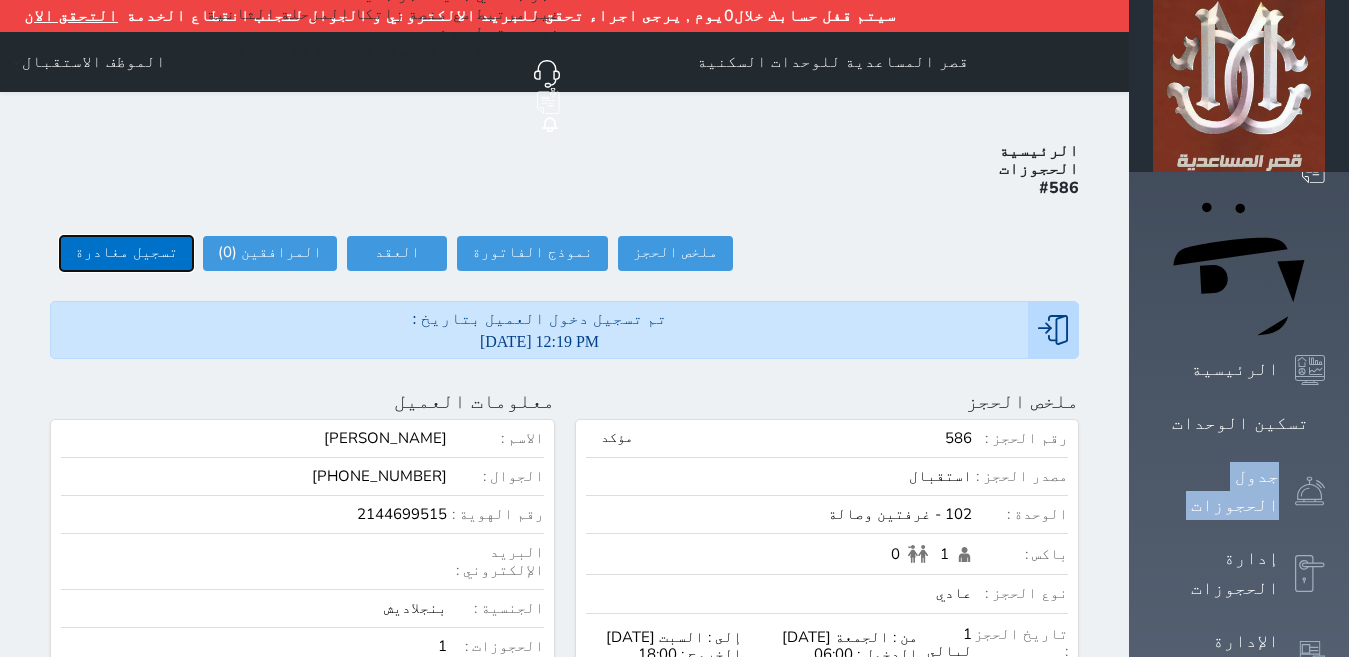 click on "تسجيل مغادرة" at bounding box center [126, 253] 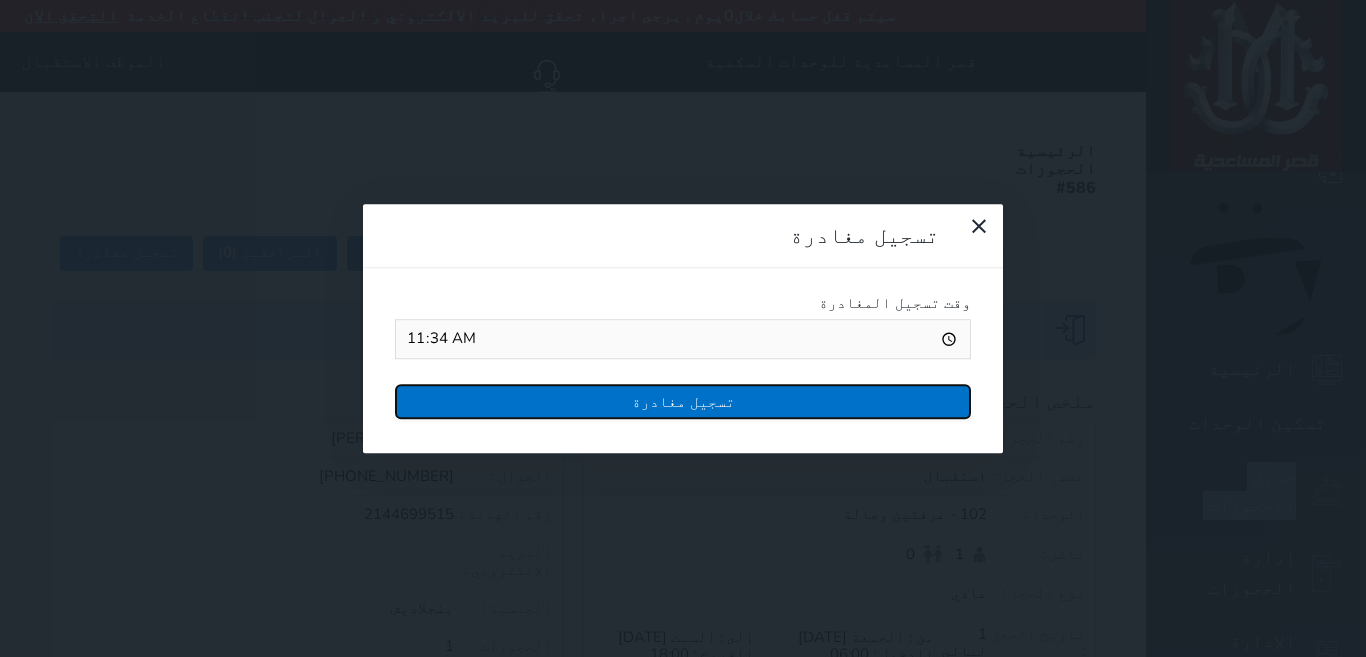 click on "تسجيل مغادرة" at bounding box center [683, 401] 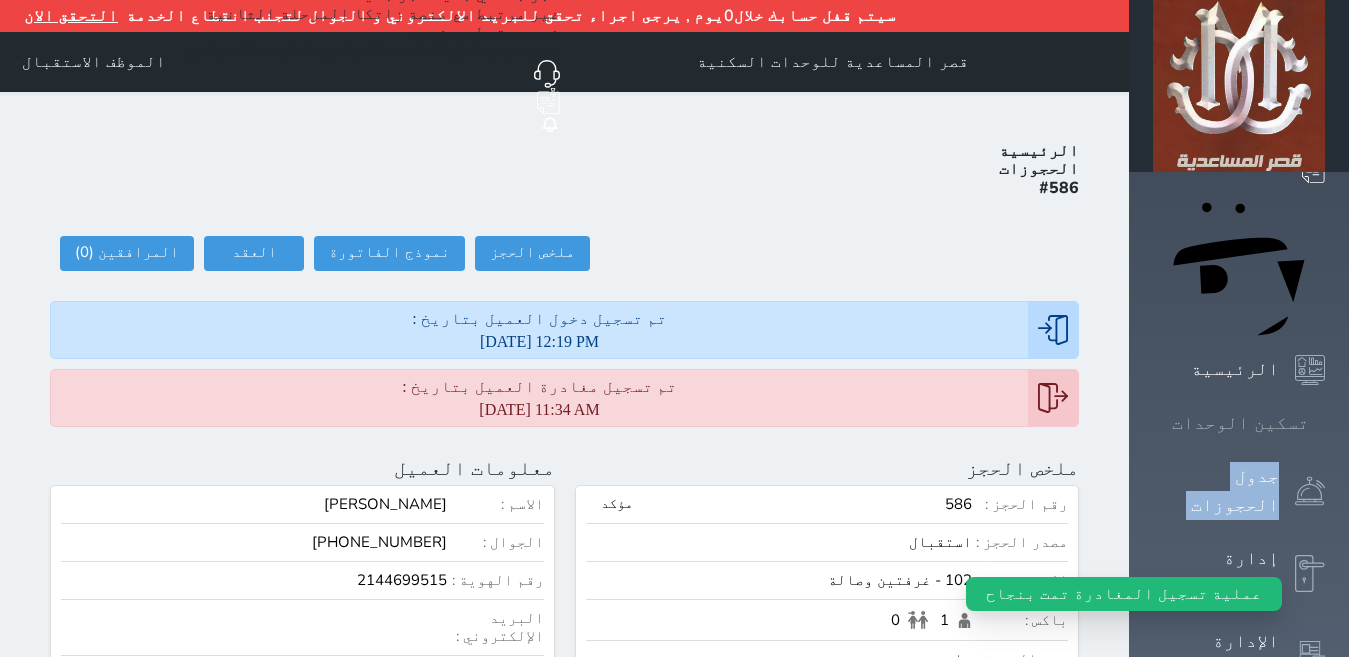 click 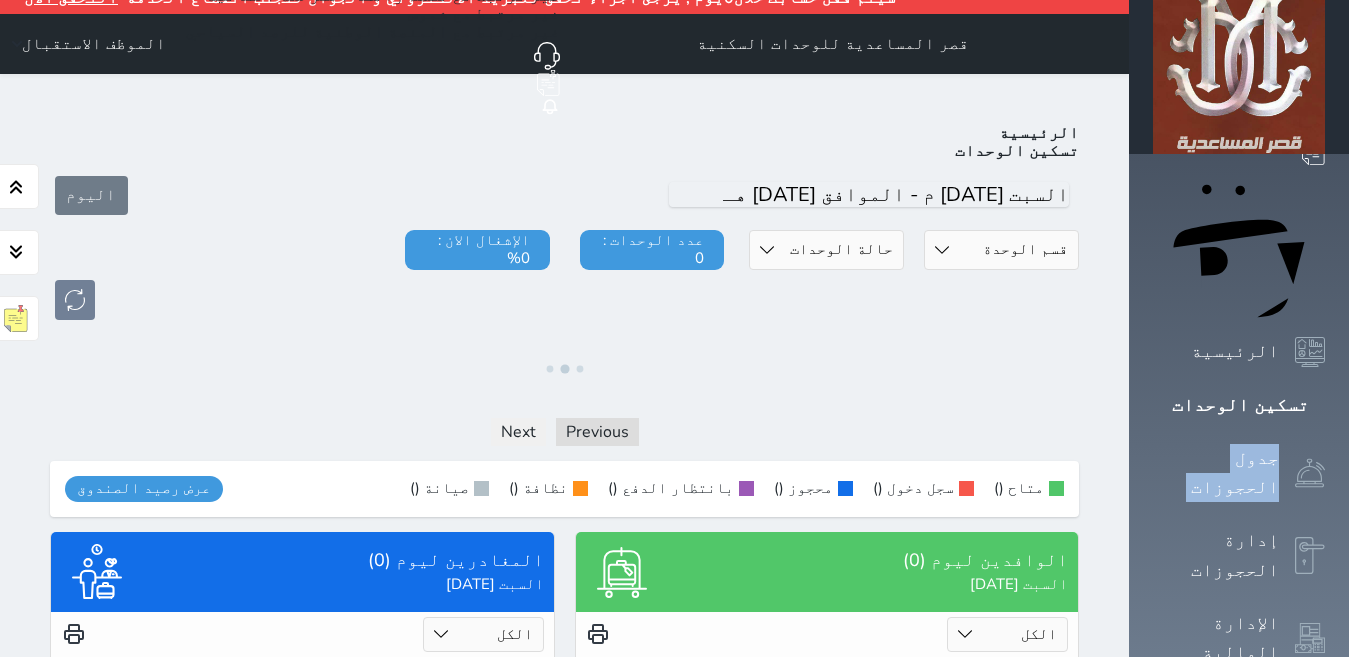 scroll, scrollTop: 0, scrollLeft: 0, axis: both 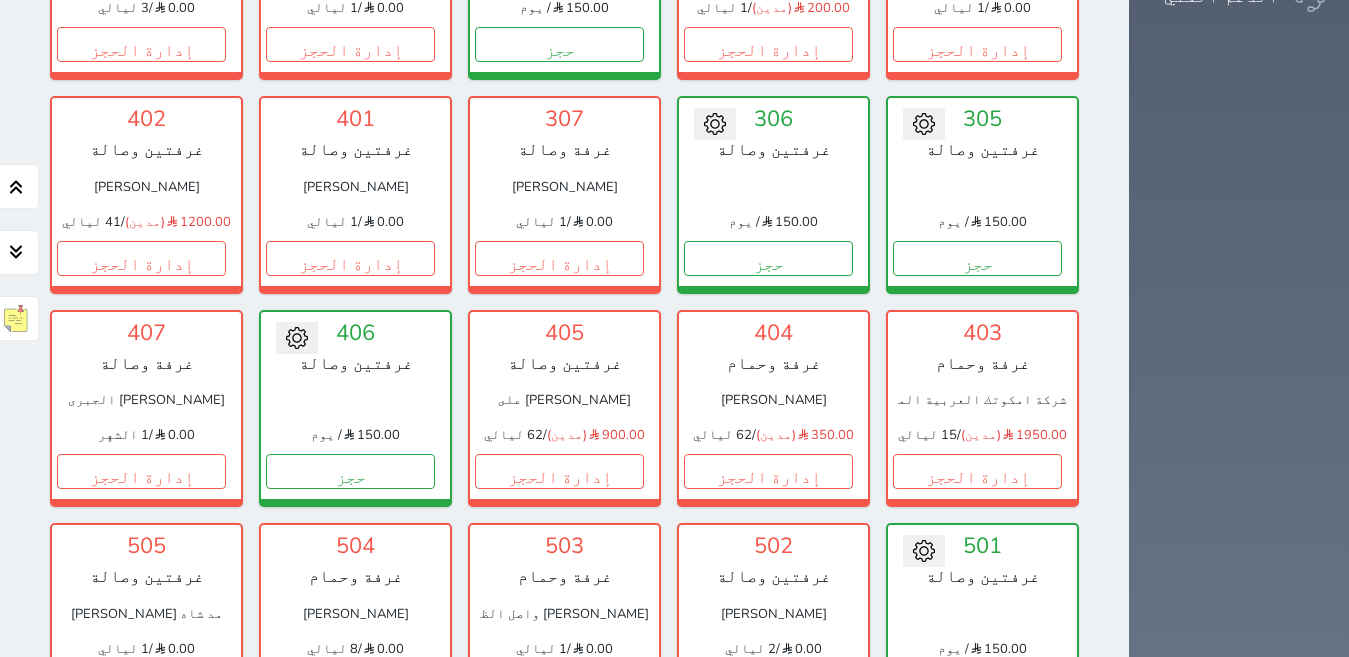 click on "إدارة الحجز" at bounding box center [559, 684] 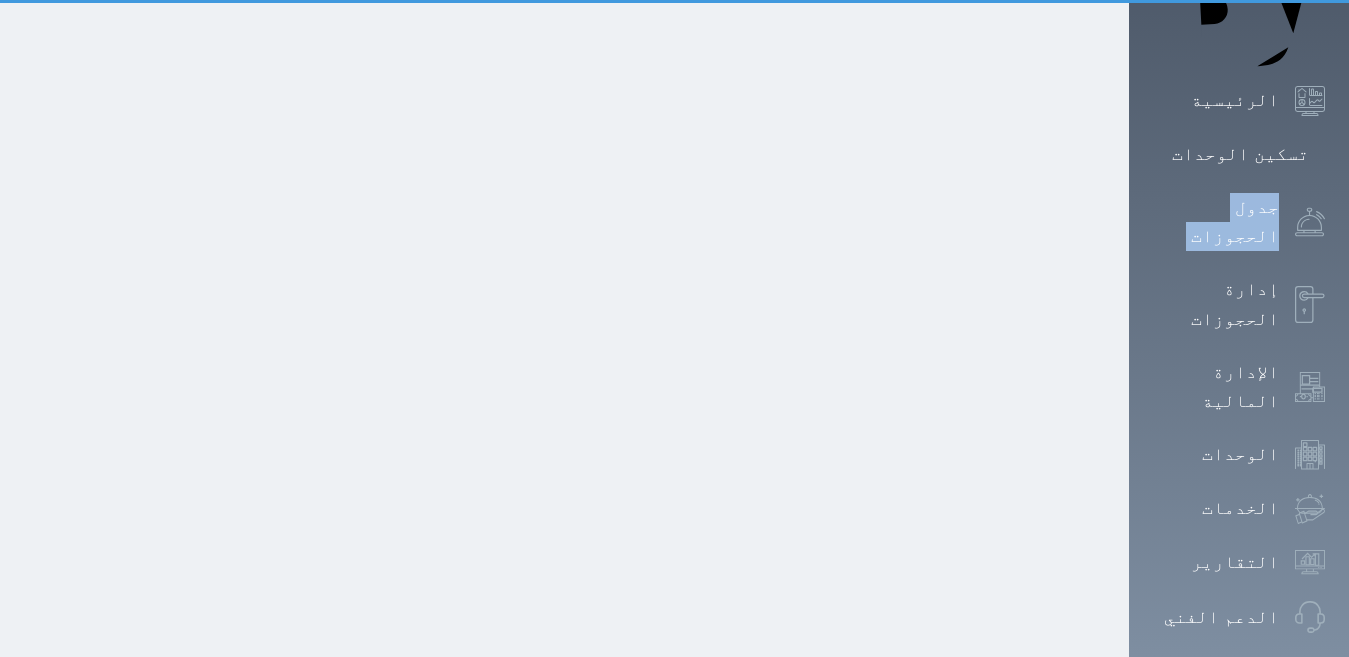 scroll, scrollTop: 0, scrollLeft: 0, axis: both 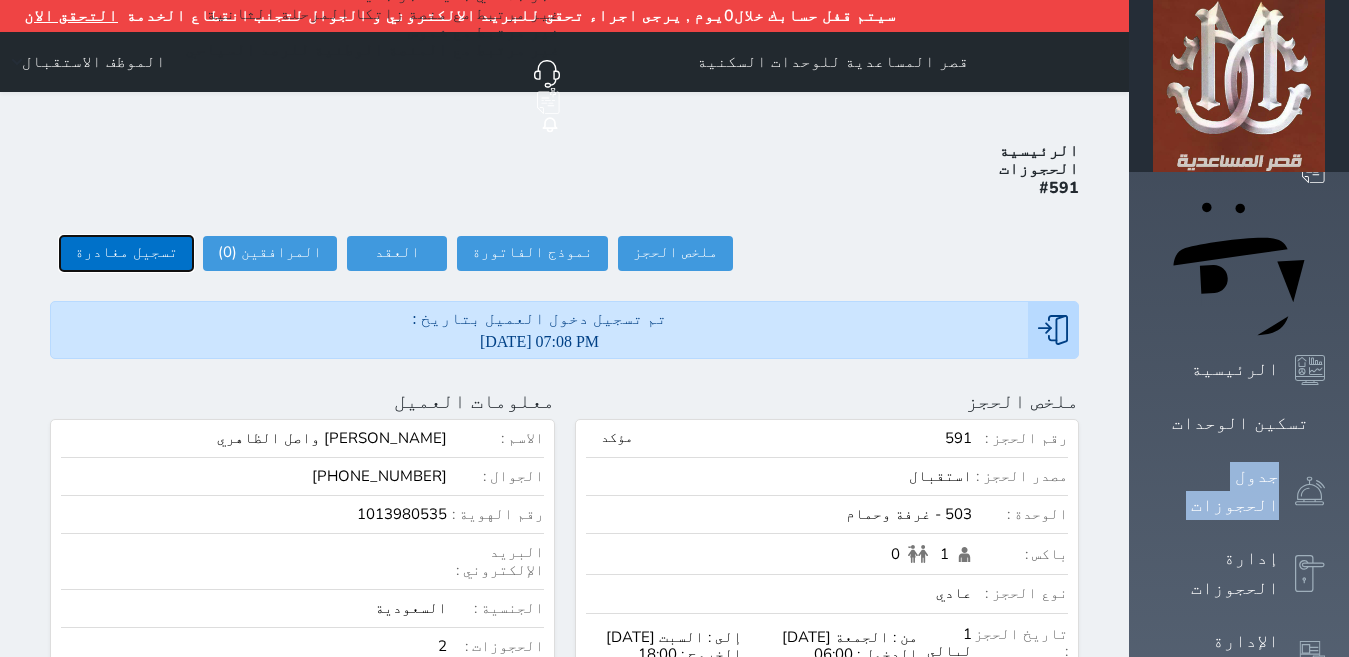 click on "تسجيل مغادرة" at bounding box center [126, 253] 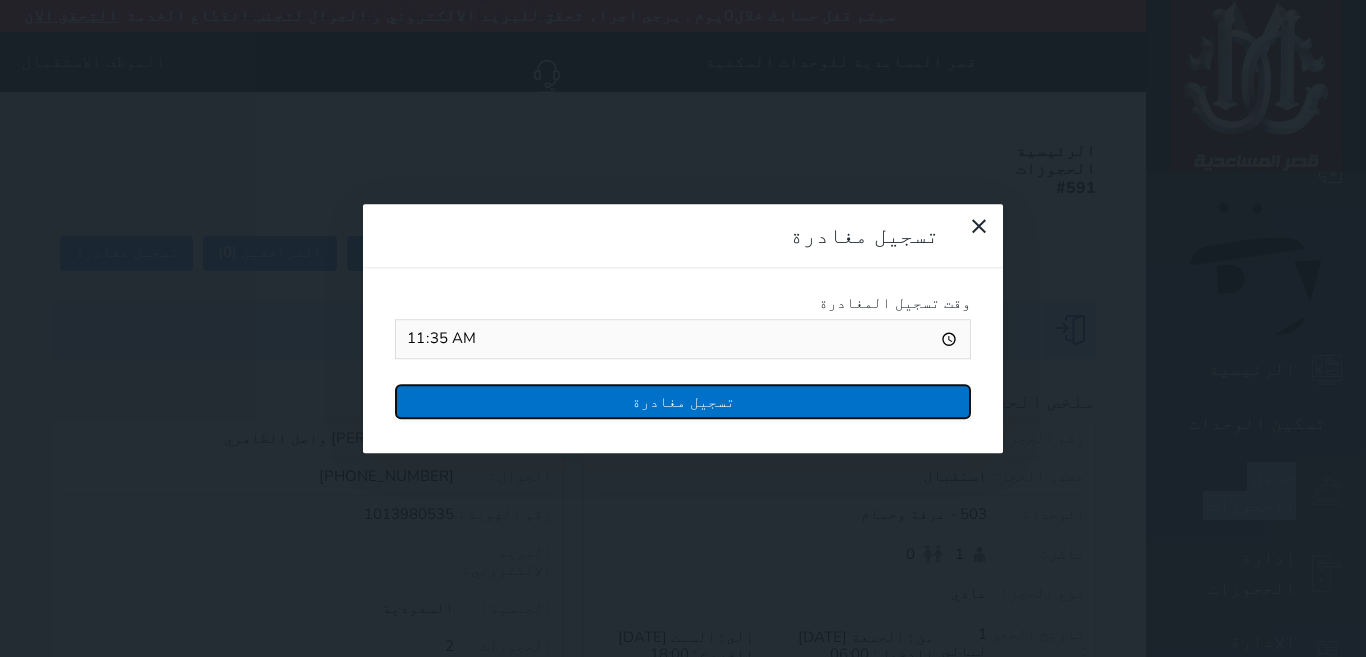 click on "تسجيل مغادرة" at bounding box center (683, 401) 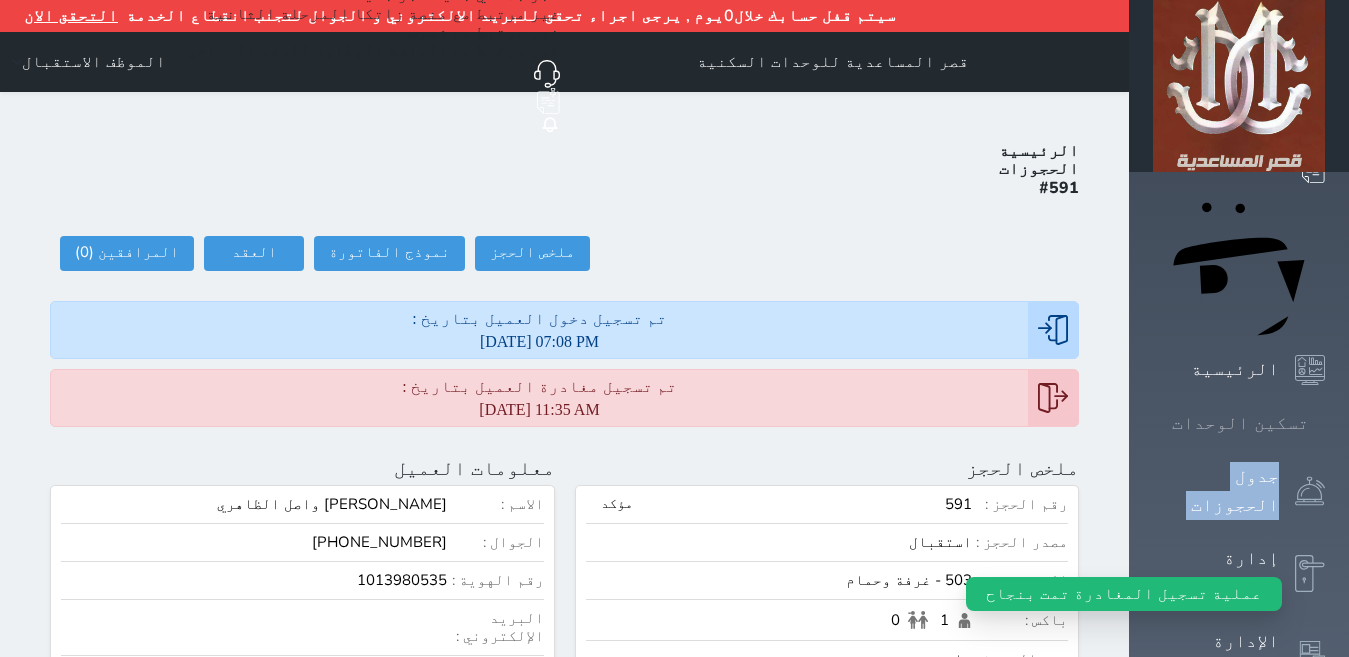 click on "تسكين الوحدات" at bounding box center [1240, 423] 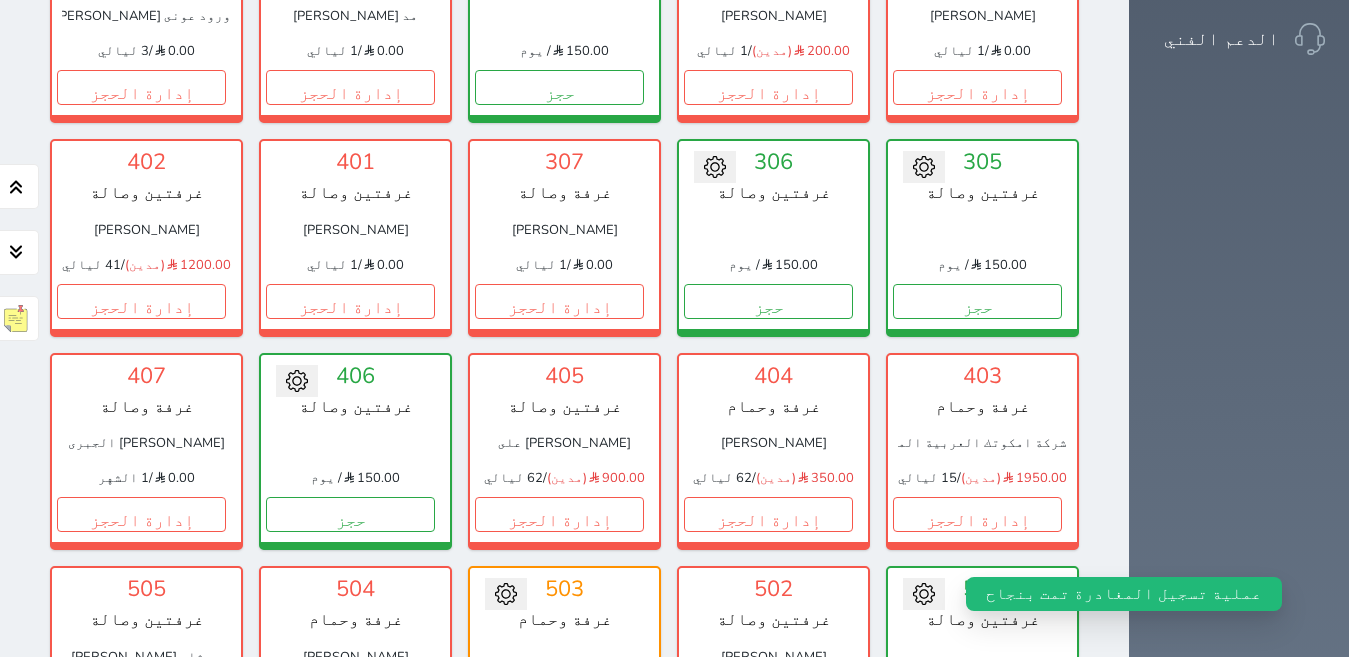 scroll, scrollTop: 851, scrollLeft: 0, axis: vertical 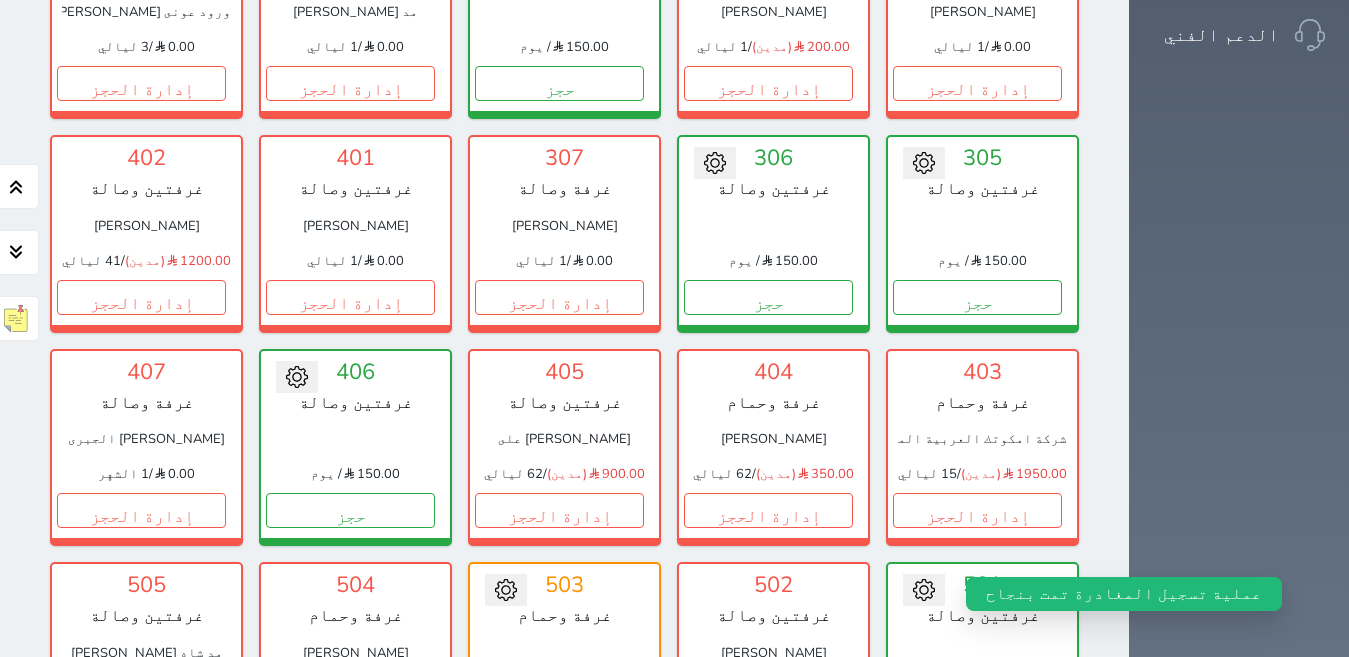 click on "إدارة الحجز" at bounding box center (141, 723) 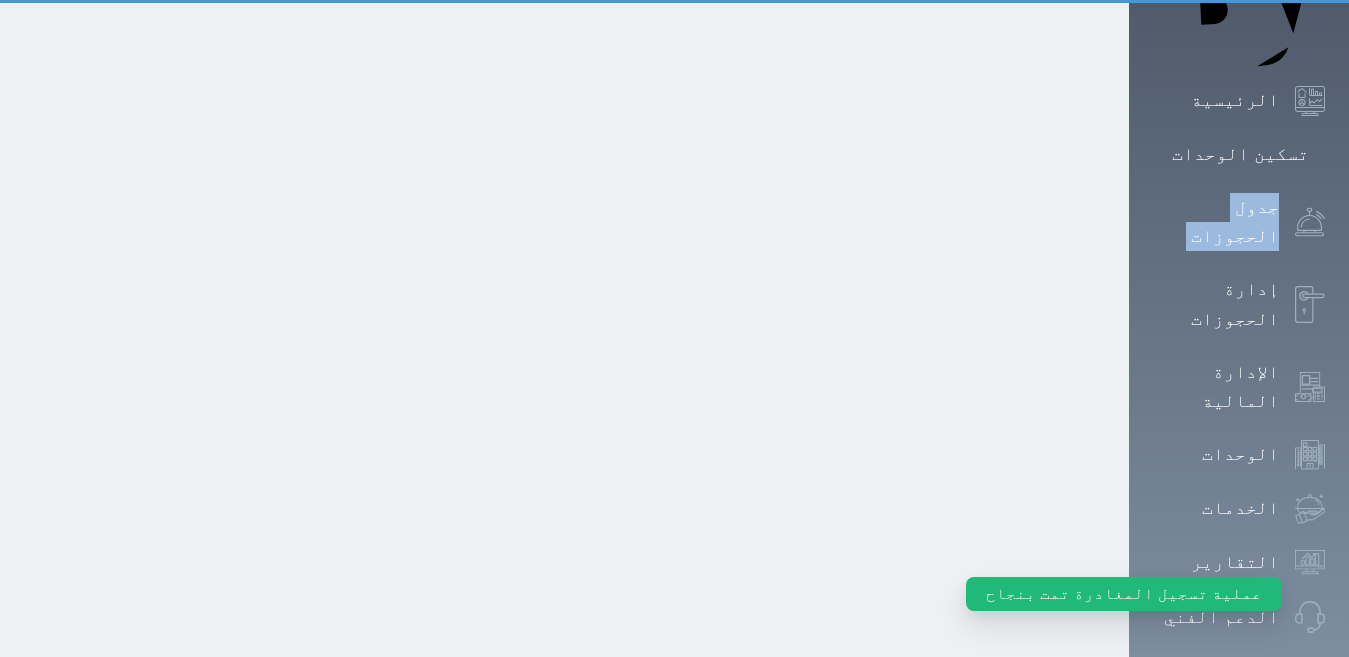 scroll, scrollTop: 0, scrollLeft: 0, axis: both 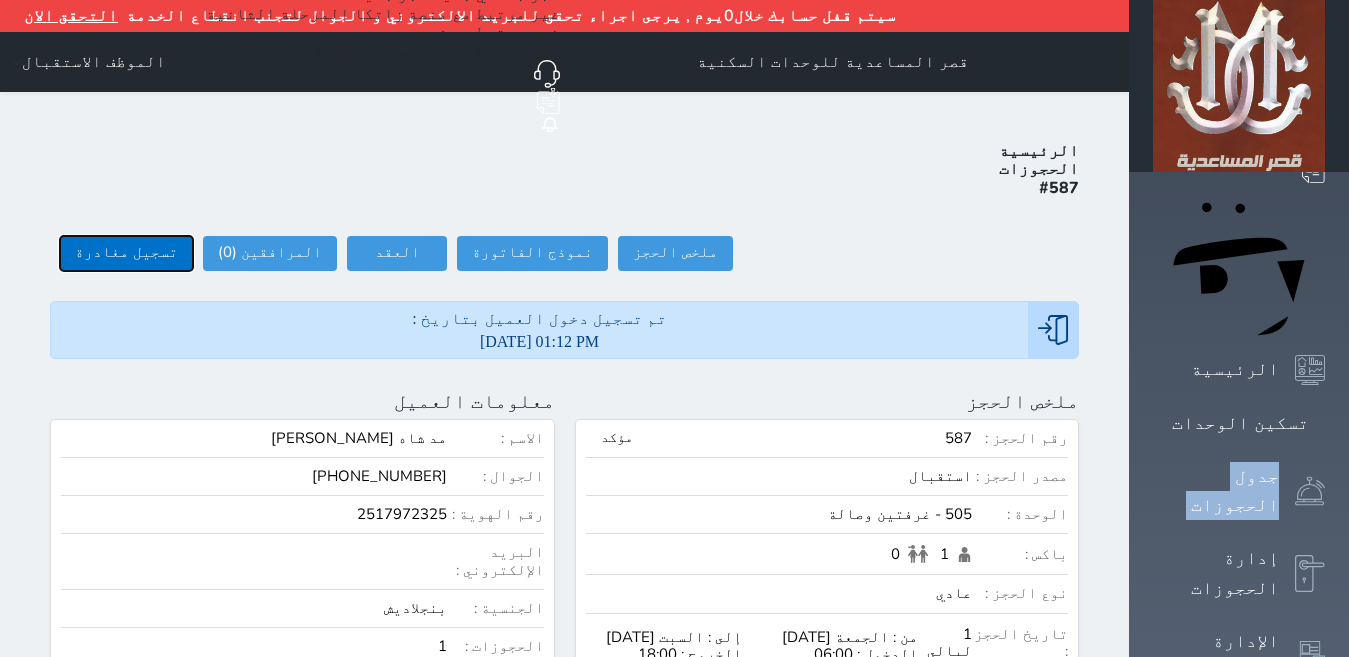 click on "تسجيل مغادرة" at bounding box center [126, 253] 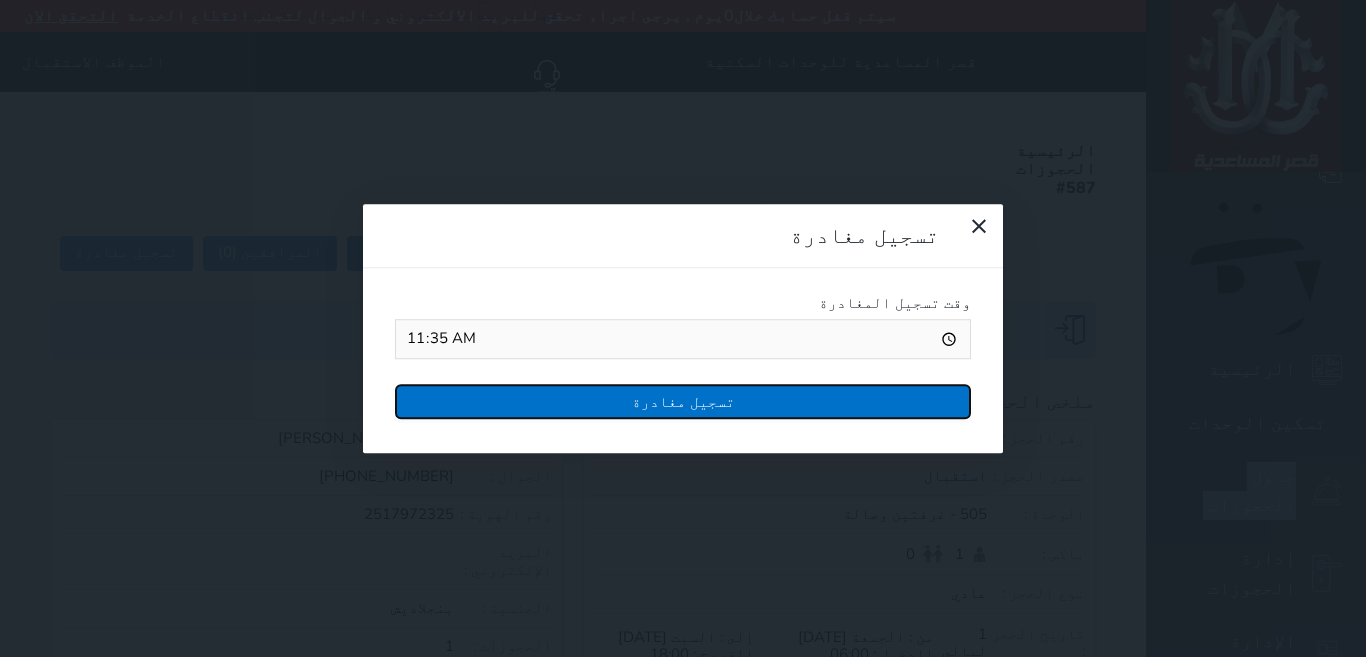 click on "تسجيل مغادرة" at bounding box center (683, 401) 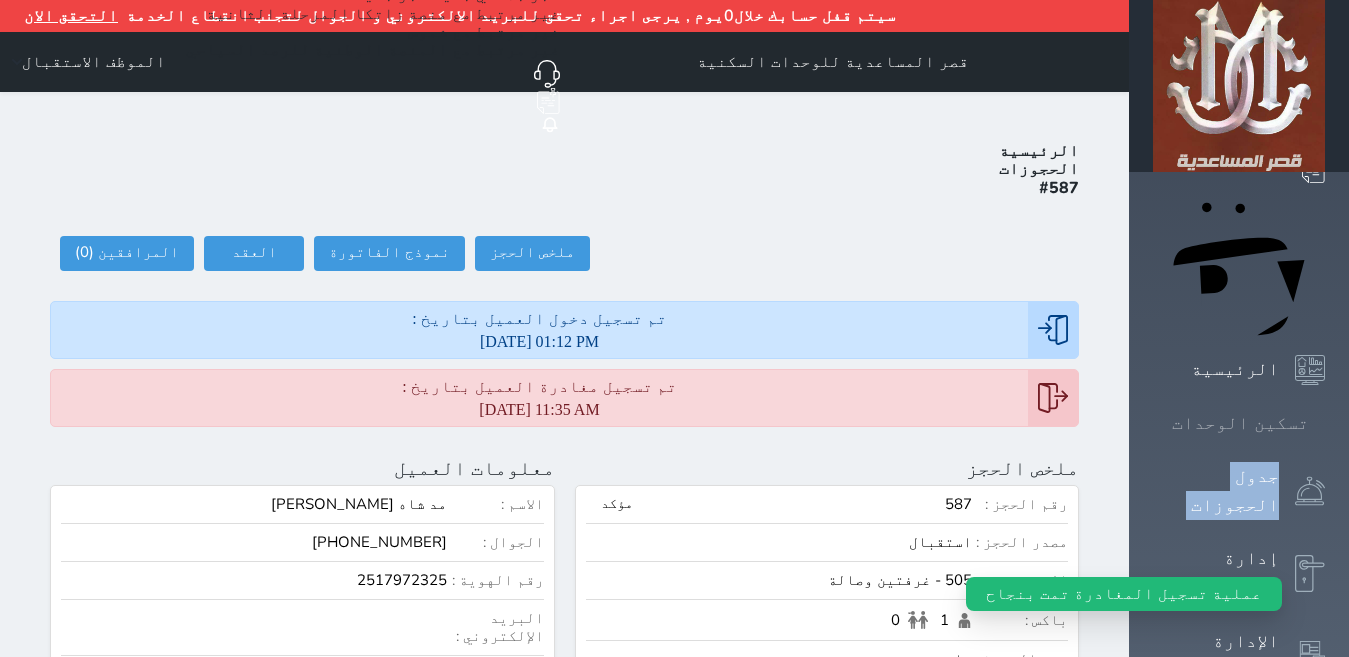 click 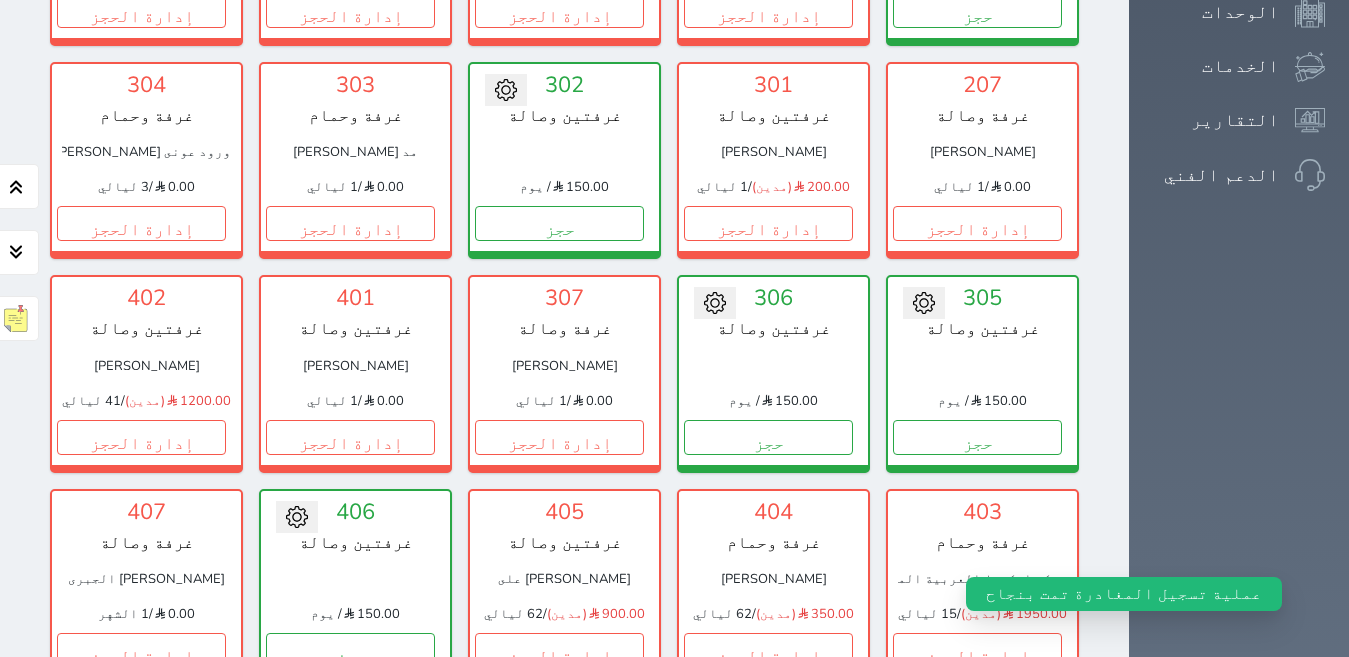 scroll, scrollTop: 722, scrollLeft: 0, axis: vertical 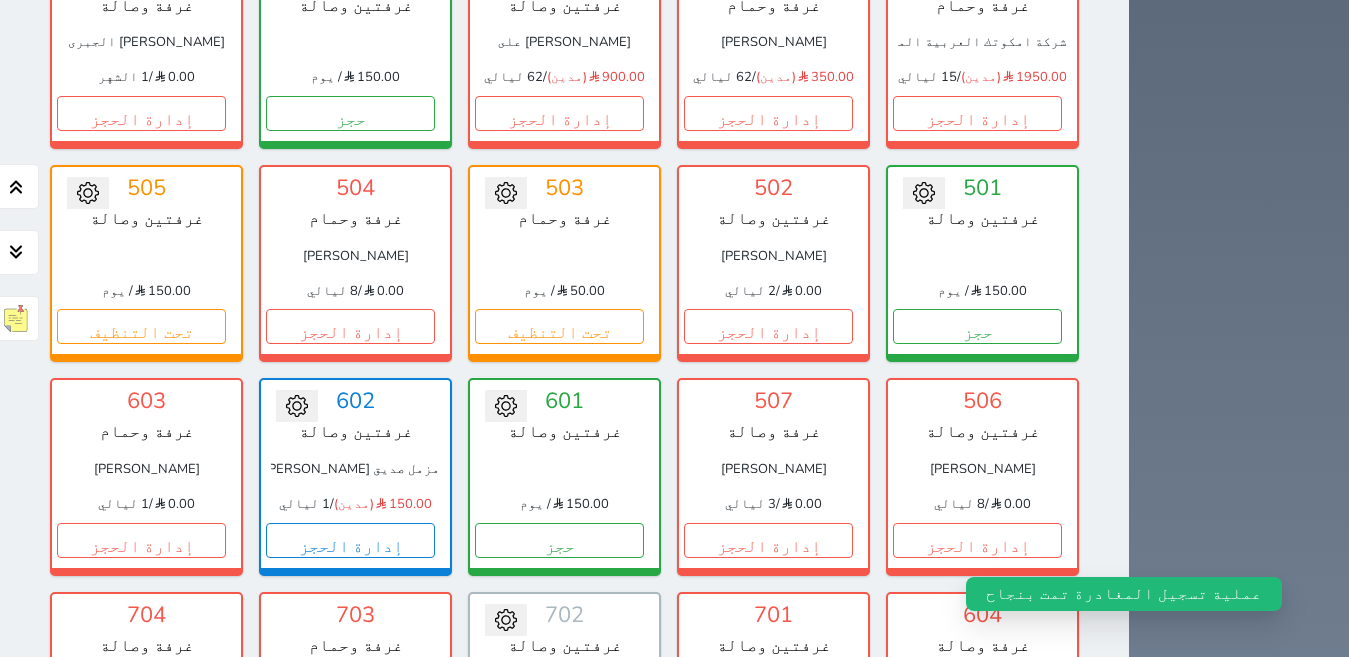 click on "703   غرفة وحمام
شكرية كونهالان
0.00
/   1 ليالي           إدارة الحجز" at bounding box center [355, 690] 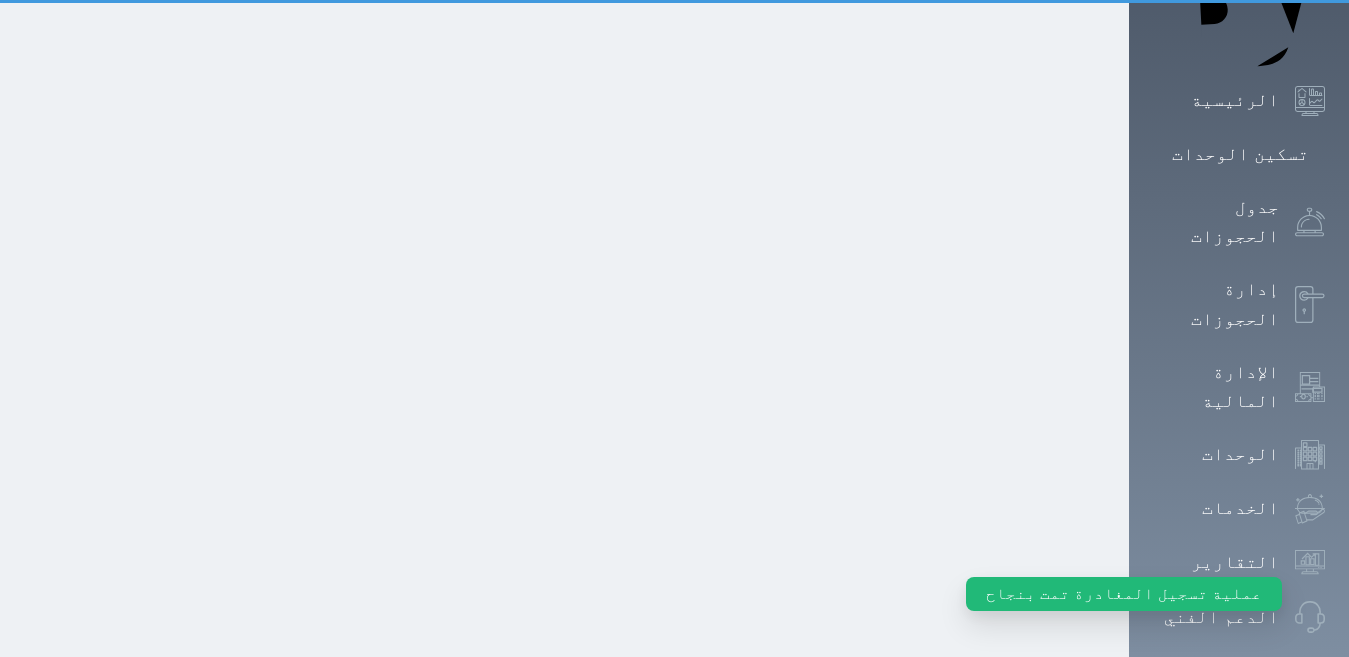 scroll, scrollTop: 0, scrollLeft: 0, axis: both 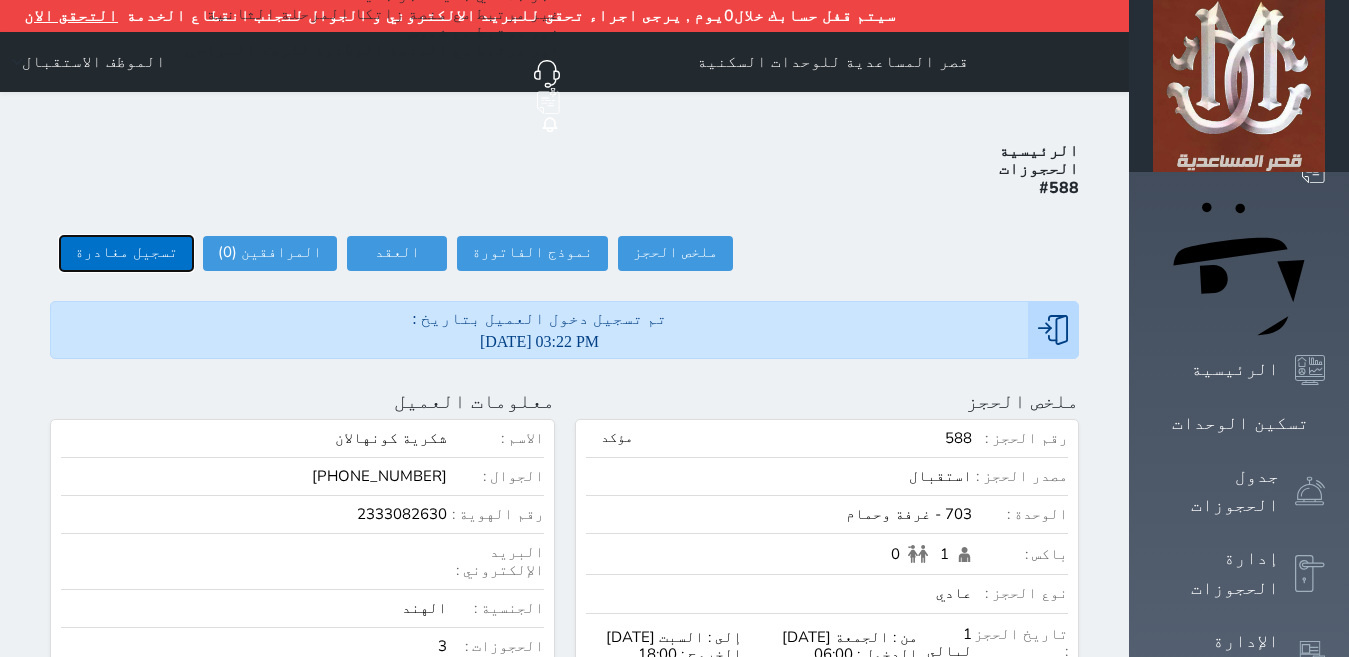 click on "تسجيل مغادرة" at bounding box center (126, 253) 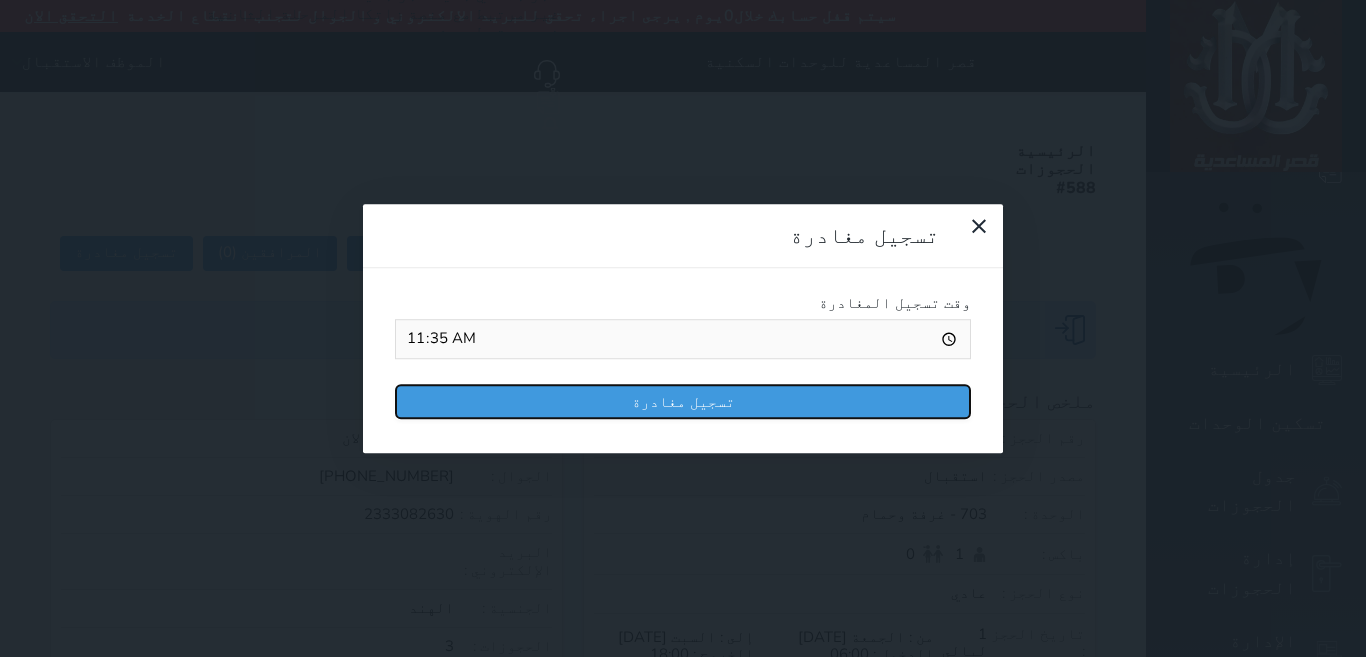 click on "تسجيل مغادرة" at bounding box center [683, 401] 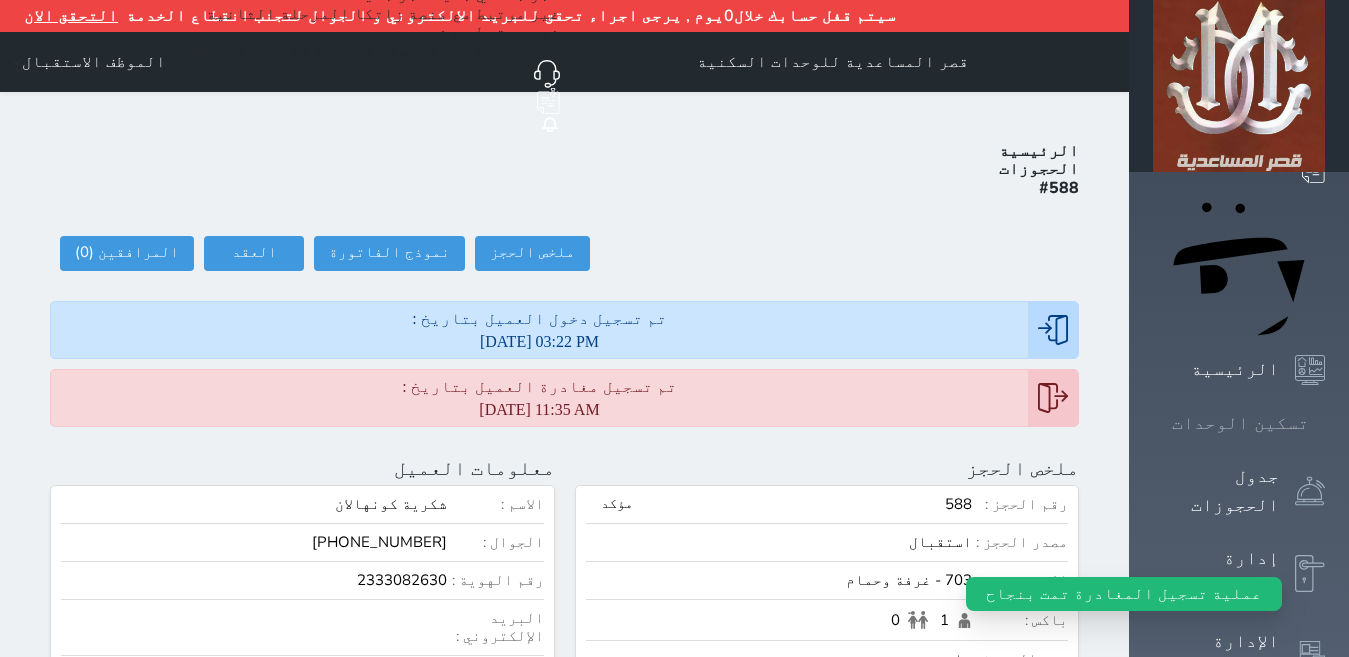 click at bounding box center (1325, 423) 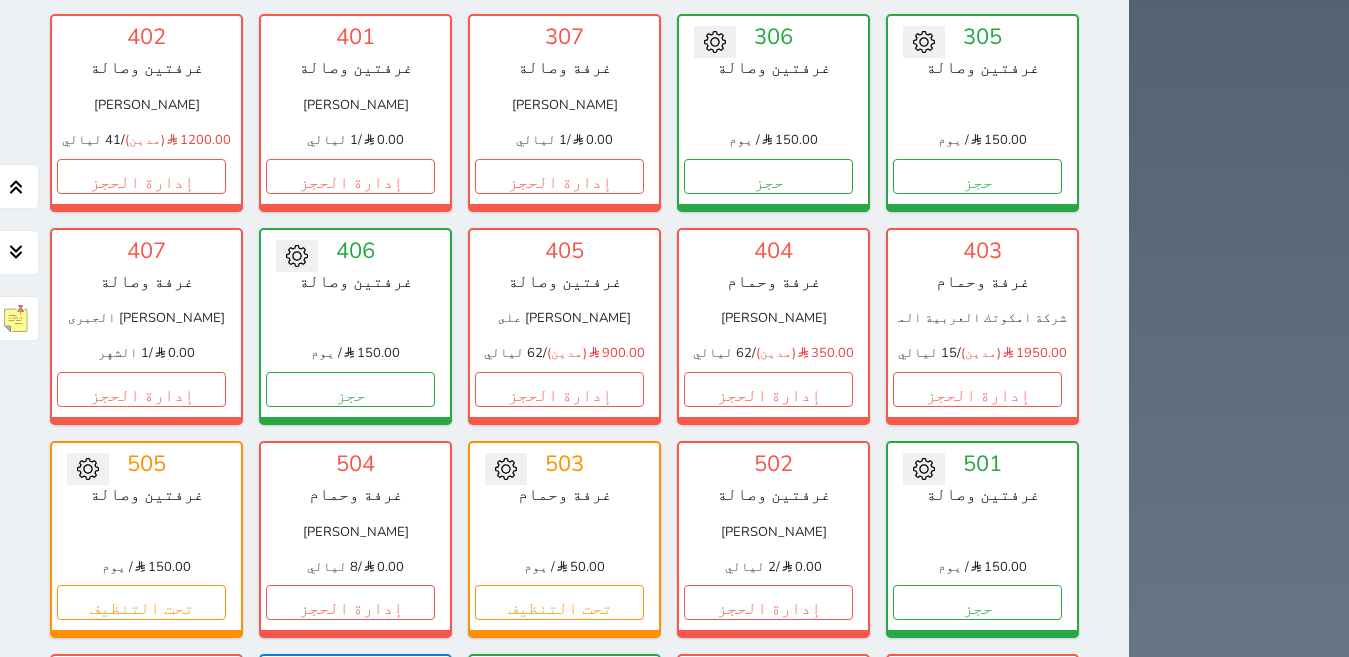 scroll, scrollTop: 962, scrollLeft: 0, axis: vertical 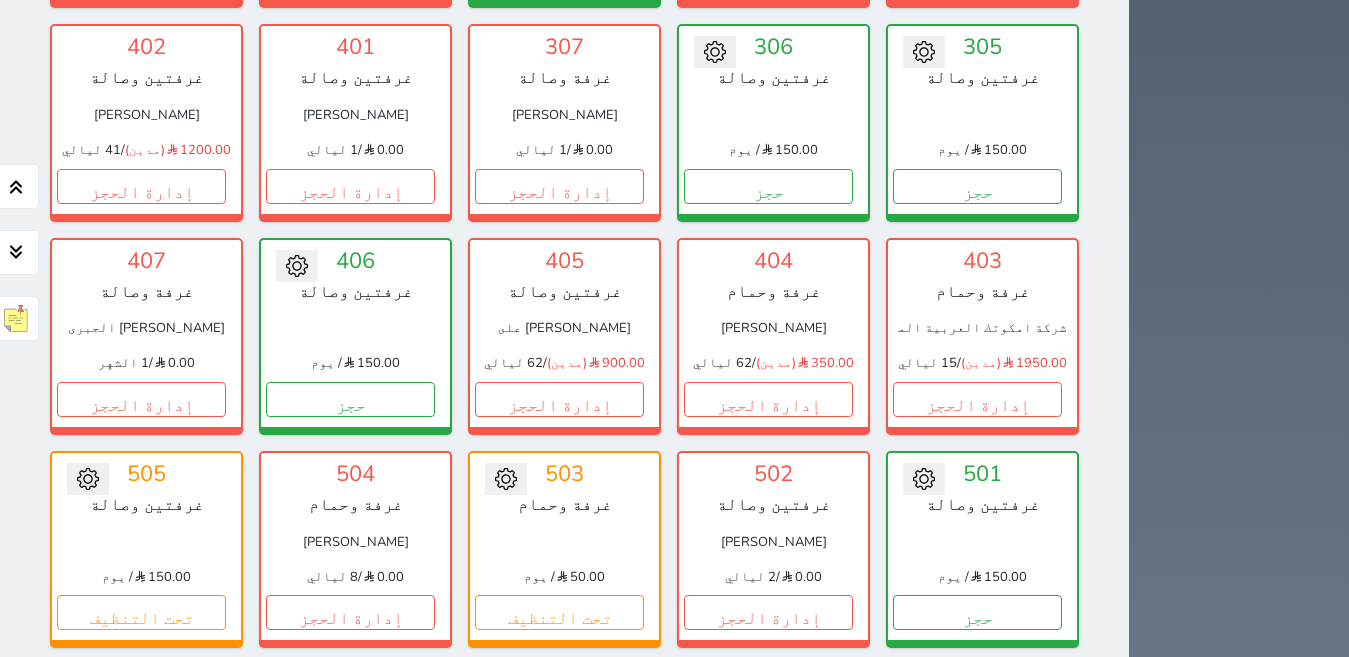 click on "إدارة الحجز" at bounding box center [768, 826] 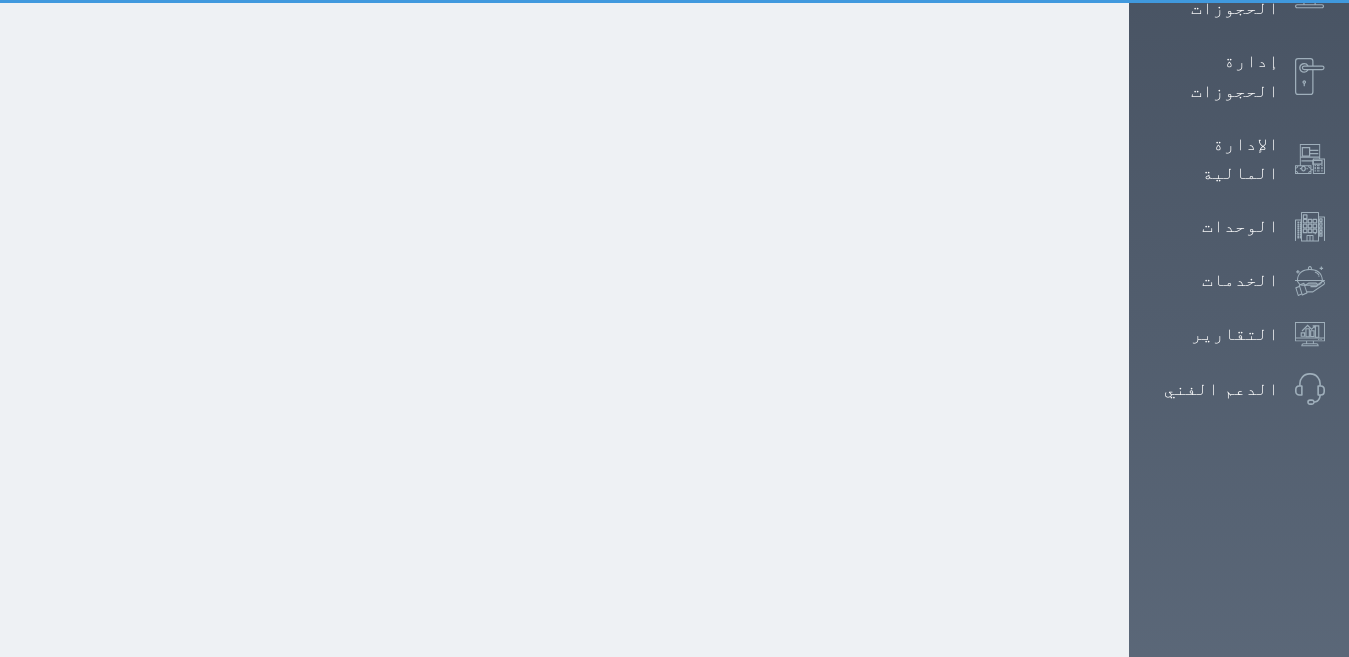 scroll, scrollTop: 0, scrollLeft: 0, axis: both 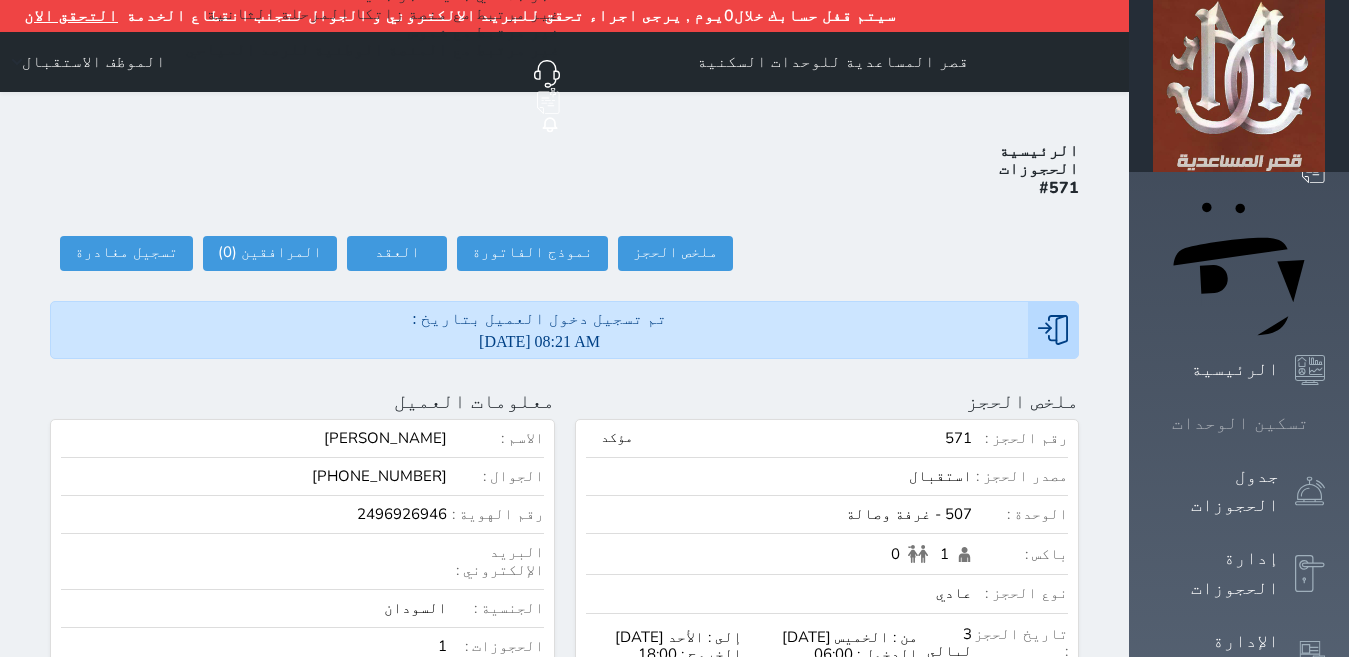 click on "تسكين الوحدات" at bounding box center (1240, 423) 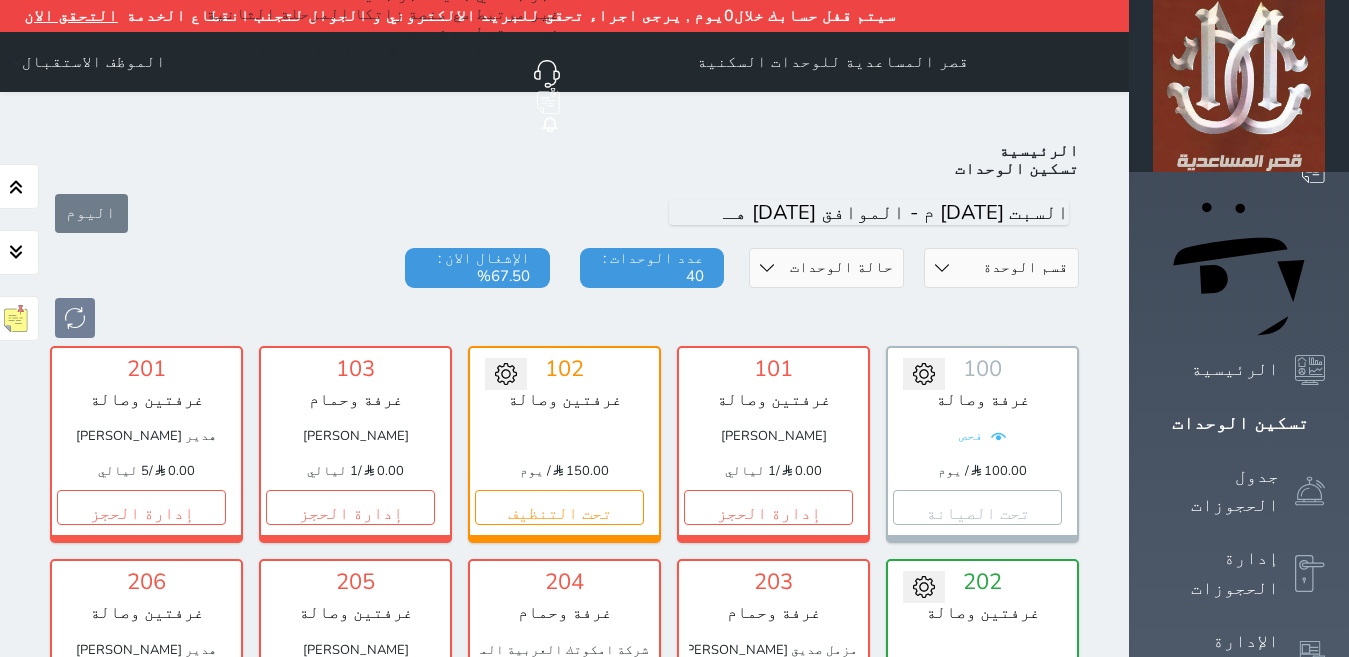 scroll, scrollTop: 110, scrollLeft: 0, axis: vertical 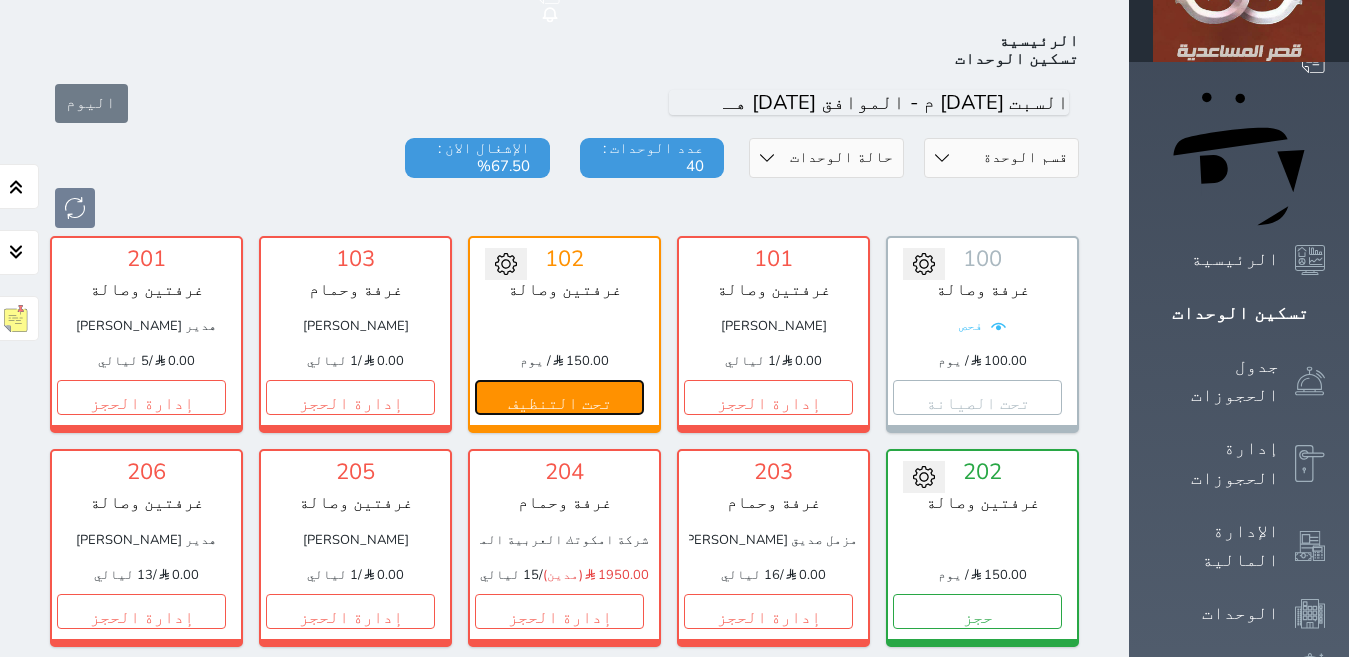 click on "تحت التنظيف" at bounding box center [559, 397] 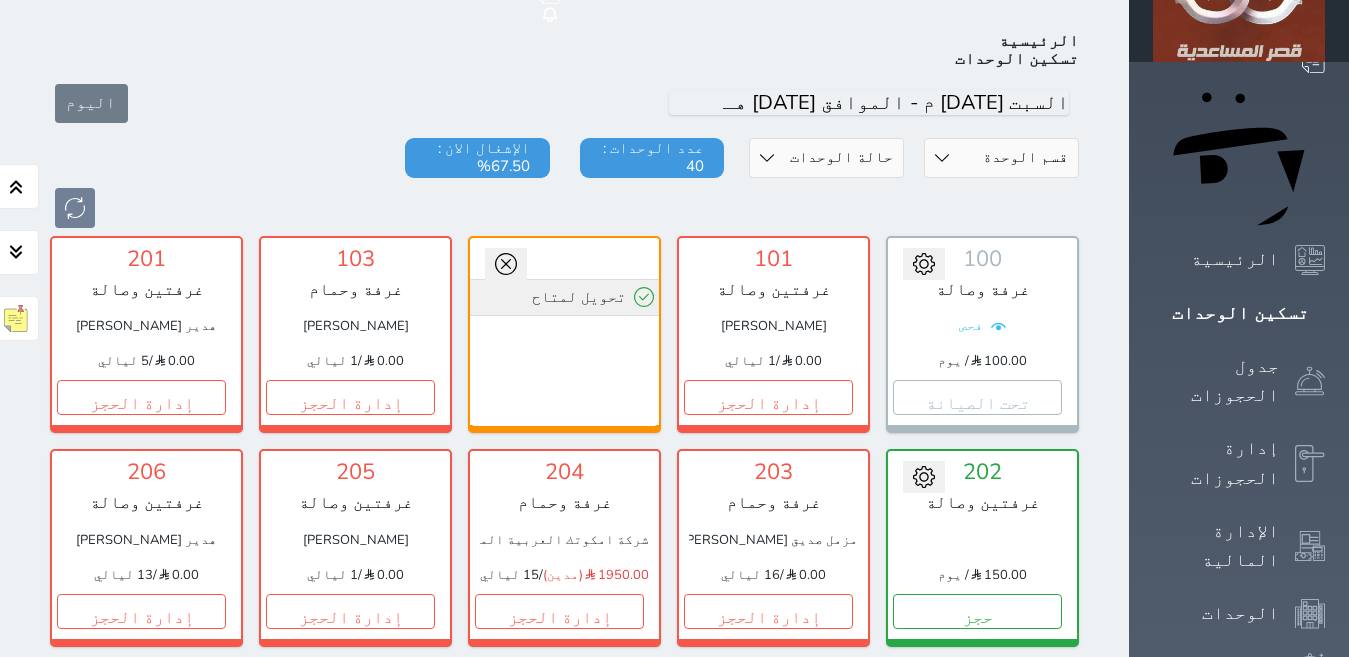 click 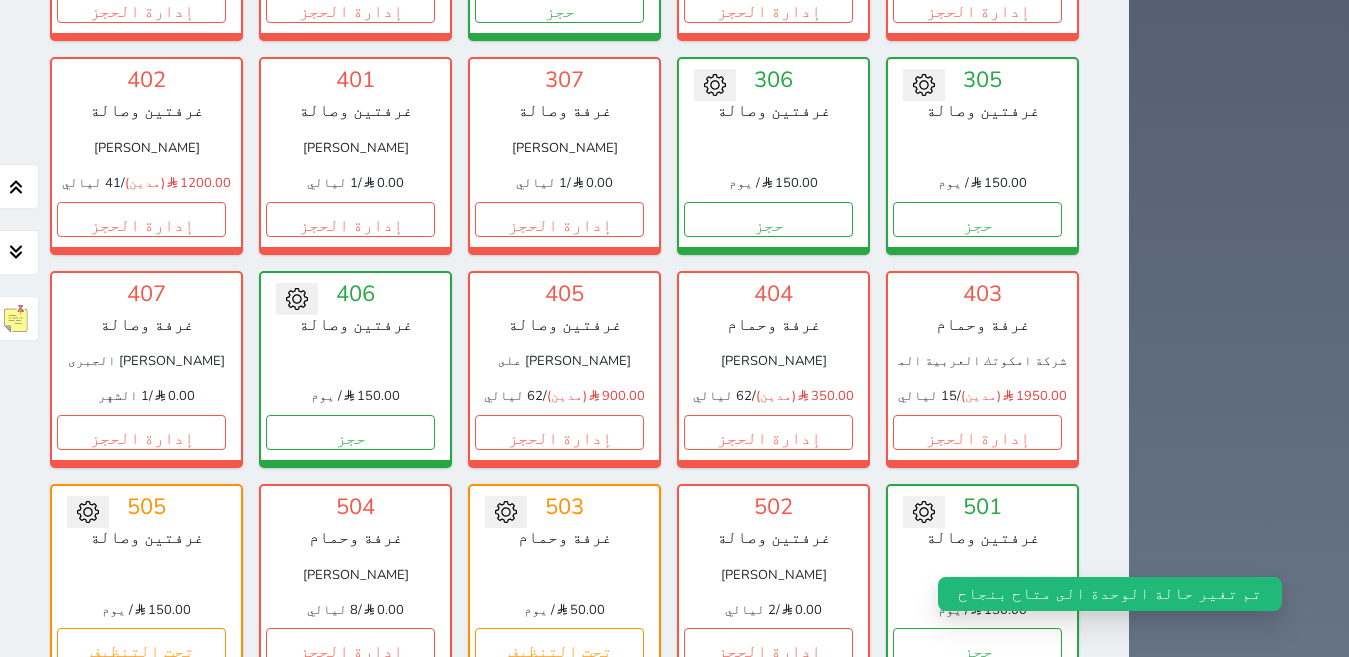 scroll, scrollTop: 933, scrollLeft: 0, axis: vertical 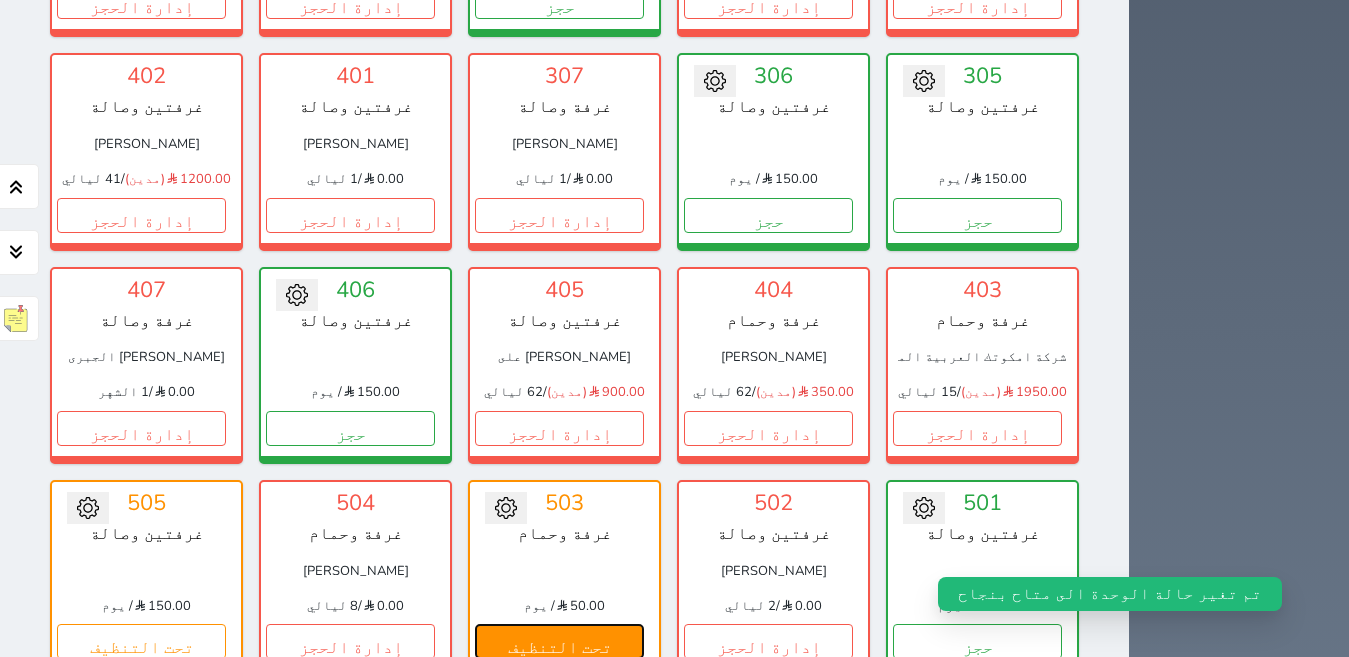 click on "تحت التنظيف" at bounding box center [559, 641] 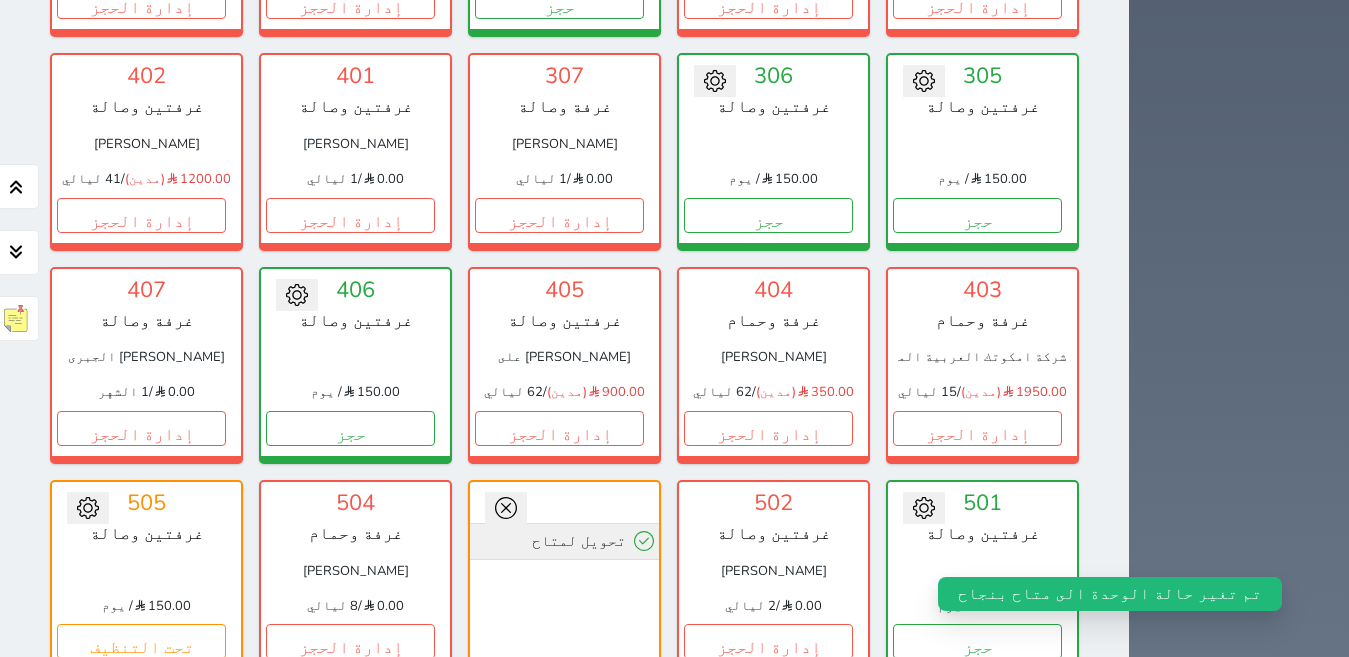 click 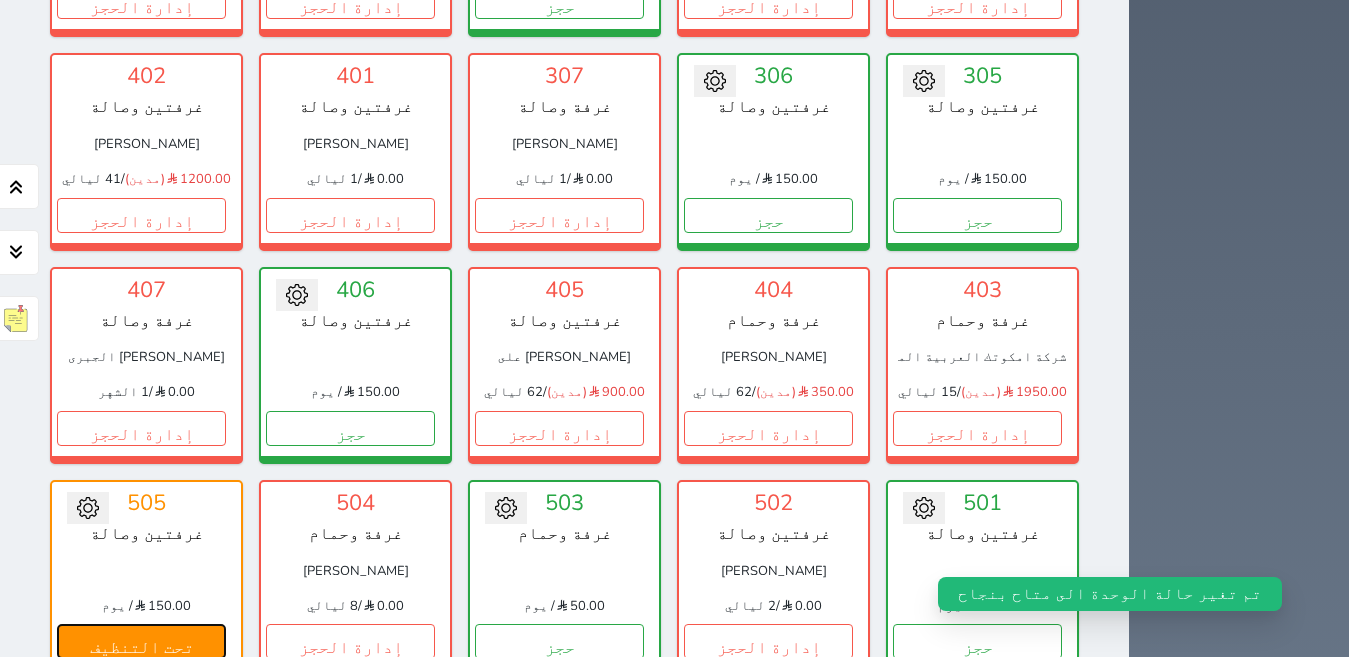 click on "تحت التنظيف" at bounding box center [141, 641] 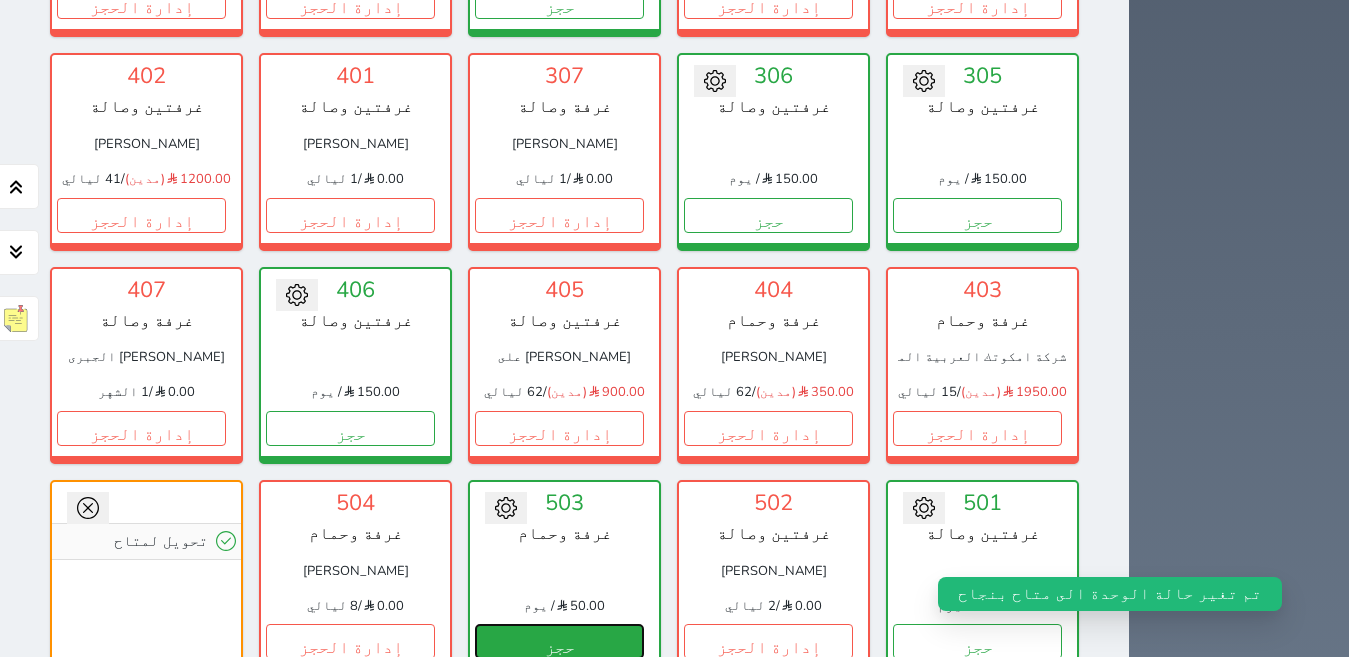 click on "حجز" at bounding box center (559, 641) 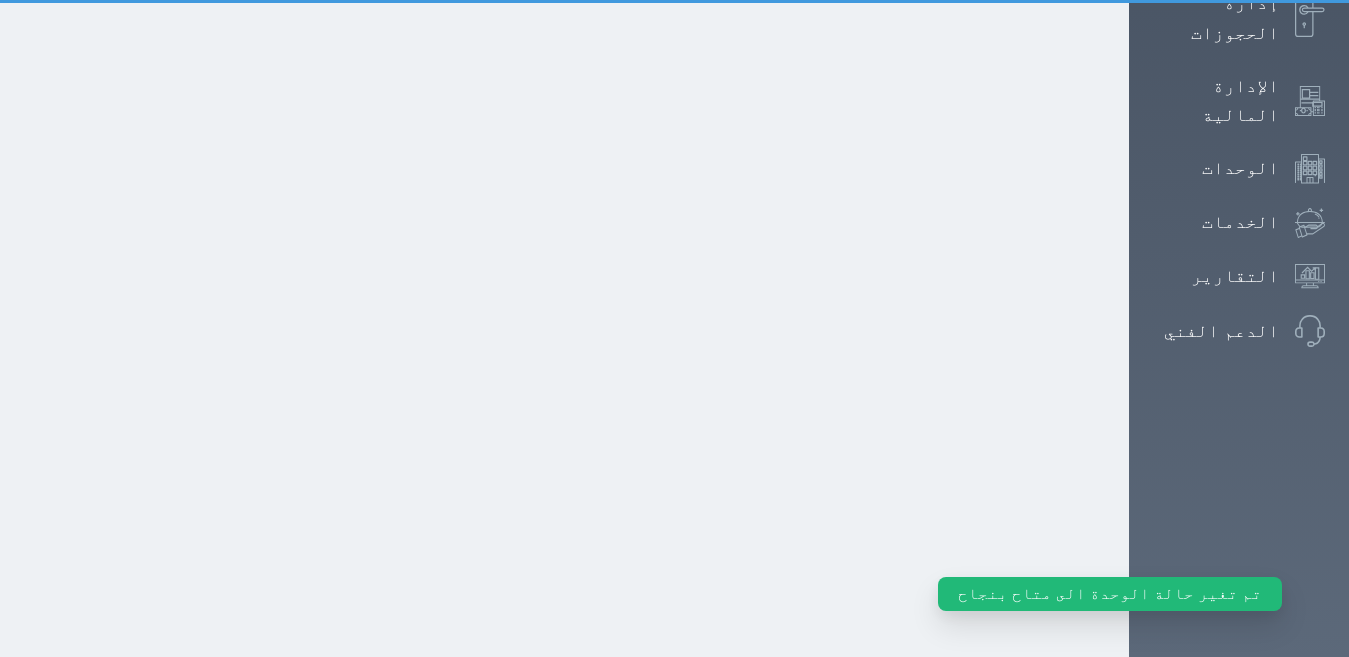 scroll, scrollTop: 192, scrollLeft: 0, axis: vertical 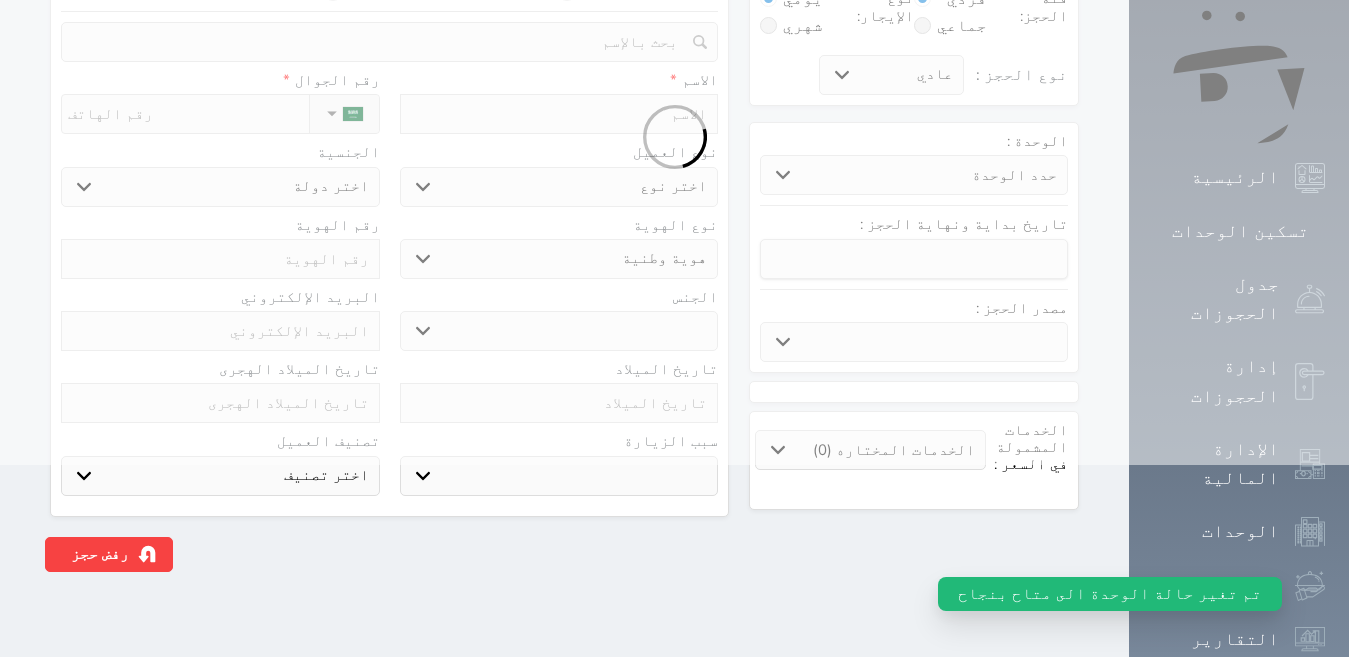 select 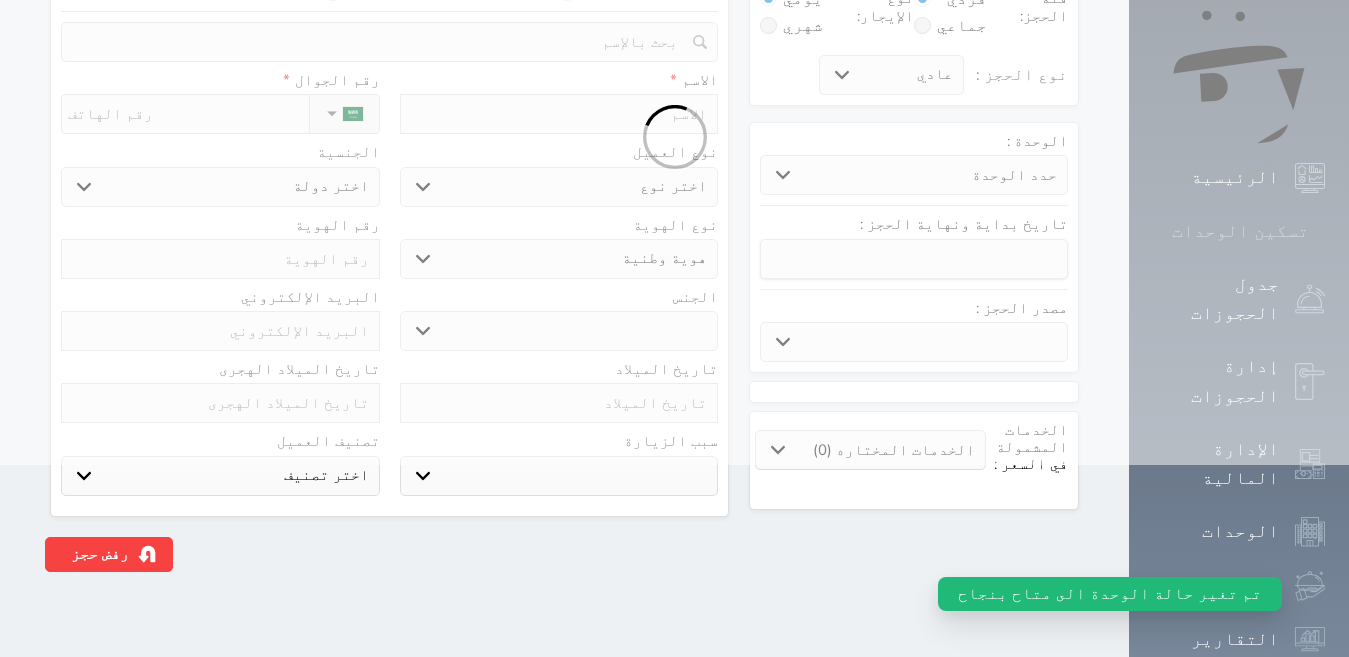 scroll, scrollTop: 0, scrollLeft: 0, axis: both 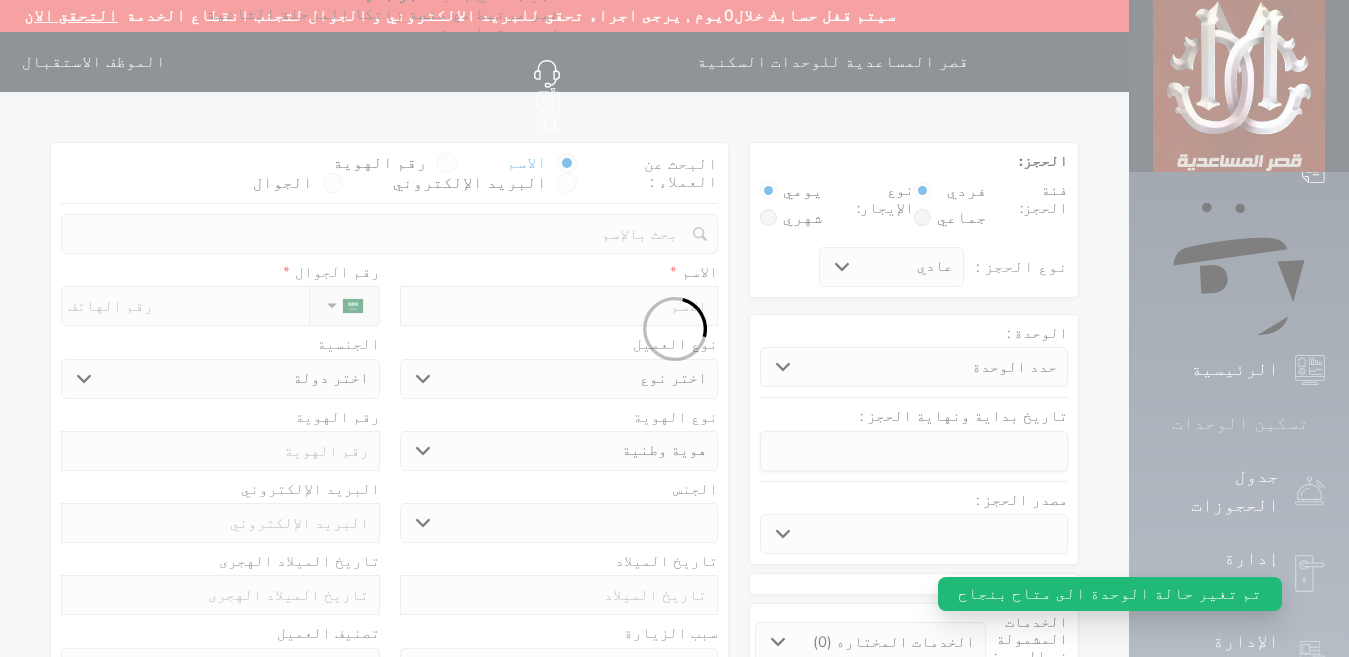 select on "33166" 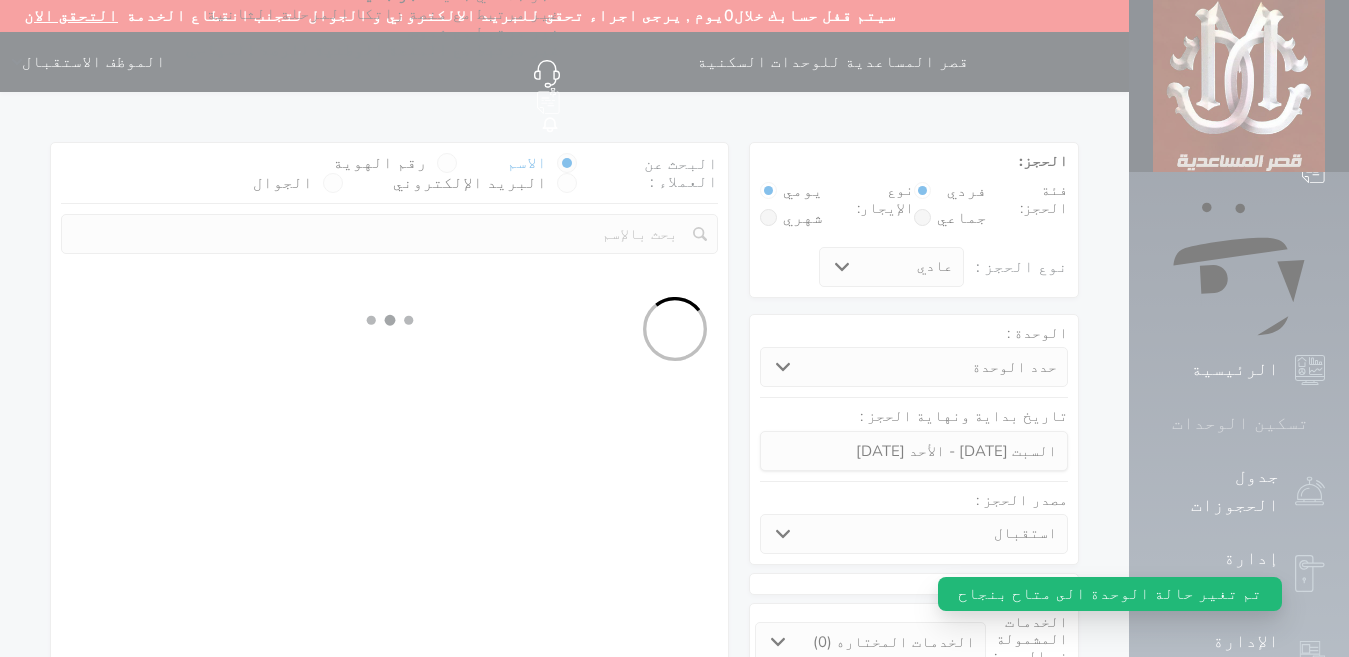 click on "تسكين الوحدات" at bounding box center [1239, 423] 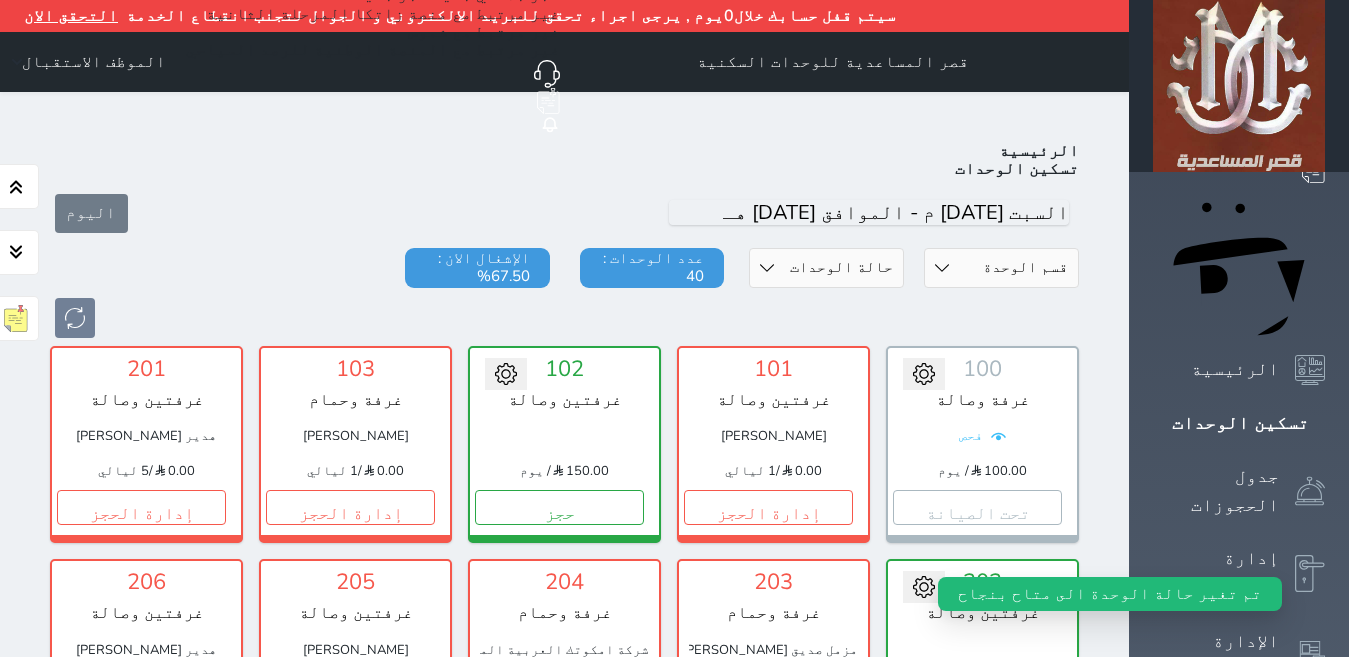 scroll, scrollTop: 110, scrollLeft: 0, axis: vertical 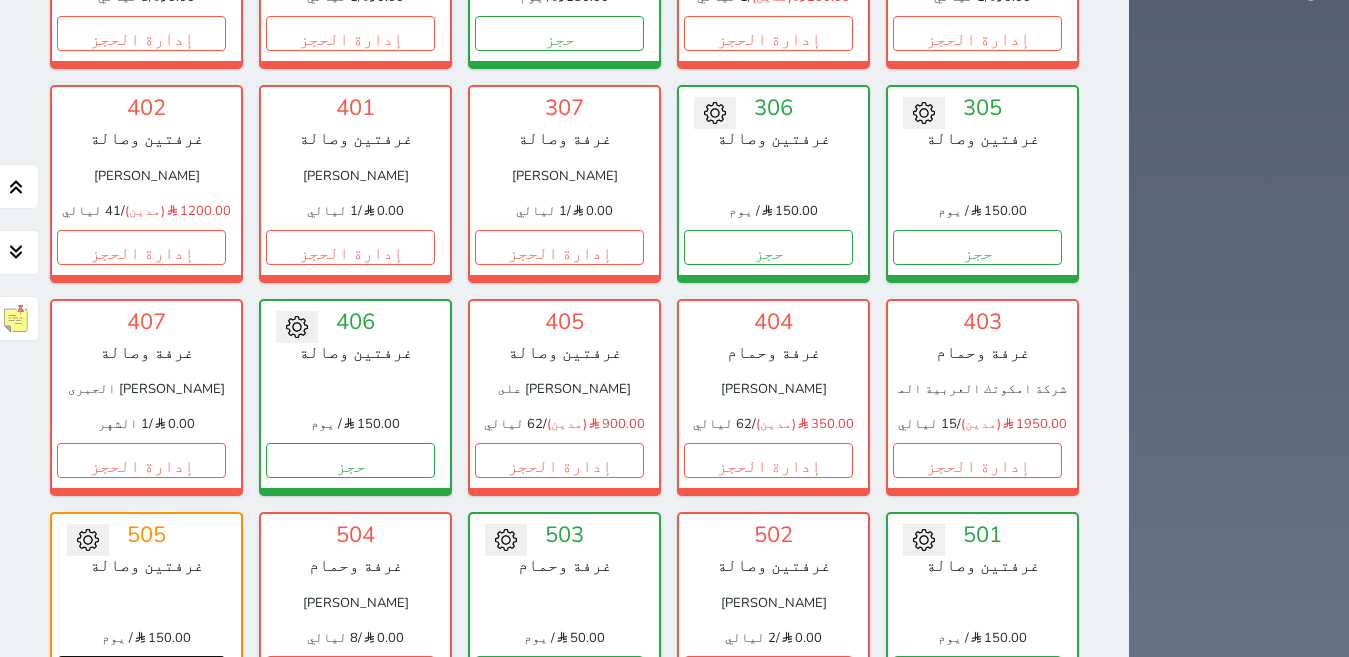 click on "تحت التنظيف" at bounding box center [141, 673] 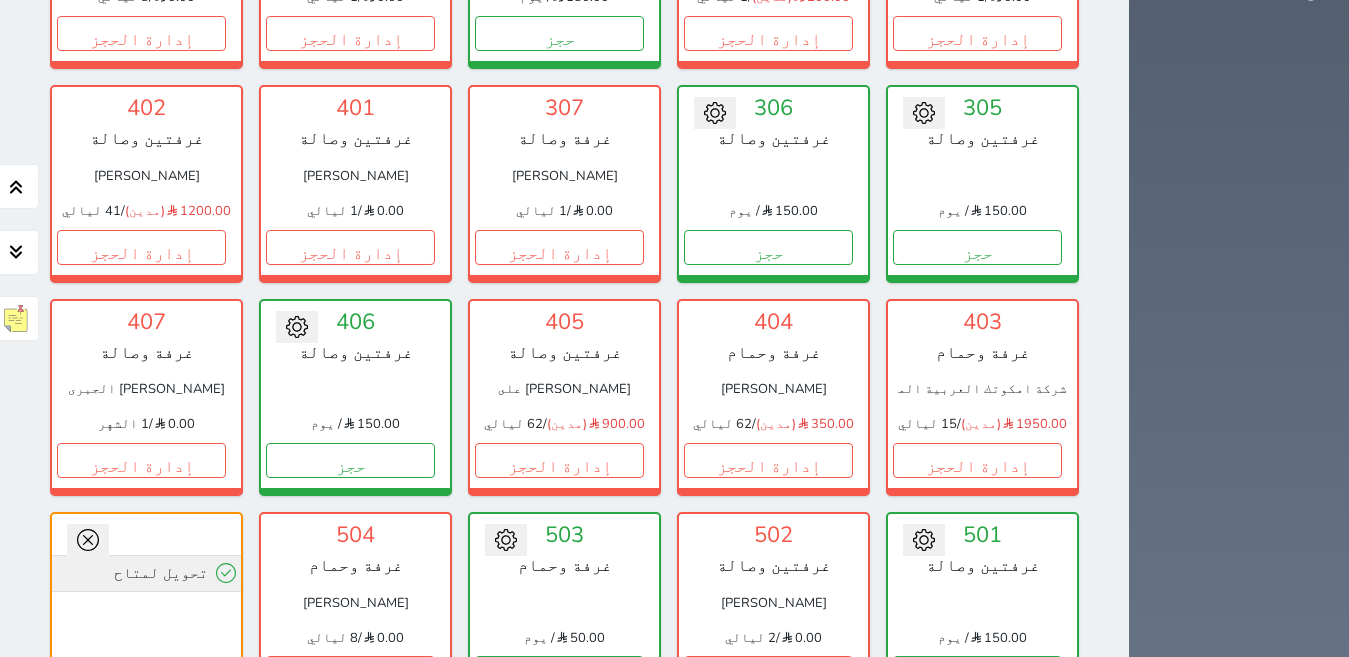 click on "تحويل لمتاح" at bounding box center (146, 573) 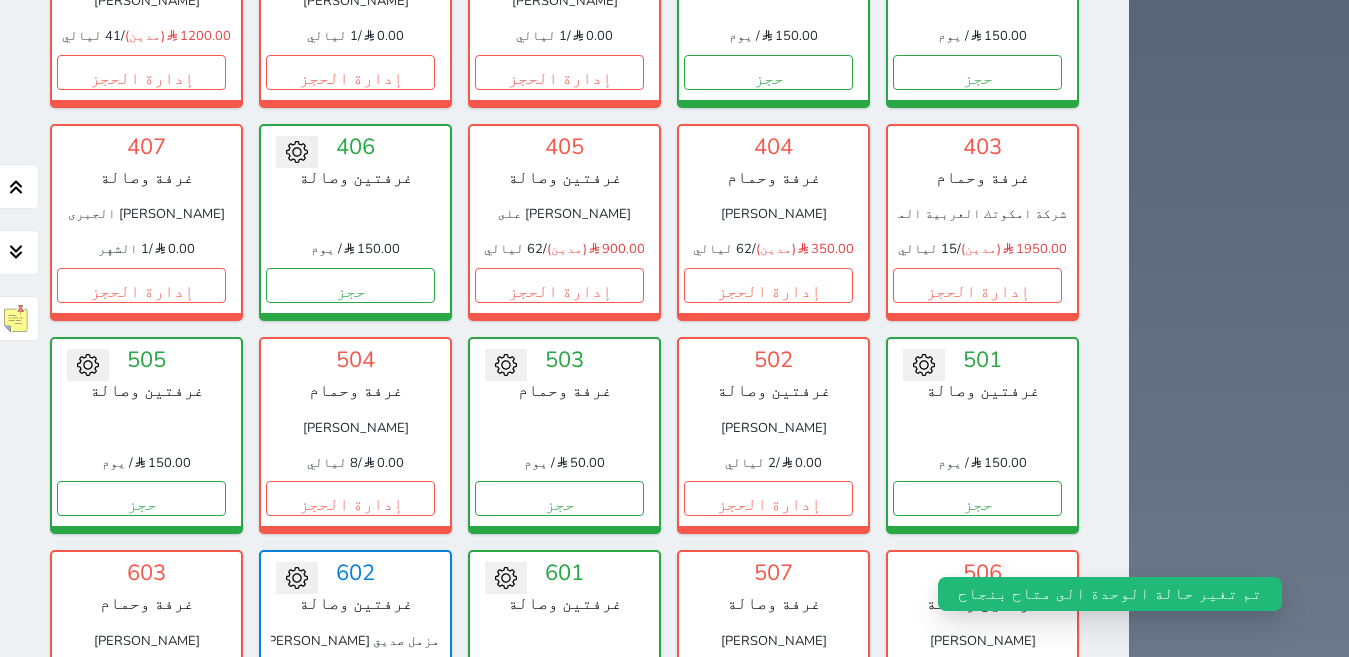 scroll, scrollTop: 1098, scrollLeft: 0, axis: vertical 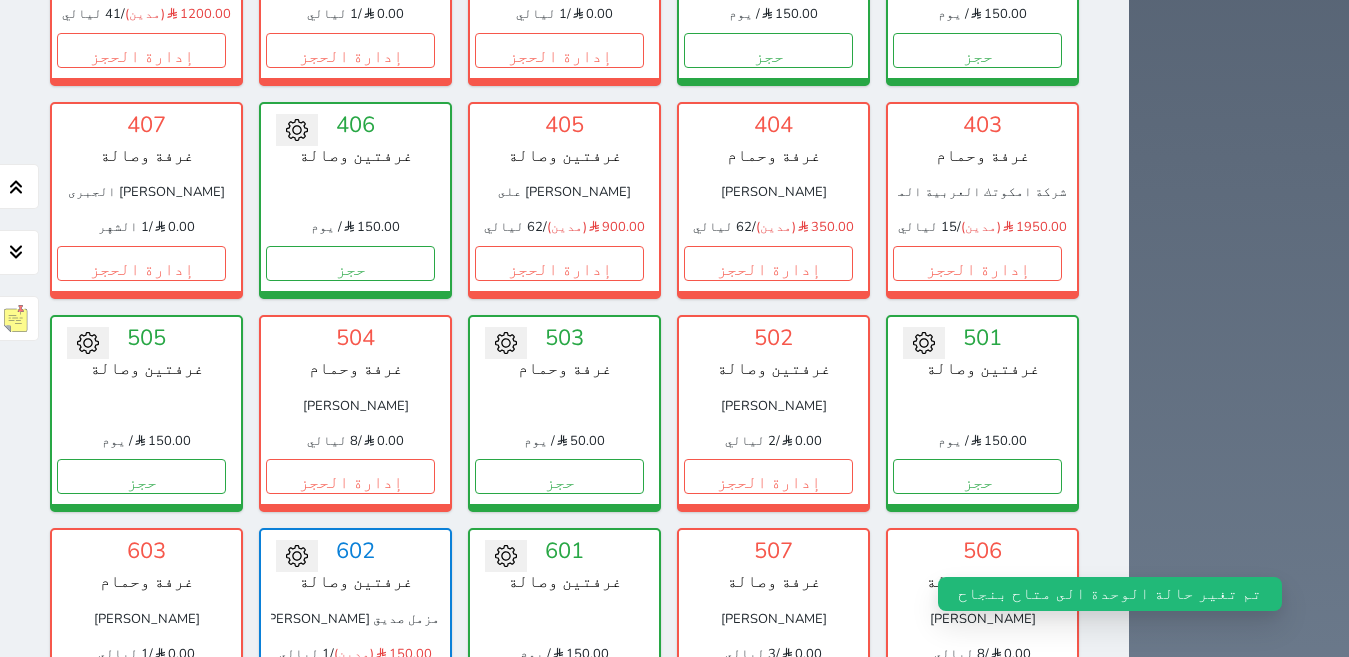 click on "إدارة الحجز" at bounding box center (768, 690) 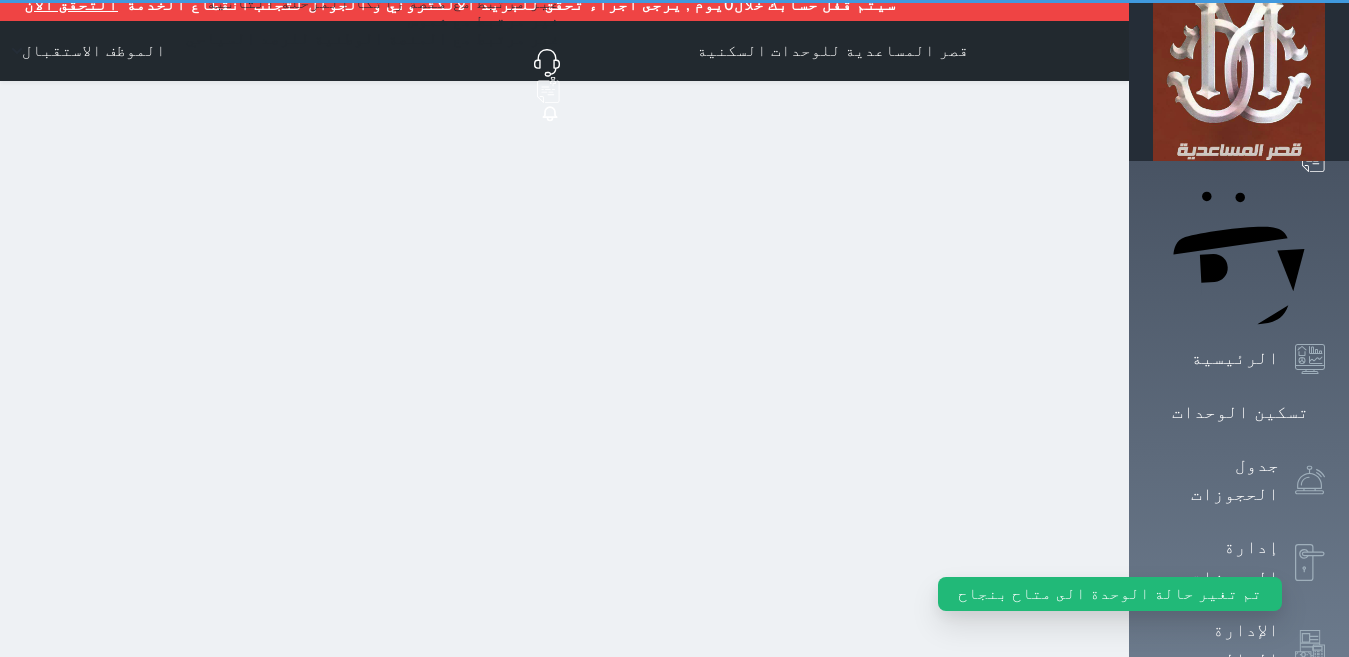 scroll, scrollTop: 0, scrollLeft: 0, axis: both 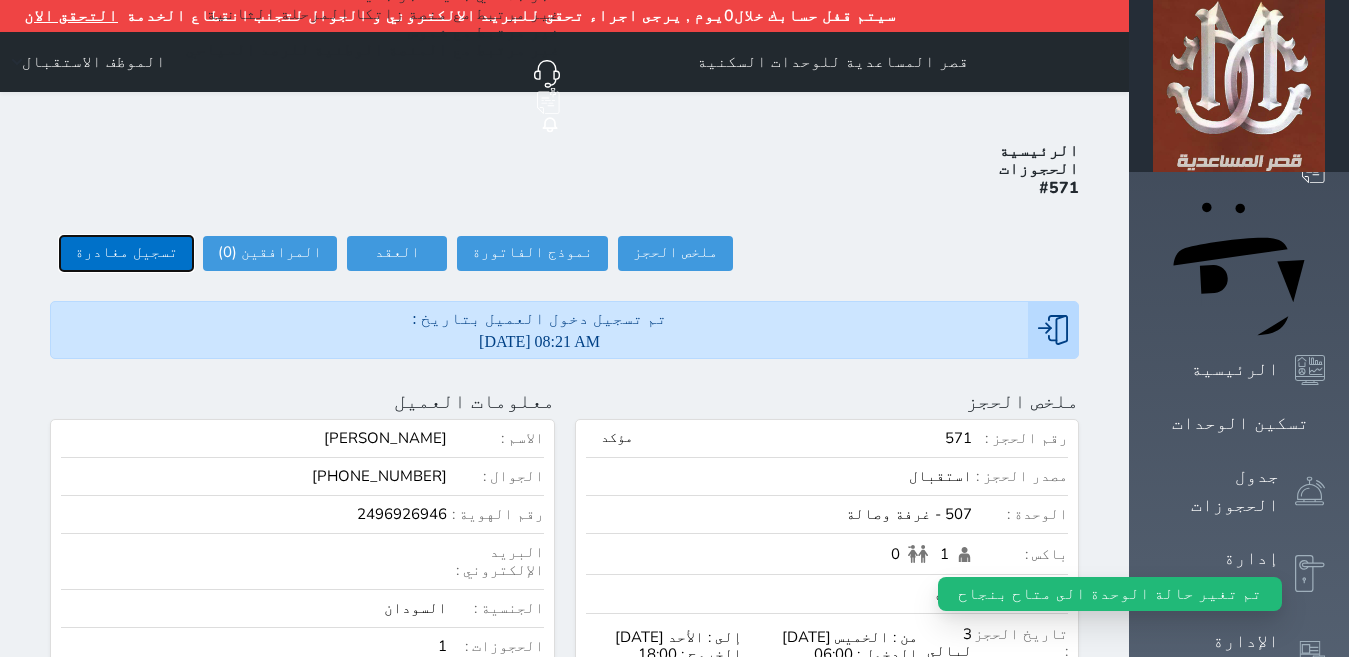 click on "تسجيل مغادرة" at bounding box center [126, 253] 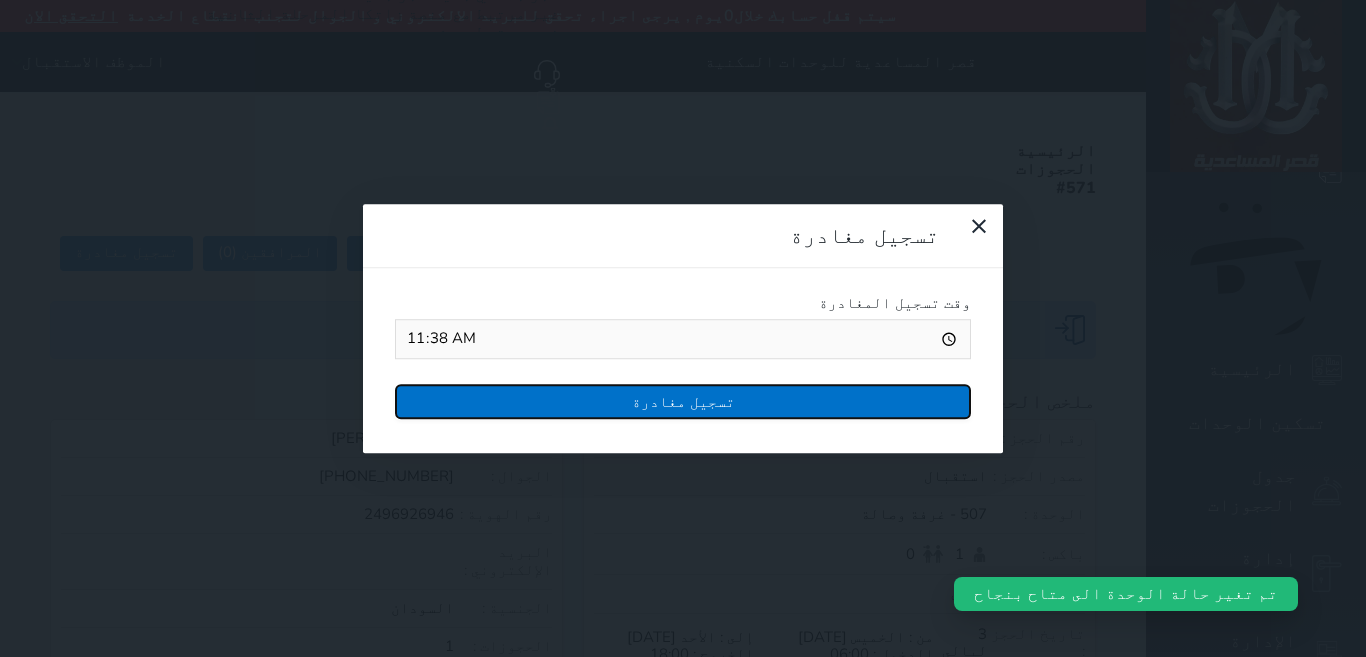 click on "تسجيل مغادرة" at bounding box center [683, 401] 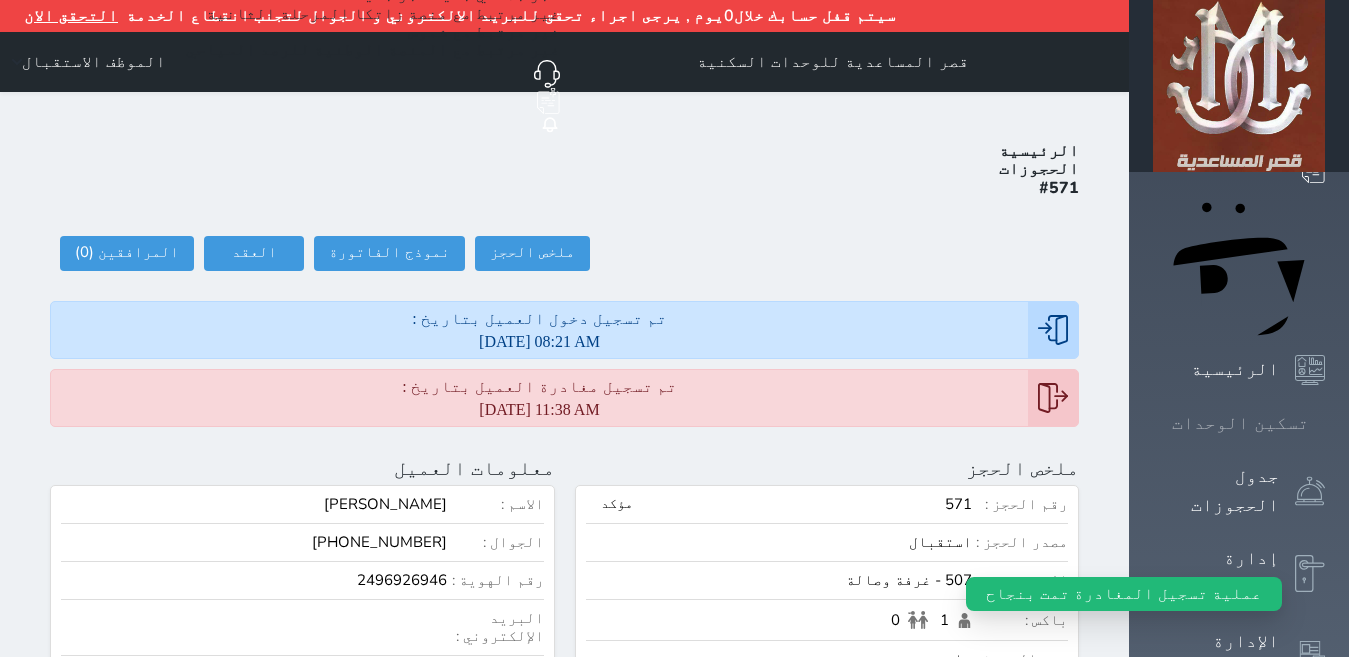 click on "تسكين الوحدات" at bounding box center [1240, 423] 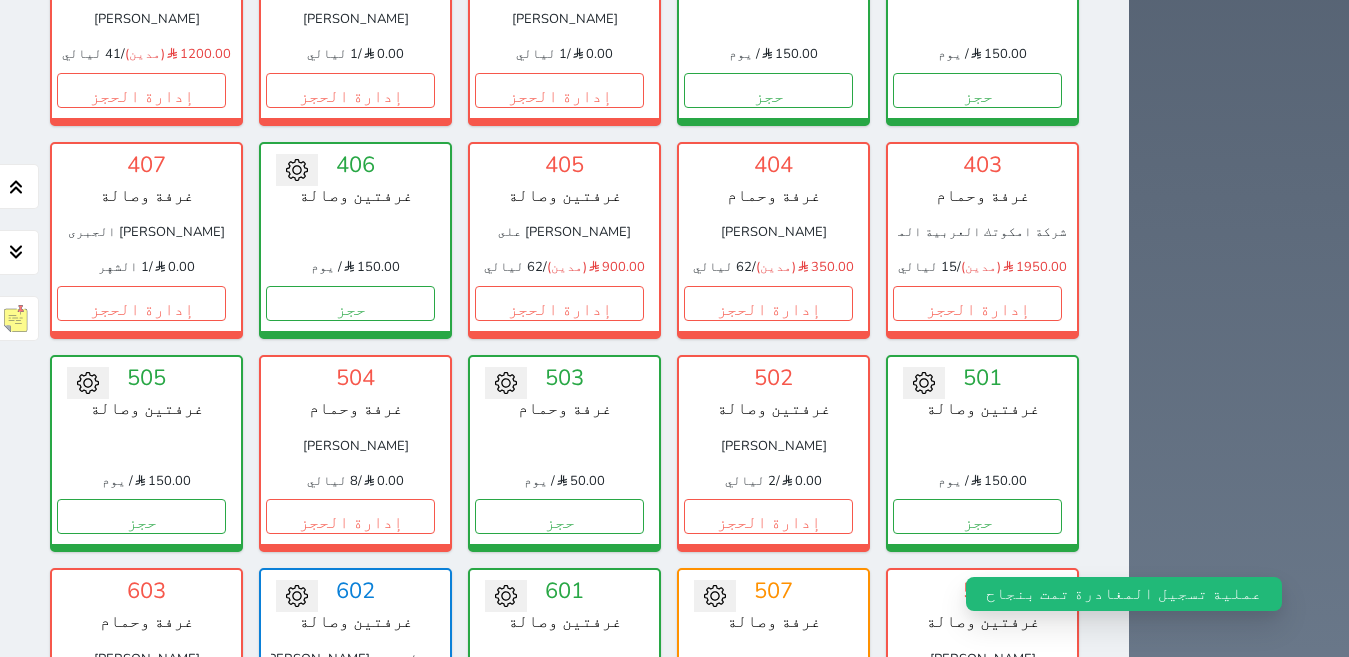 scroll, scrollTop: 1062, scrollLeft: 0, axis: vertical 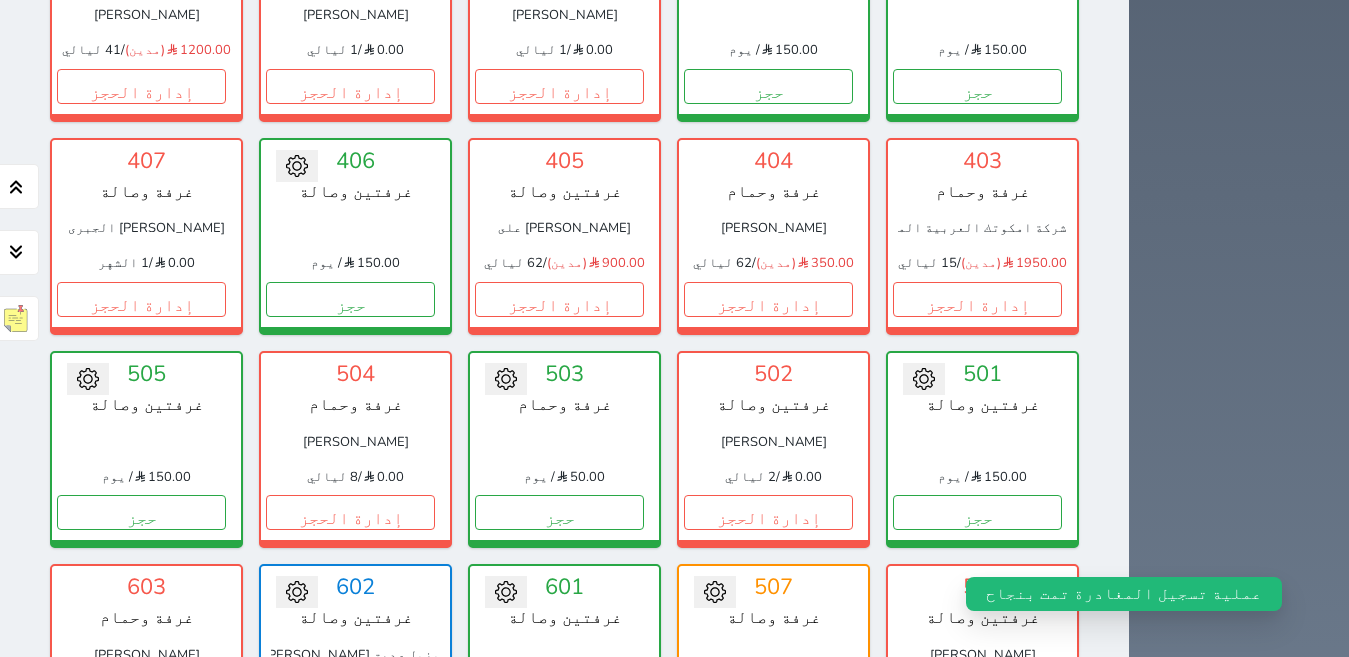 click on "تحت التنظيف" at bounding box center [768, 726] 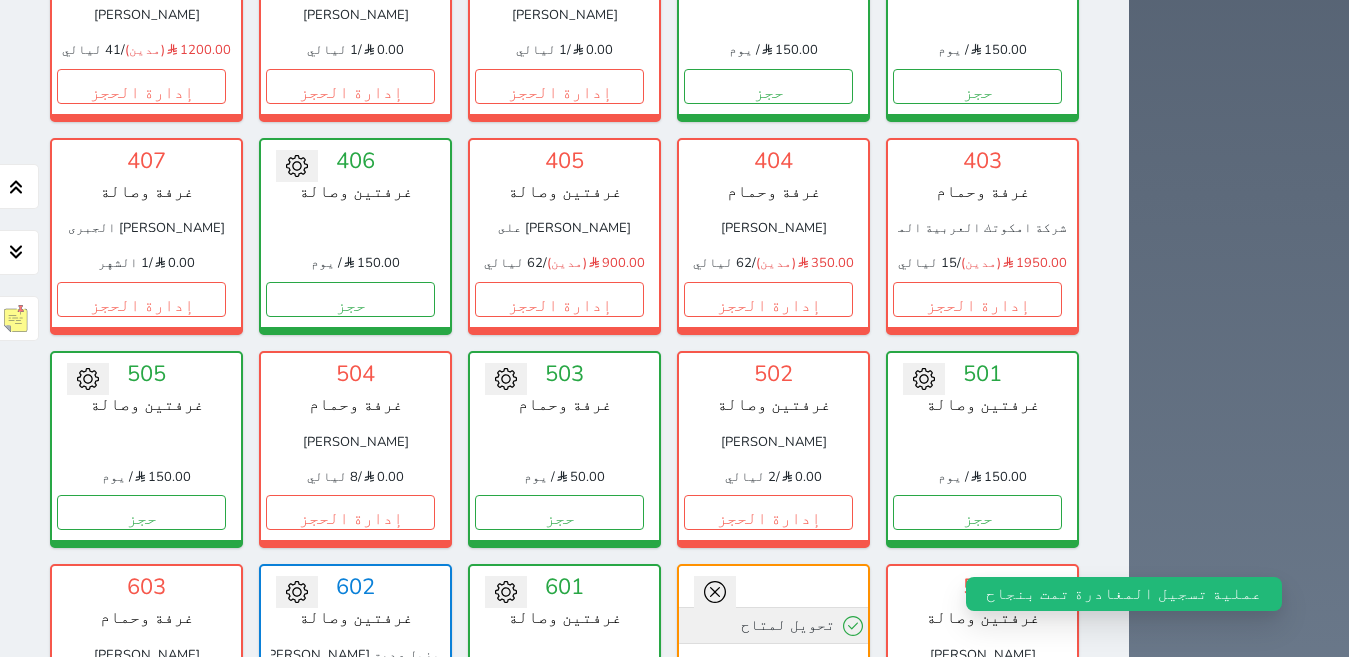 click 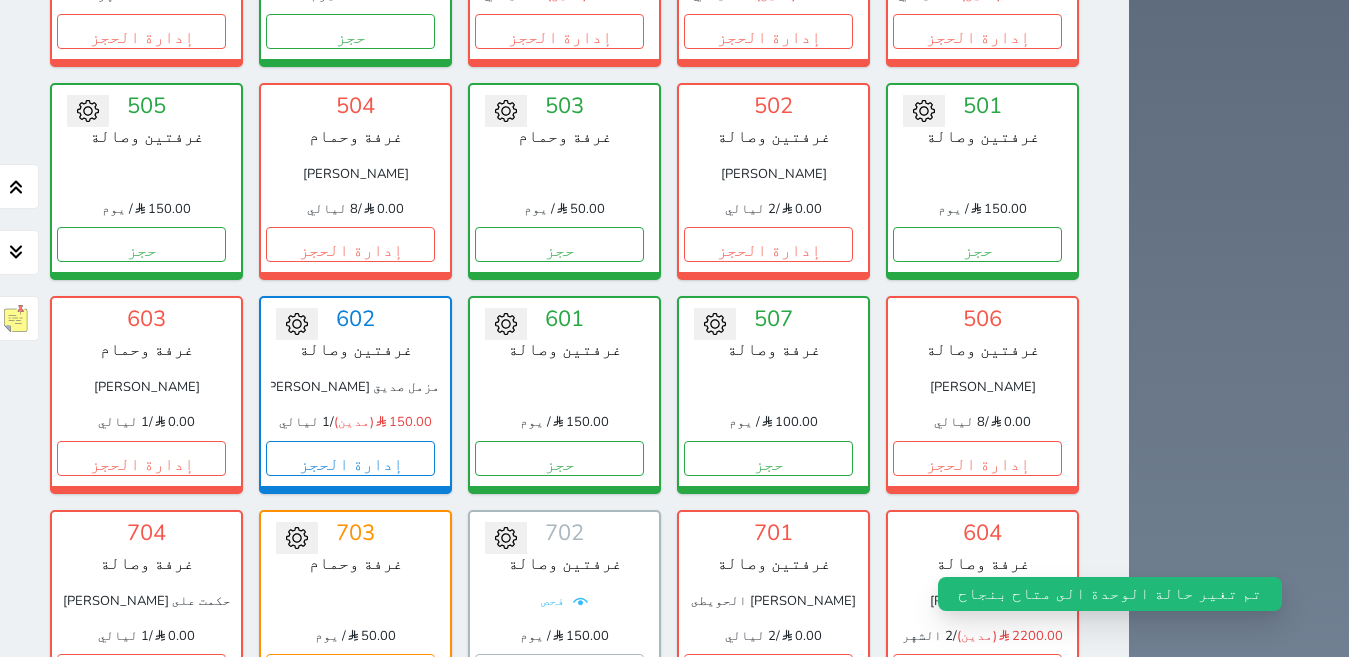 scroll, scrollTop: 1334, scrollLeft: 0, axis: vertical 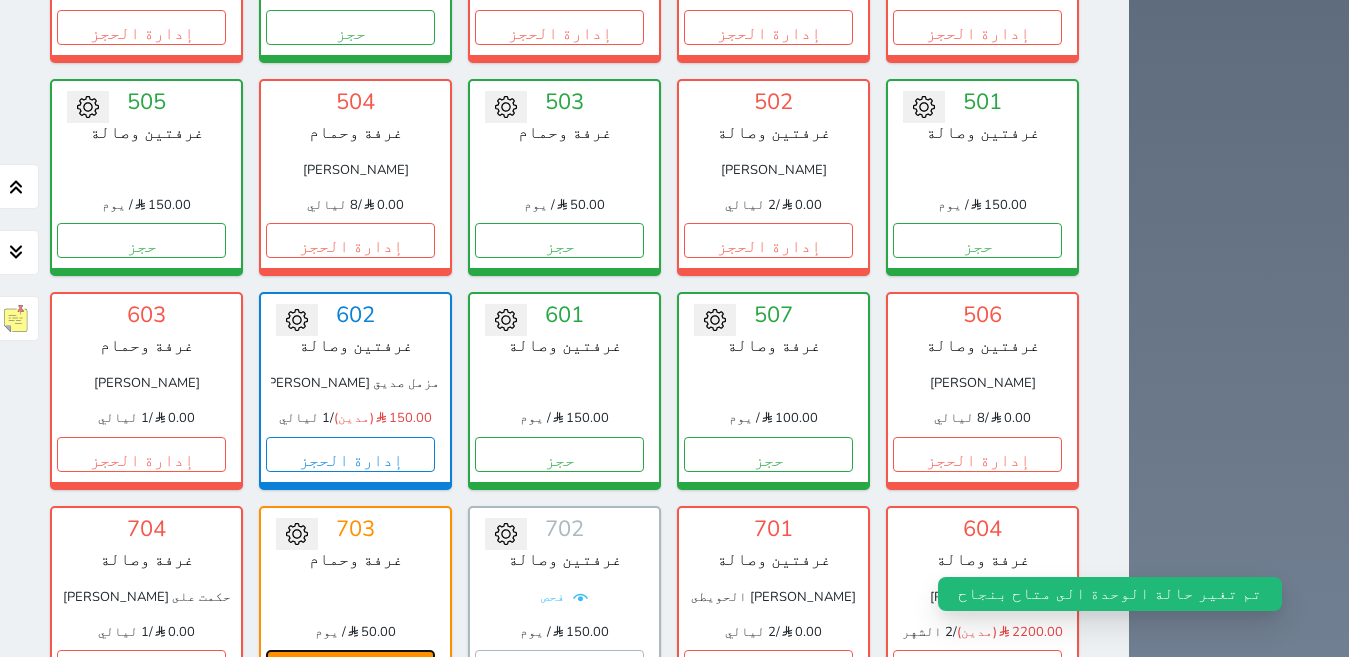 click on "تحت التنظيف" at bounding box center (350, 667) 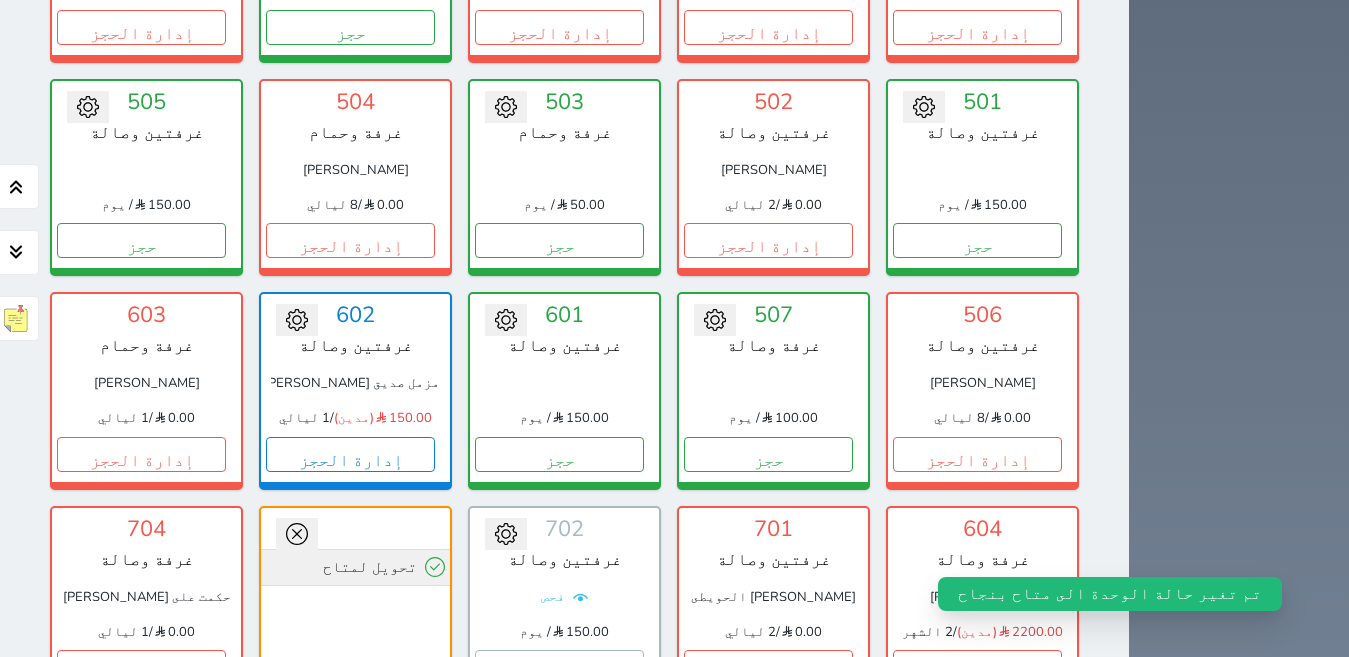 click 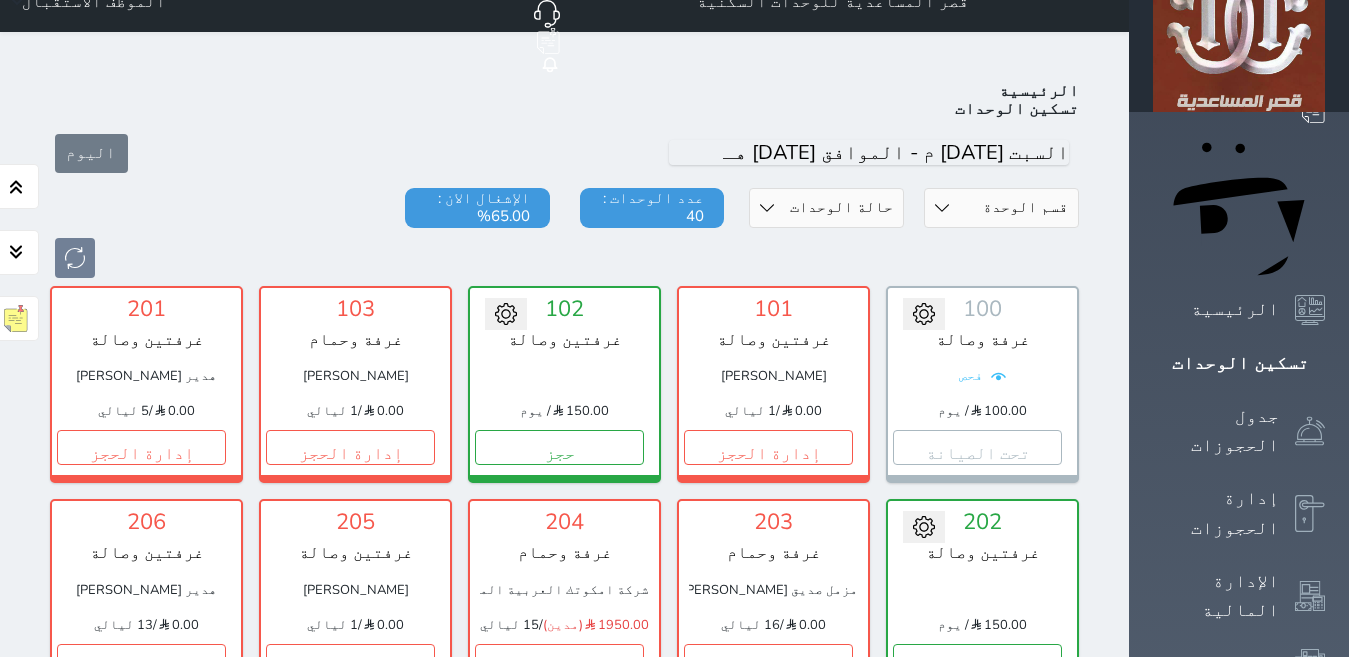 scroll, scrollTop: 6, scrollLeft: 0, axis: vertical 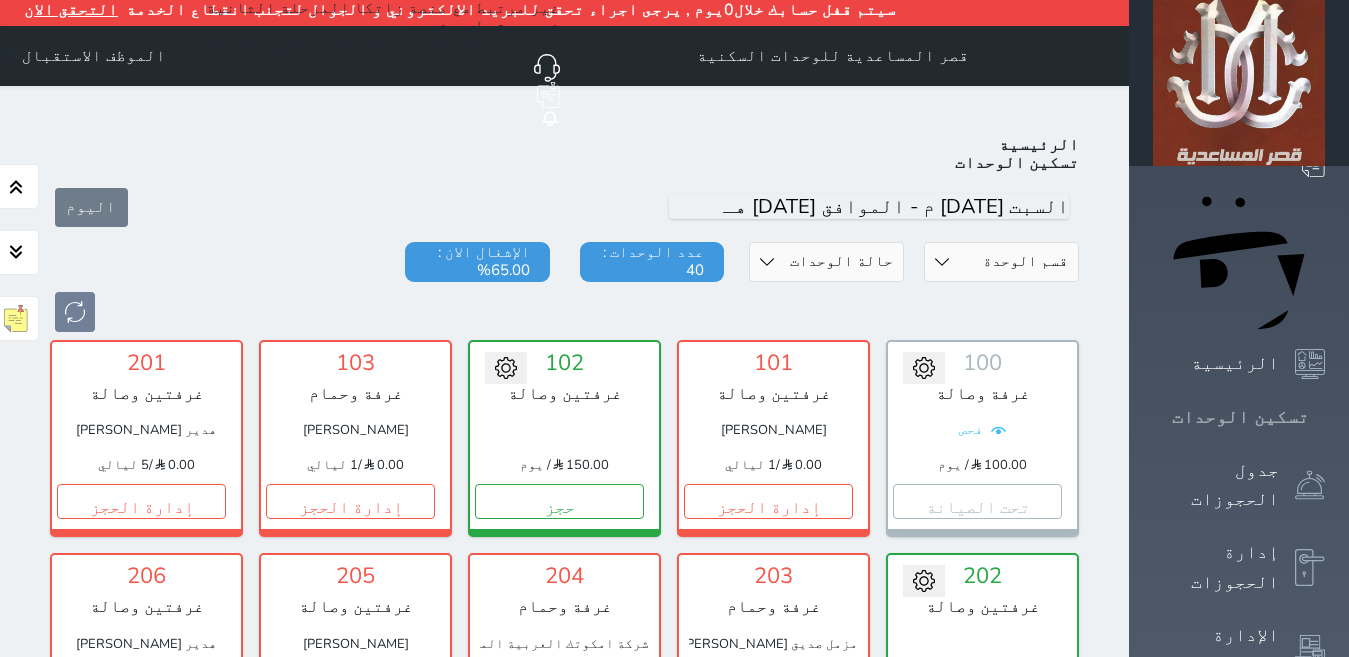 click on "تسكين الوحدات" at bounding box center (1240, 417) 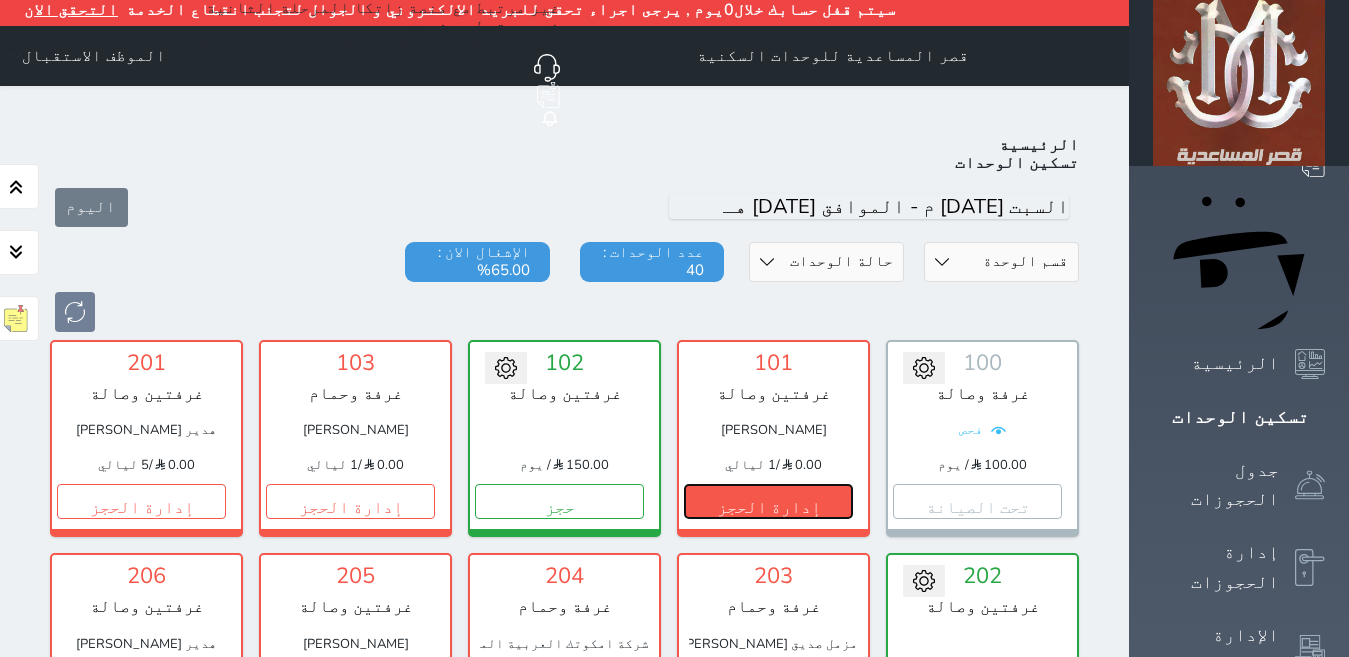 click on "إدارة الحجز" at bounding box center [768, 501] 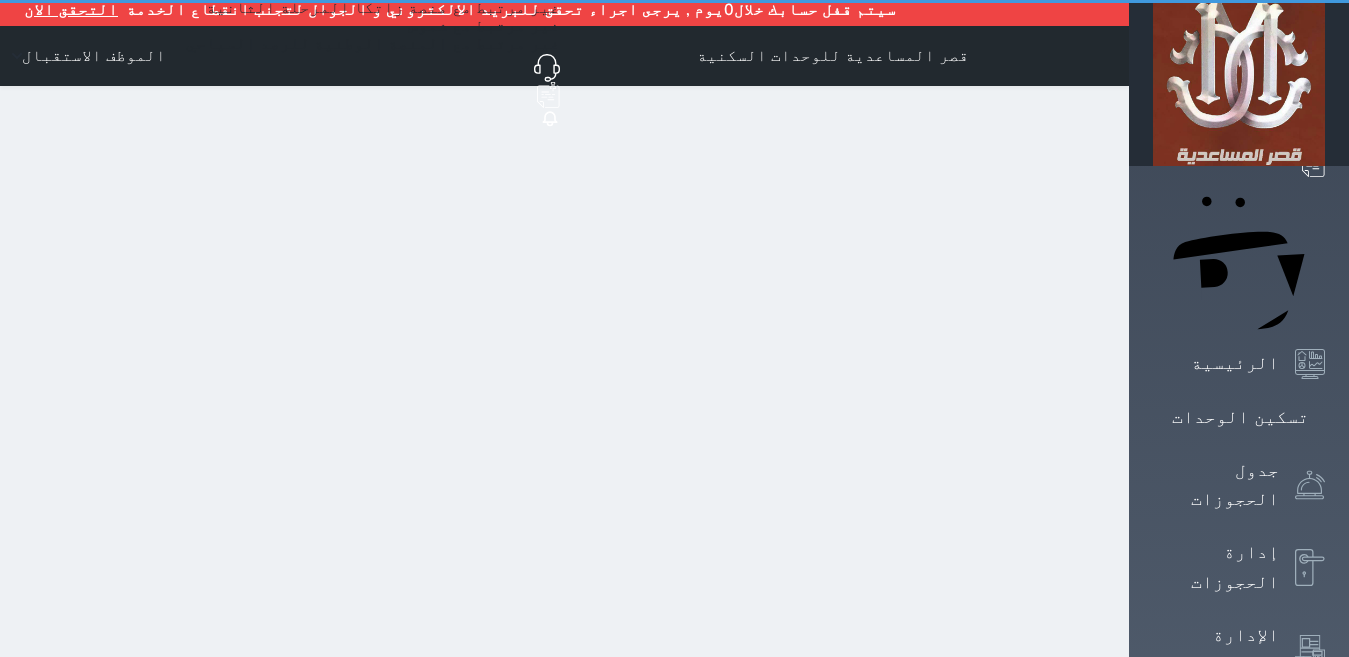 scroll, scrollTop: 0, scrollLeft: 0, axis: both 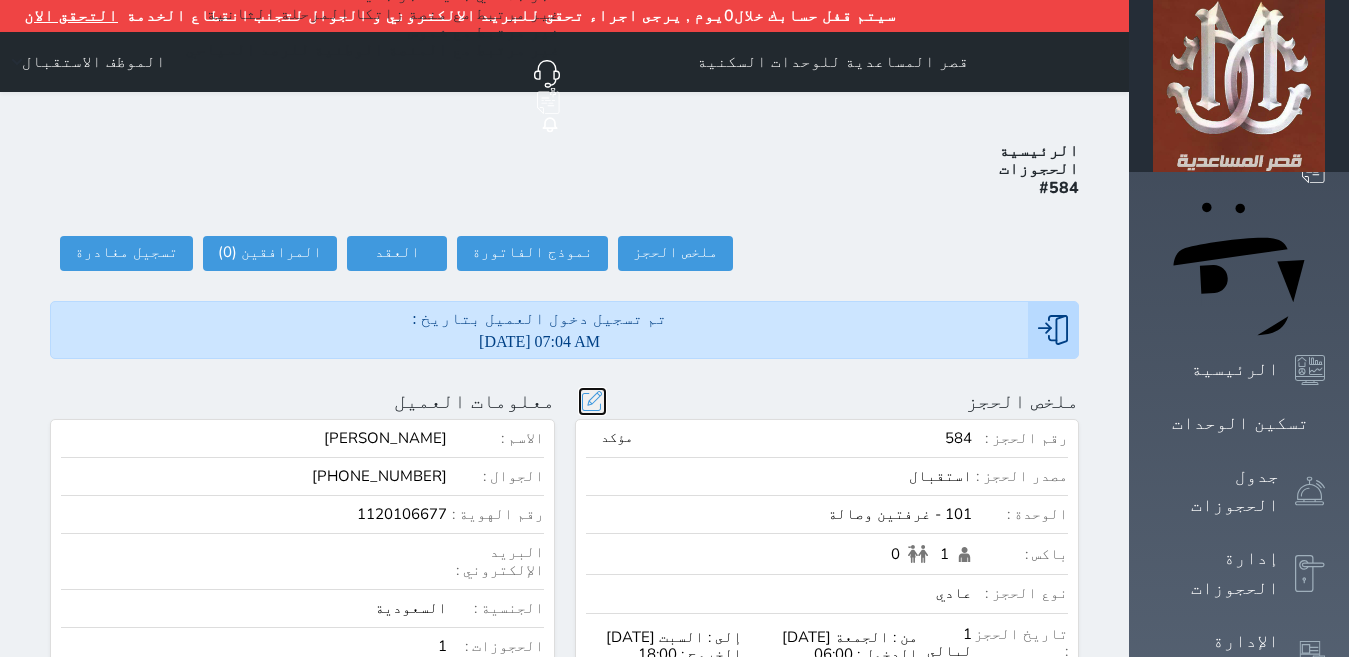 click at bounding box center (592, 401) 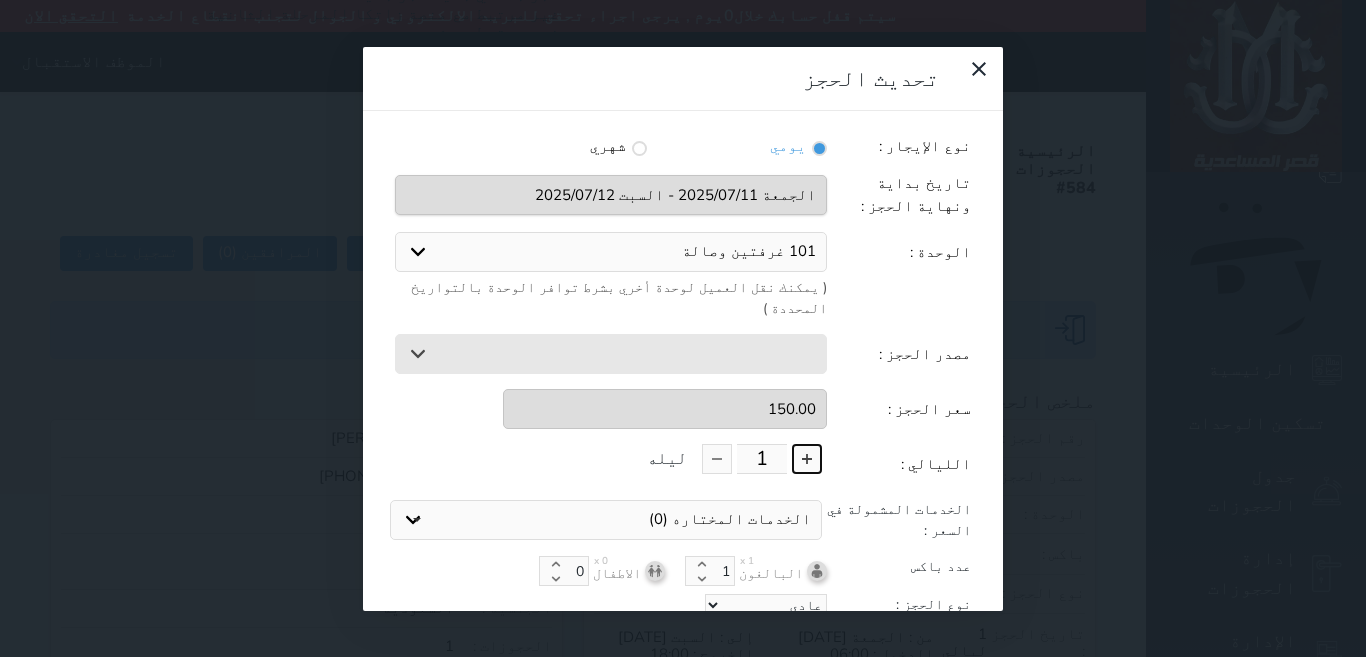 click at bounding box center [807, 459] 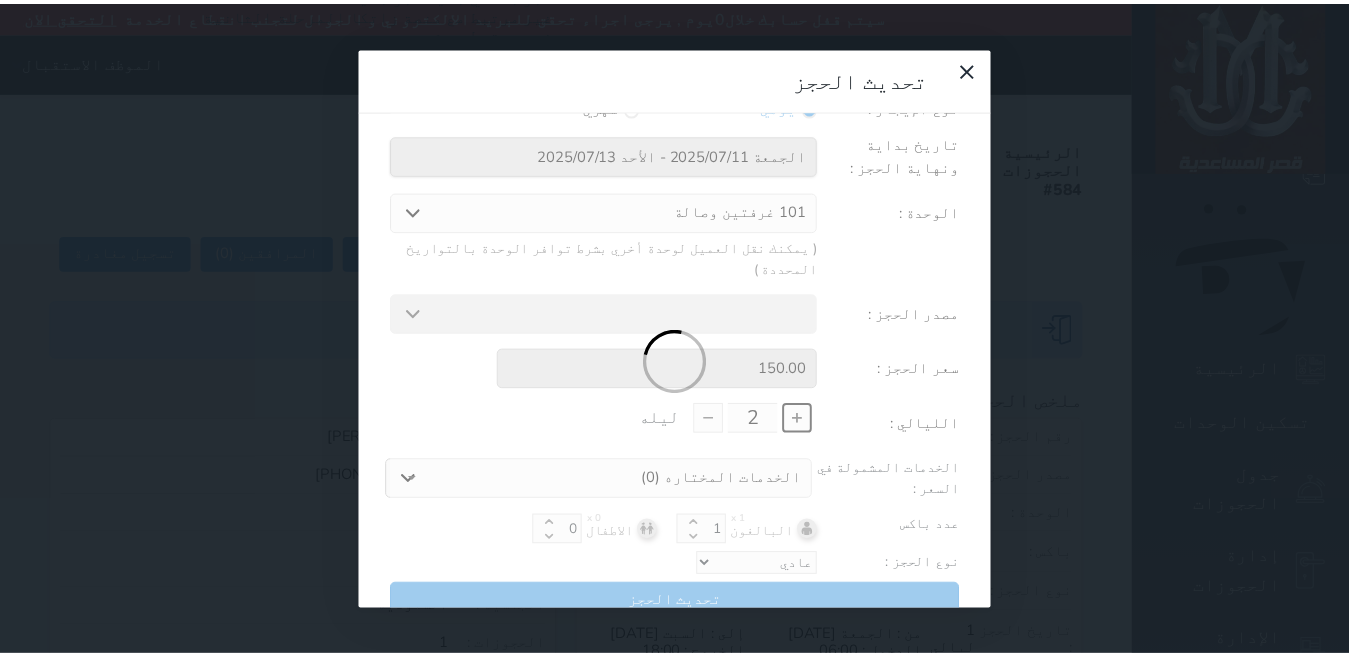 scroll, scrollTop: 45, scrollLeft: 0, axis: vertical 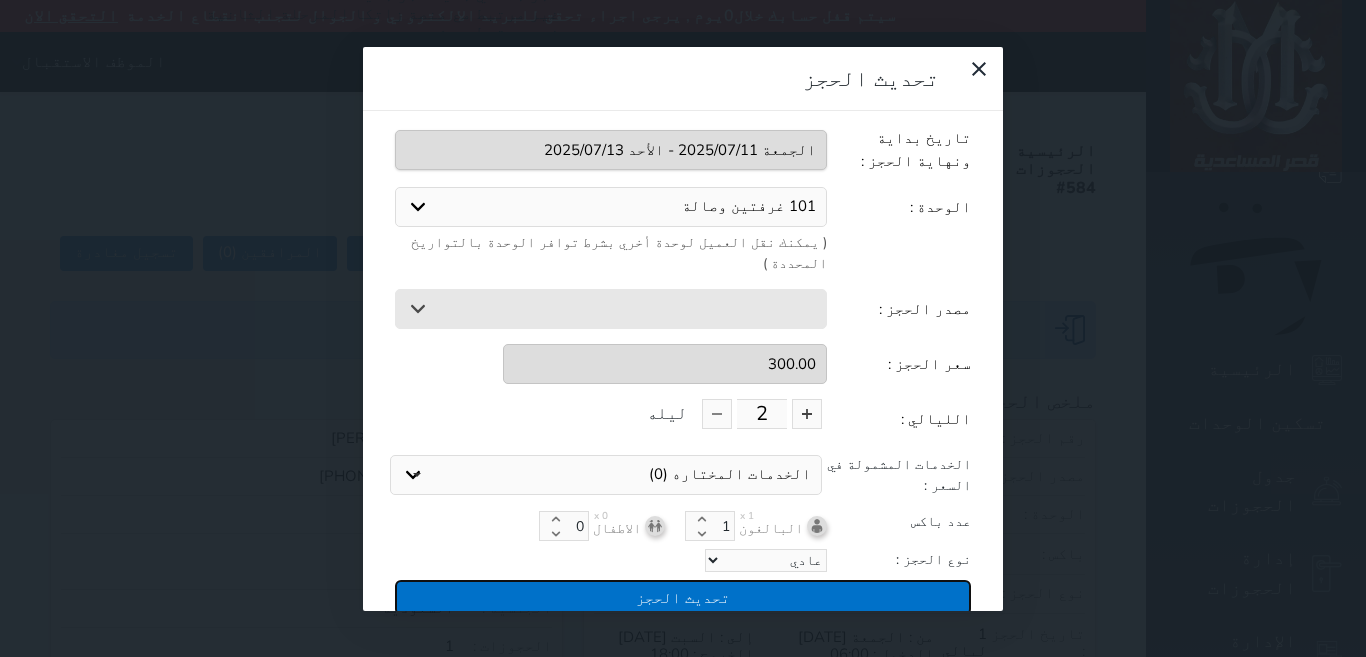 click on "تحديث الحجز" at bounding box center [683, 597] 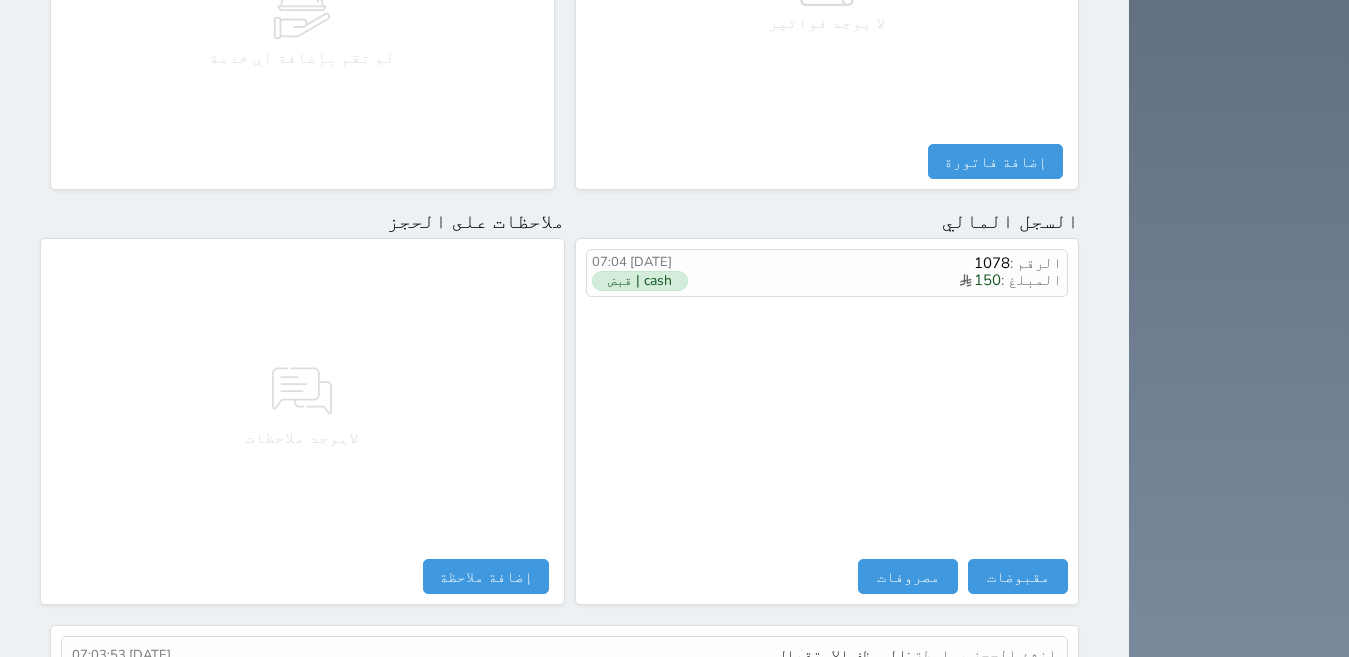 scroll, scrollTop: 1086, scrollLeft: 0, axis: vertical 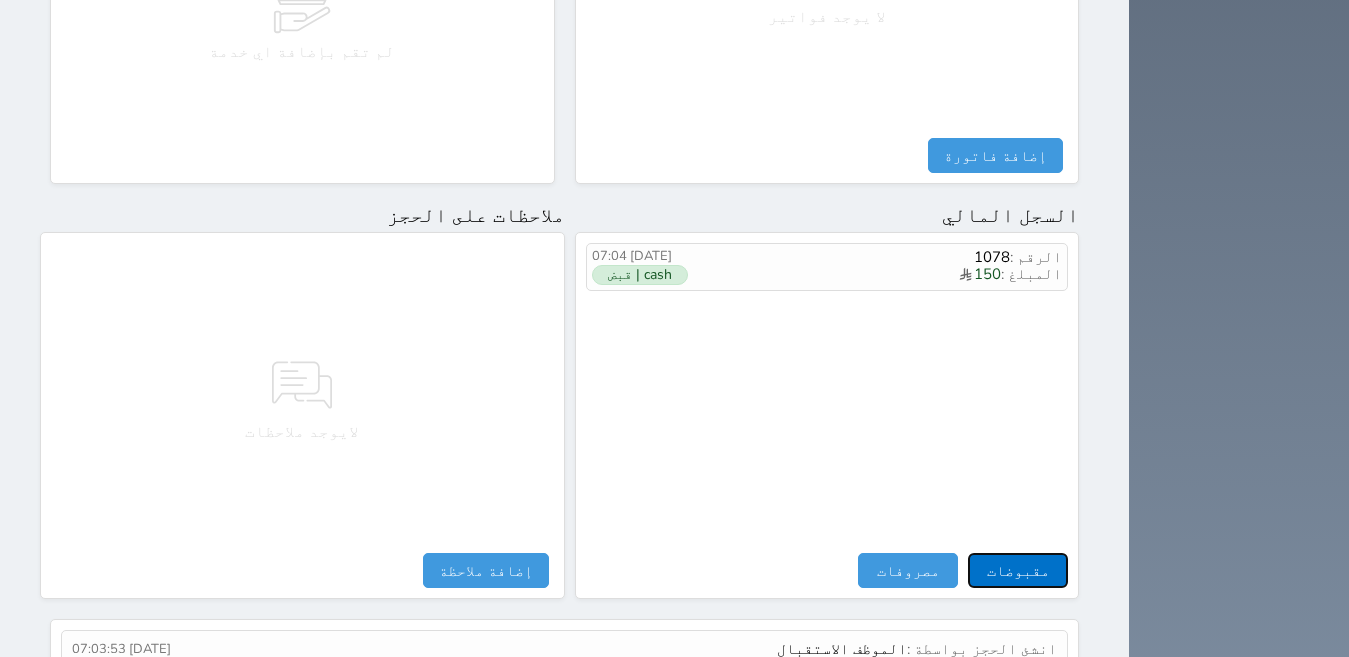 click on "مقبوضات" at bounding box center (1018, 570) 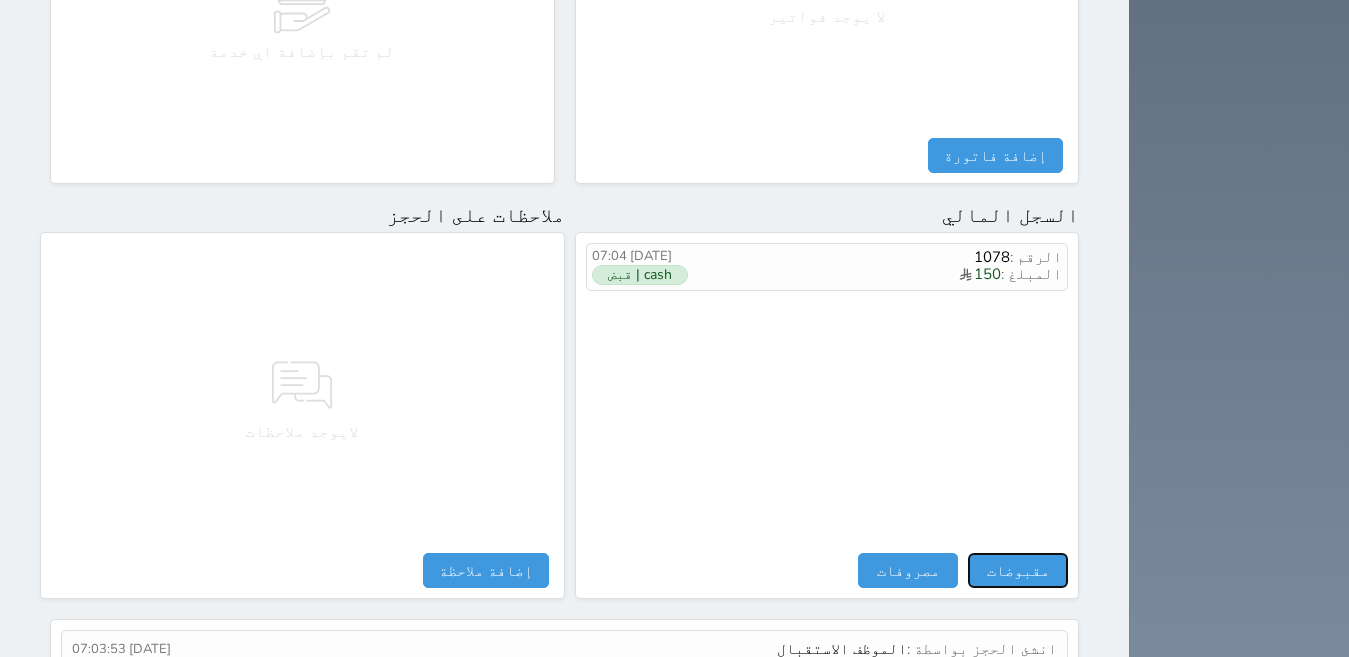 select 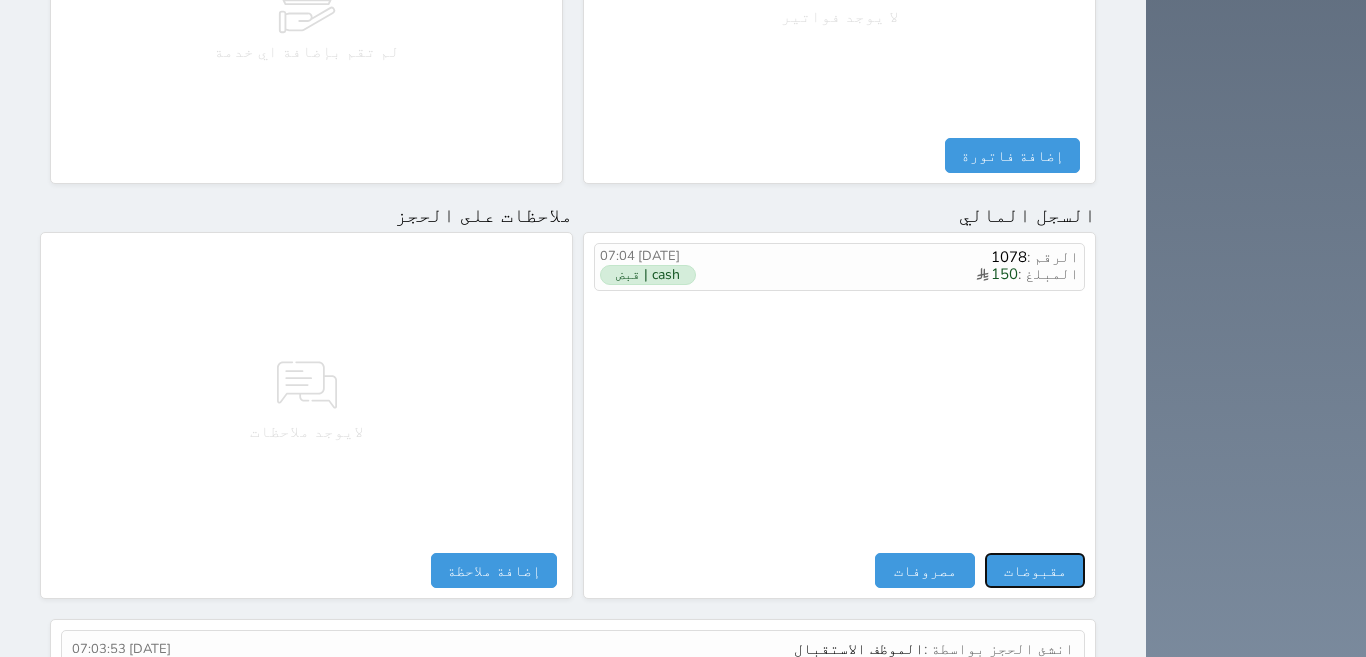select 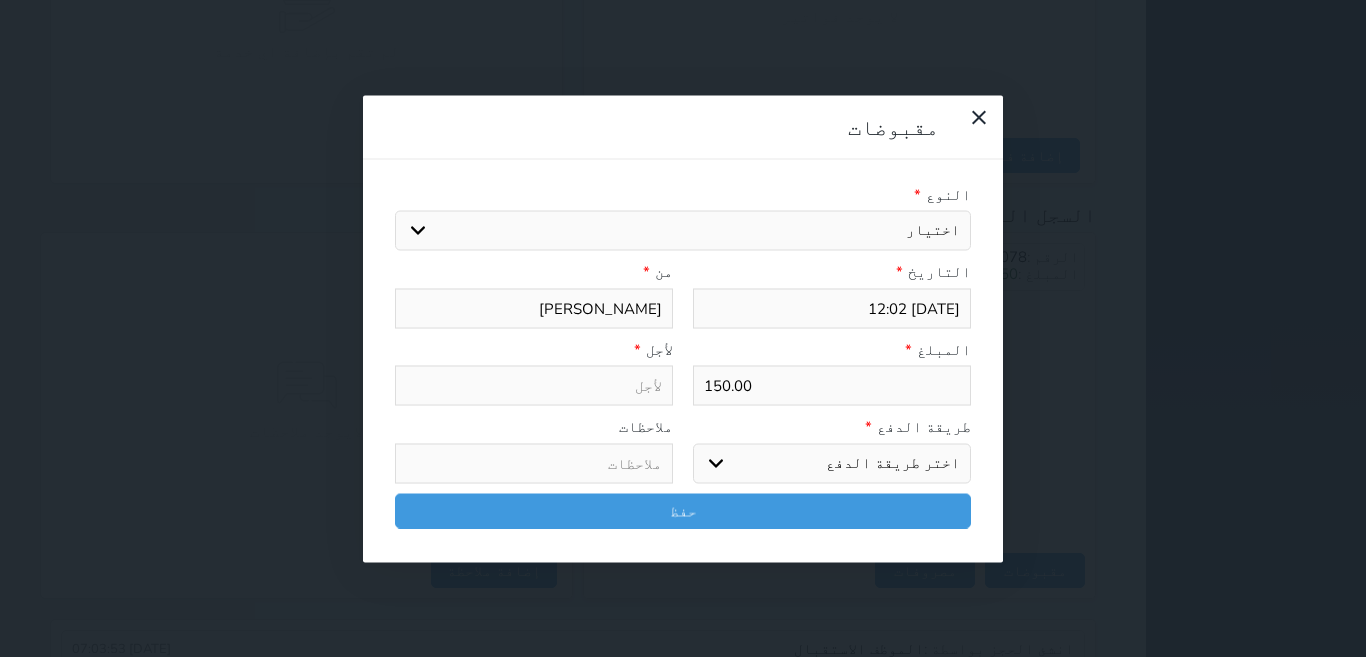 click on "اختيار   مقبوضات عامة قيمة إيجار فواتير تامين عربون لا ينطبق آخر مغسلة واي فاي - الإنترنت مواقف السيارات طعام الأغذية والمشروبات مشروبات المشروبات الباردة المشروبات الساخنة الإفطار غداء عشاء مخبز و كعك حمام سباحة الصالة الرياضية سبا و خدمات الجمال اختيار وإسقاط (خدمات النقل) ميني بار كابل - تلفزيون سرير إضافي تصفيف الشعر التسوق خدمات الجولات السياحية المنظمة خدمات الدليل السياحي" at bounding box center (683, 231) 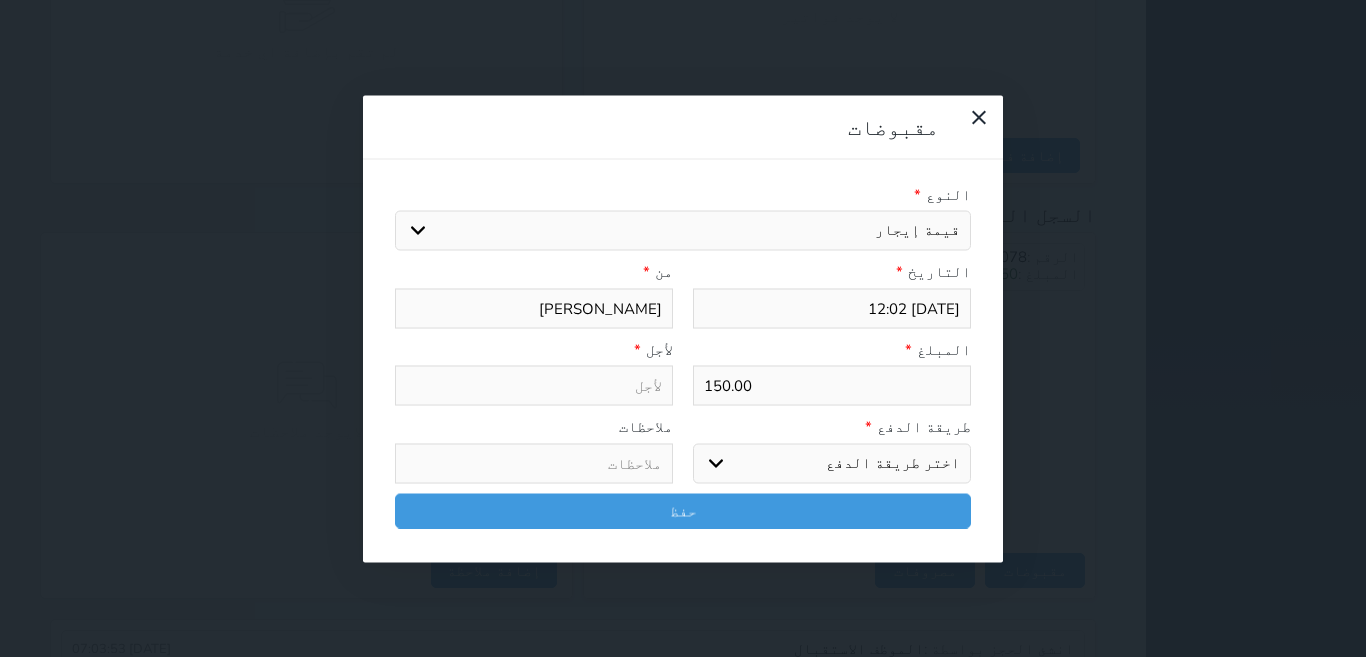 click on "اختيار   مقبوضات عامة قيمة إيجار فواتير تامين عربون لا ينطبق آخر مغسلة واي فاي - الإنترنت مواقف السيارات طعام الأغذية والمشروبات مشروبات المشروبات الباردة المشروبات الساخنة الإفطار غداء عشاء مخبز و كعك حمام سباحة الصالة الرياضية سبا و خدمات الجمال اختيار وإسقاط (خدمات النقل) ميني بار كابل - تلفزيون سرير إضافي تصفيف الشعر التسوق خدمات الجولات السياحية المنظمة خدمات الدليل السياحي" at bounding box center (683, 231) 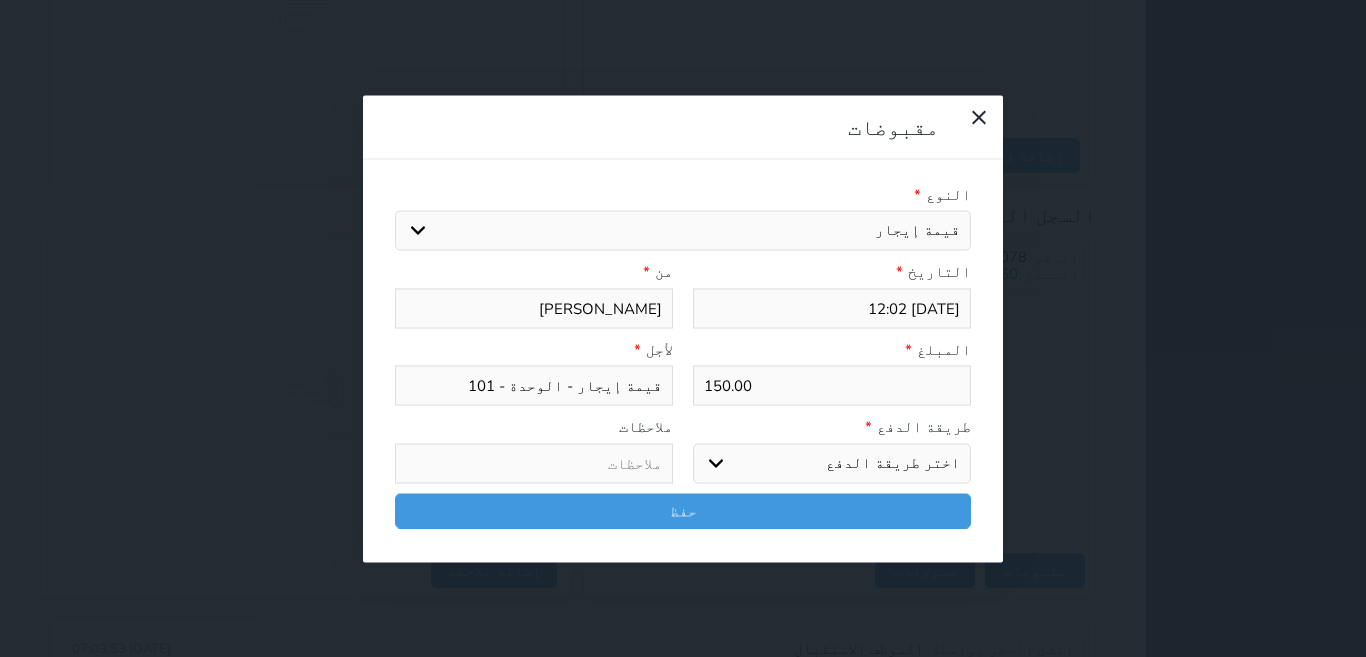 click on "اختر طريقة الدفع   دفع نقدى   تحويل بنكى   مدى   بطاقة ائتمان   آجل" at bounding box center [832, 463] 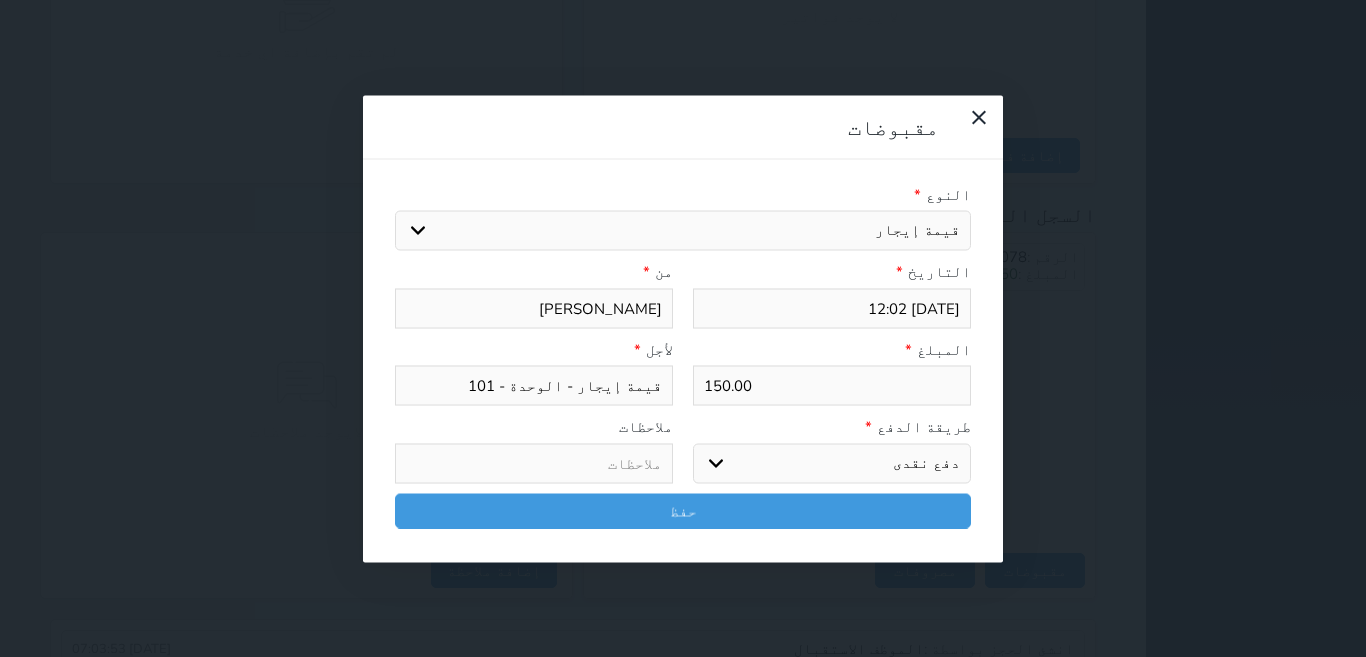 click on "اختر طريقة الدفع   دفع نقدى   تحويل بنكى   مدى   بطاقة ائتمان   آجل" at bounding box center (832, 463) 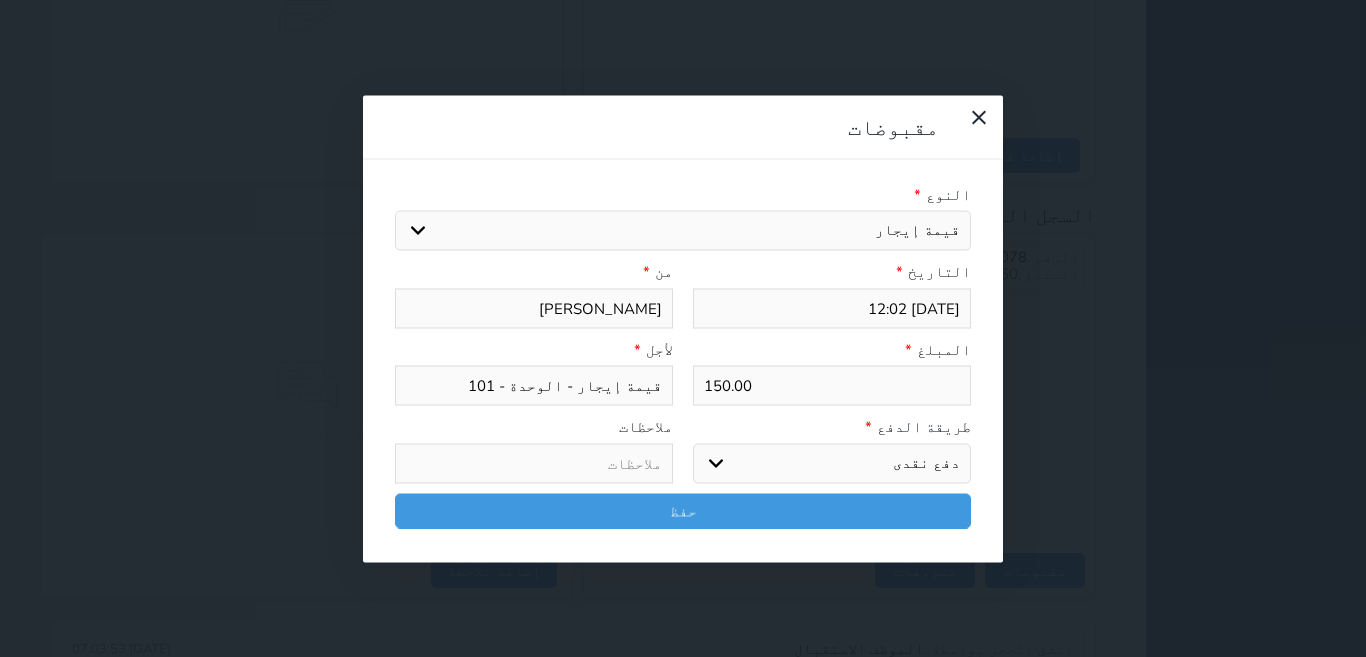 click on "اختر طريقة الدفع   دفع نقدى   تحويل بنكى   مدى   بطاقة ائتمان   آجل" at bounding box center [832, 463] 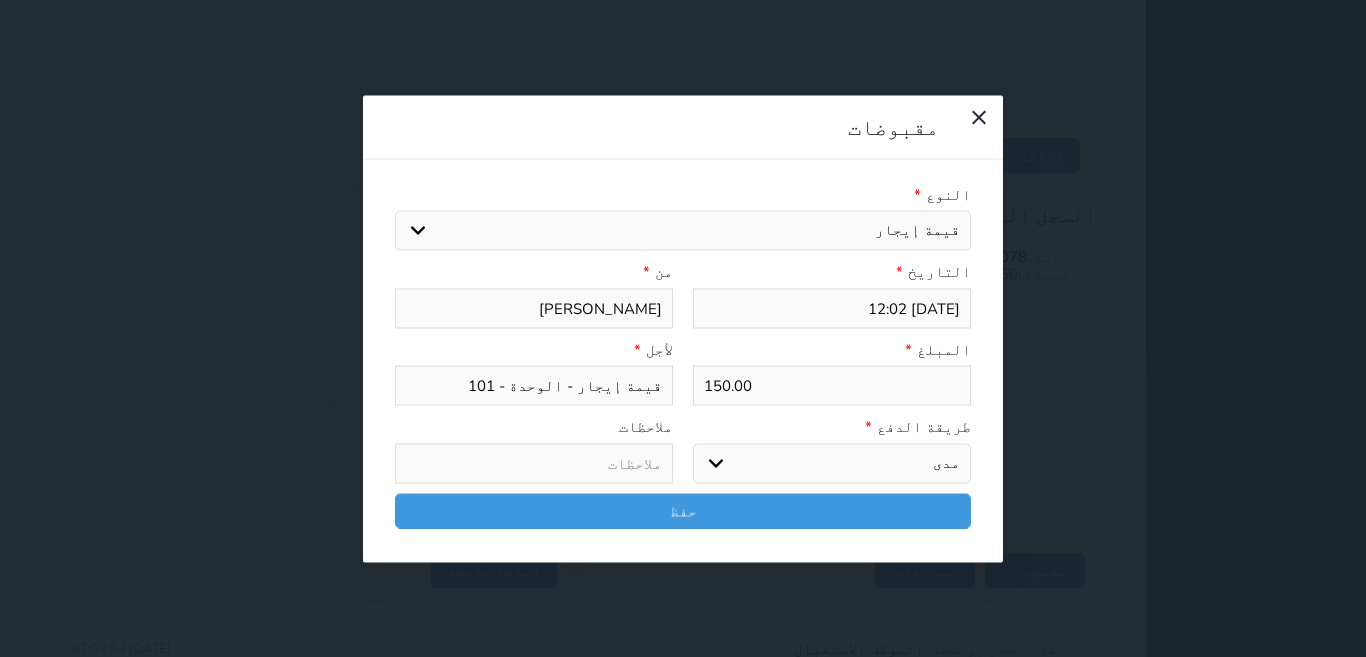 click on "اختر طريقة الدفع   دفع نقدى   تحويل بنكى   مدى   بطاقة ائتمان   آجل" at bounding box center (832, 463) 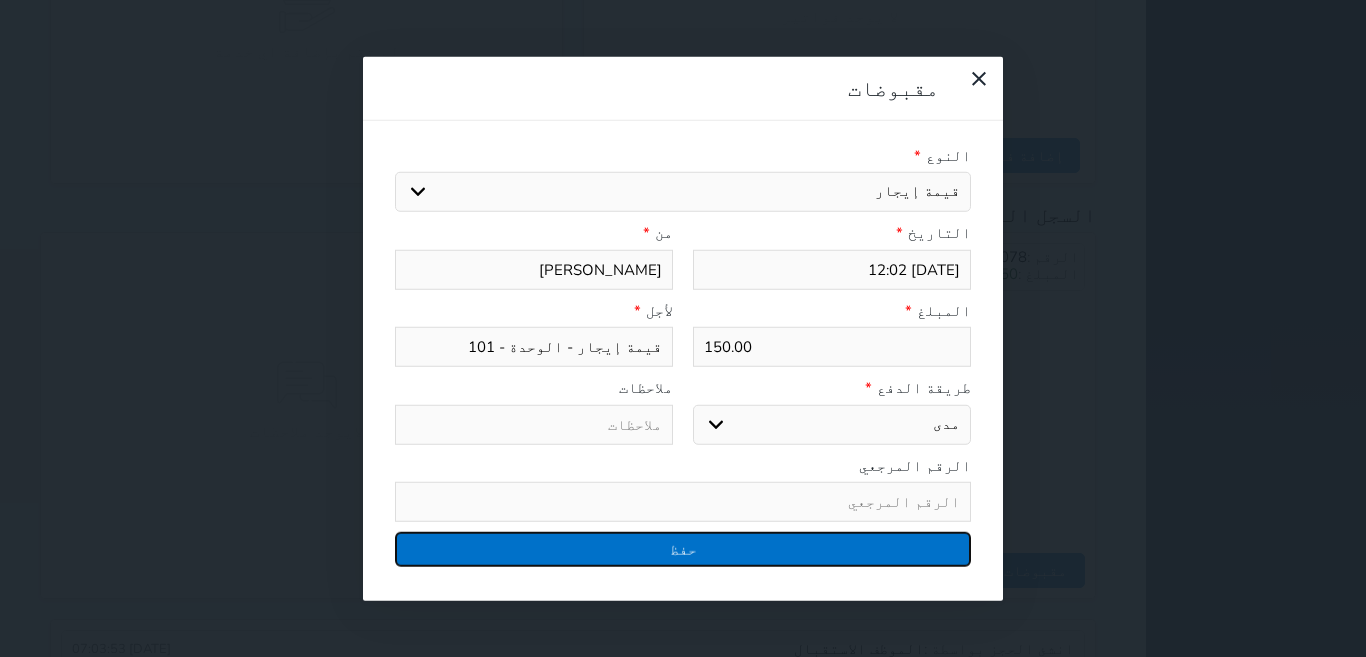 click on "حفظ" at bounding box center (683, 549) 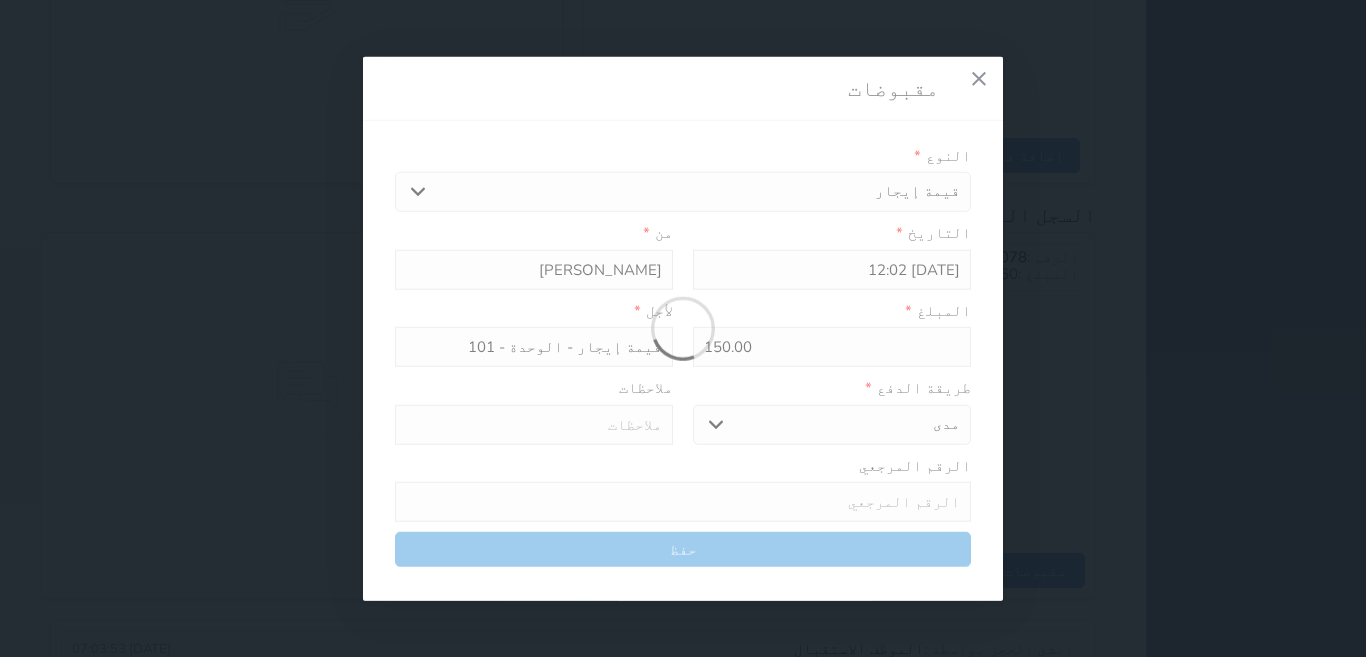 select 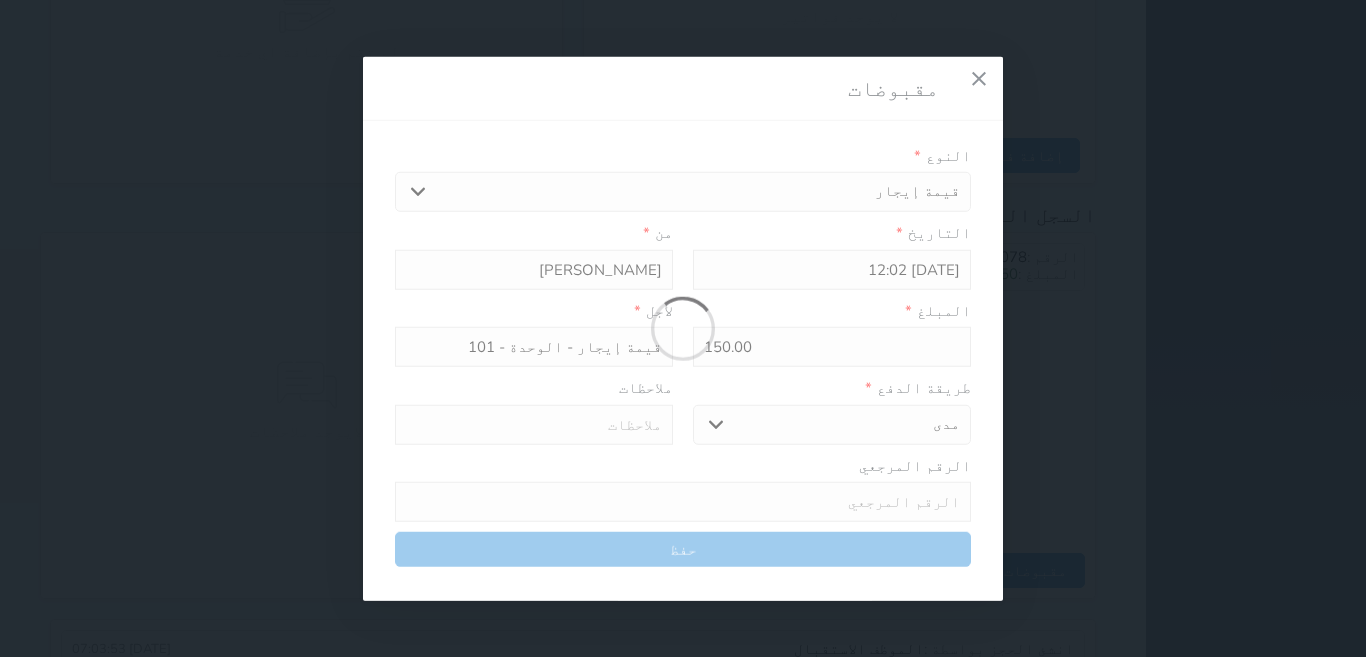 type 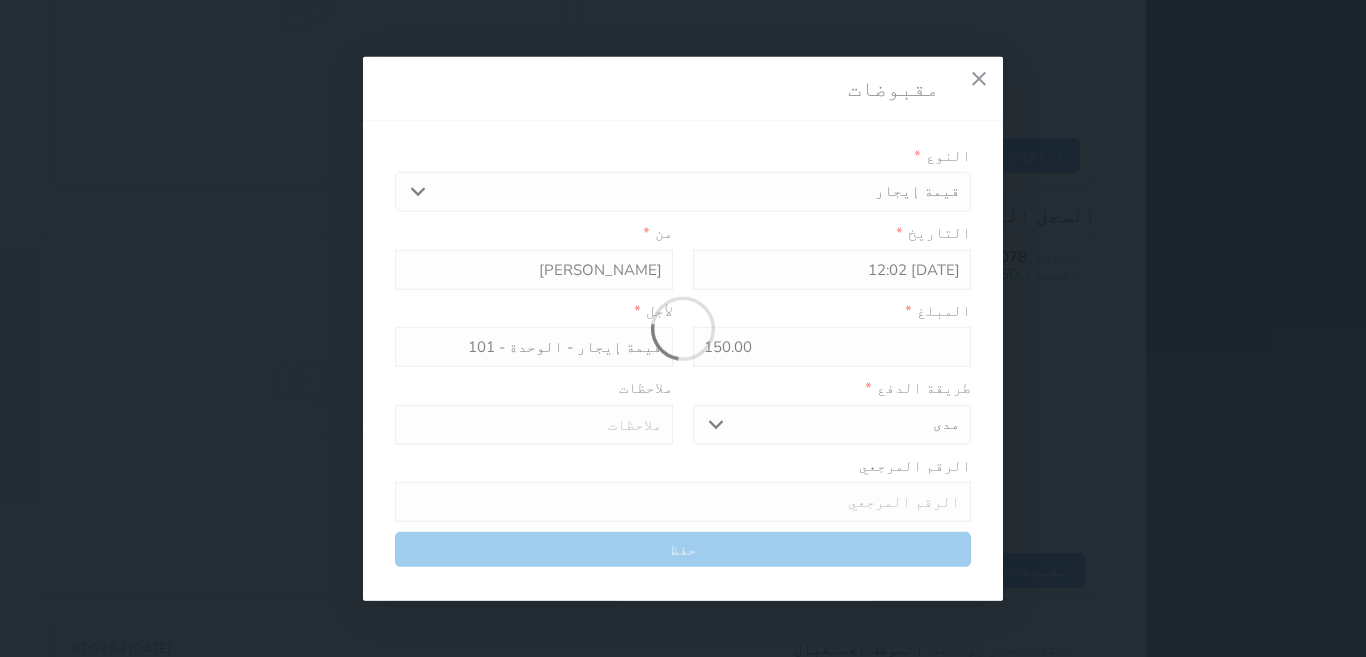 type on "0" 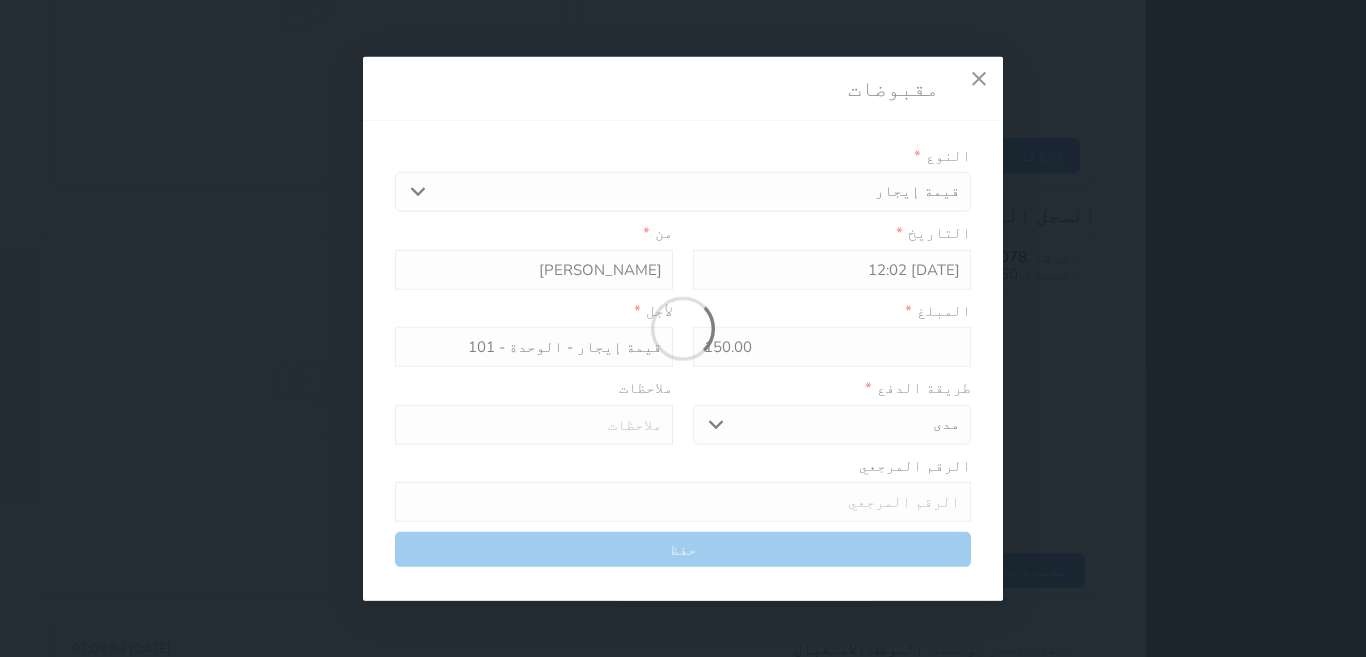 select 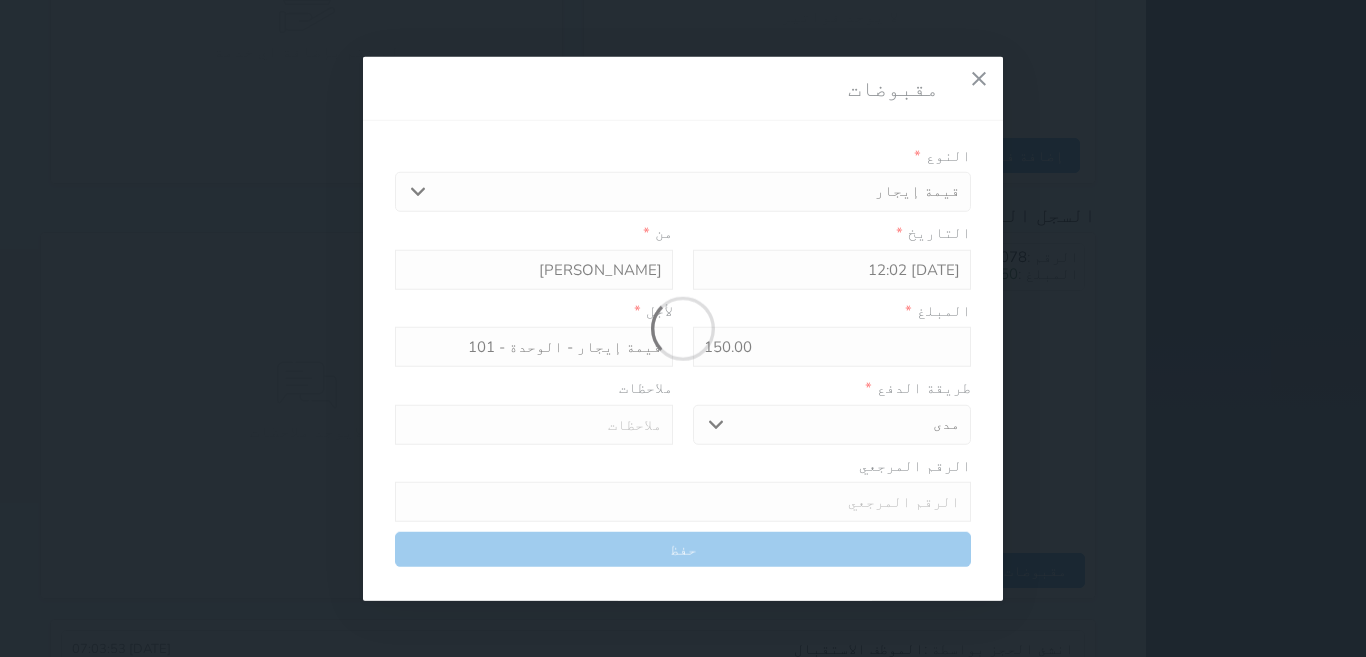 type on "0" 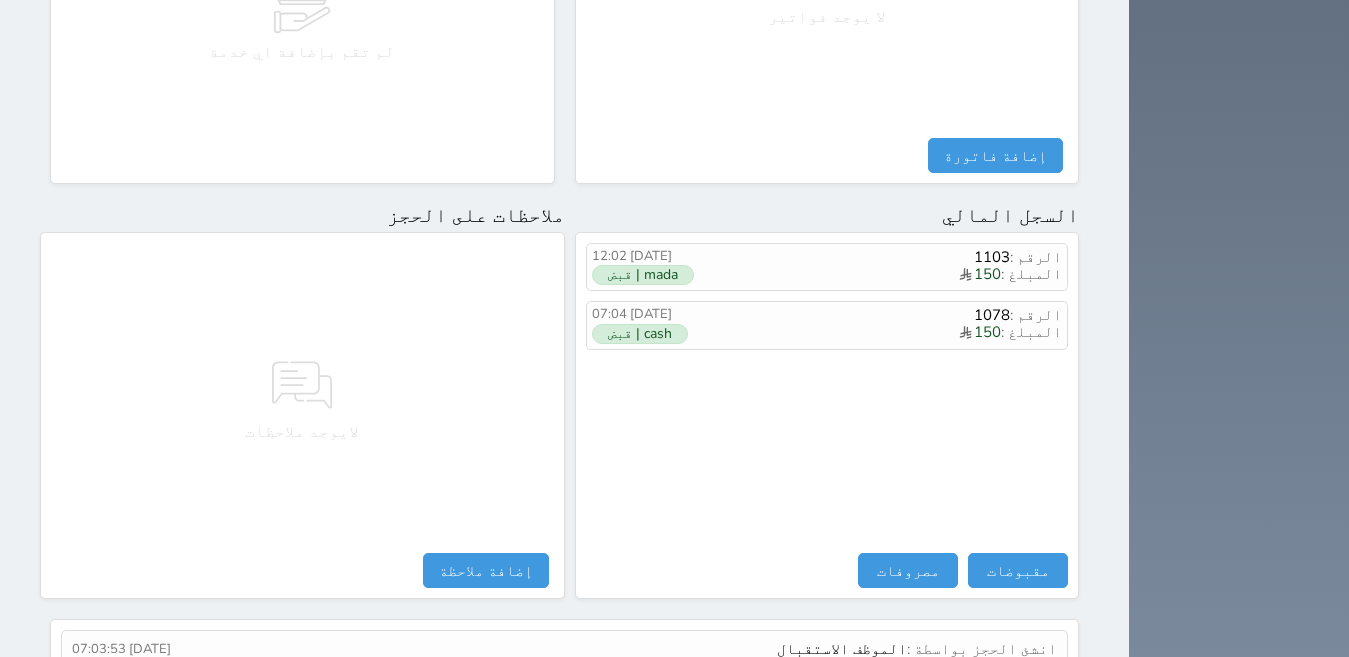scroll, scrollTop: 739, scrollLeft: 0, axis: vertical 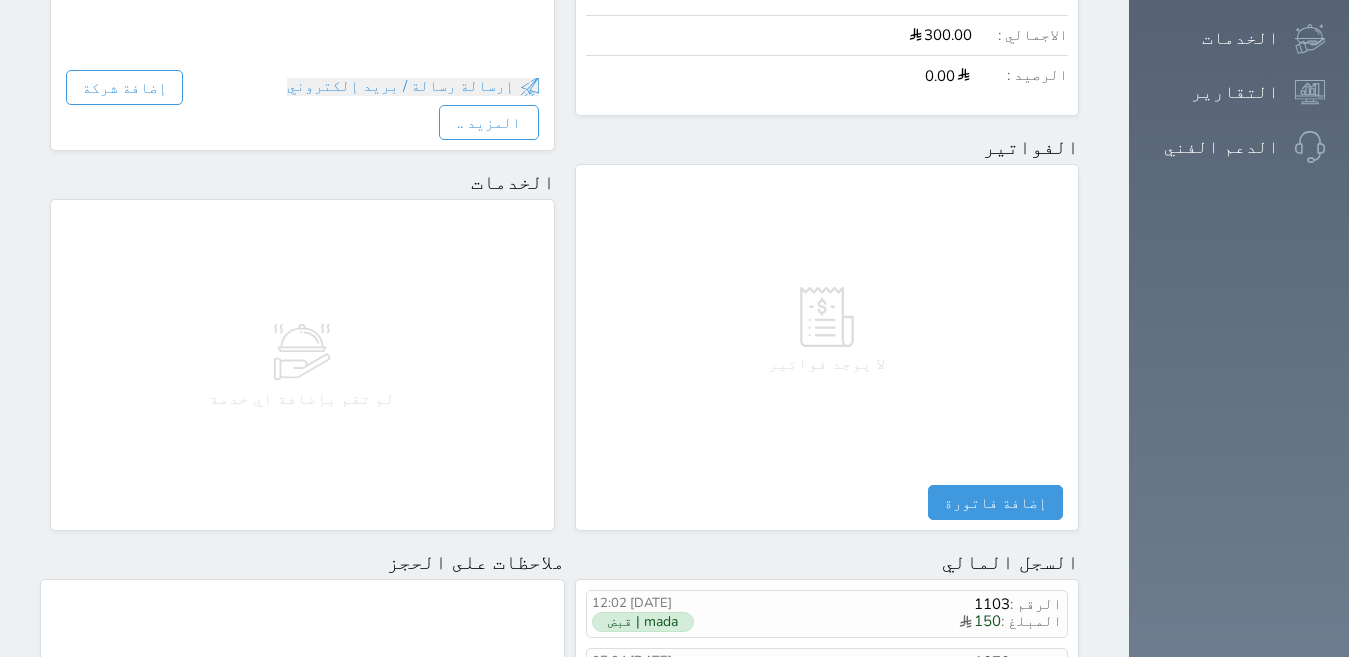 drag, startPoint x: 1338, startPoint y: 270, endPoint x: 1365, endPoint y: 84, distance: 187.94946 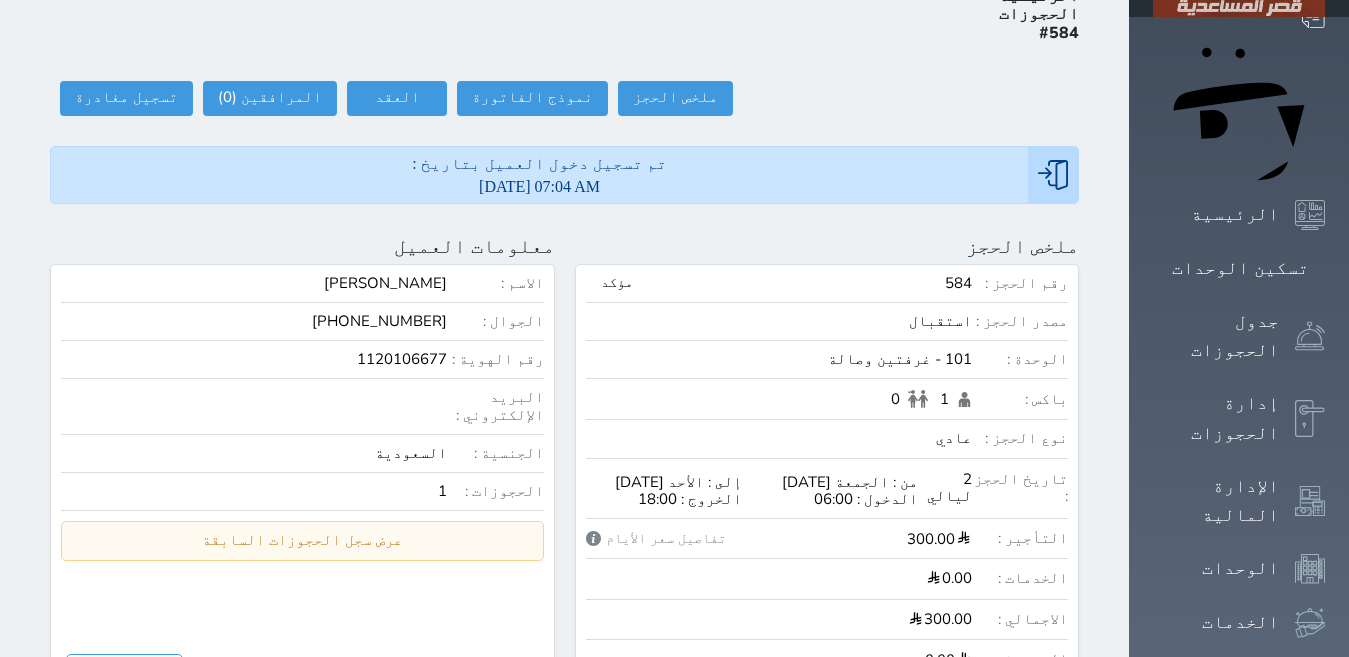 scroll, scrollTop: 0, scrollLeft: 0, axis: both 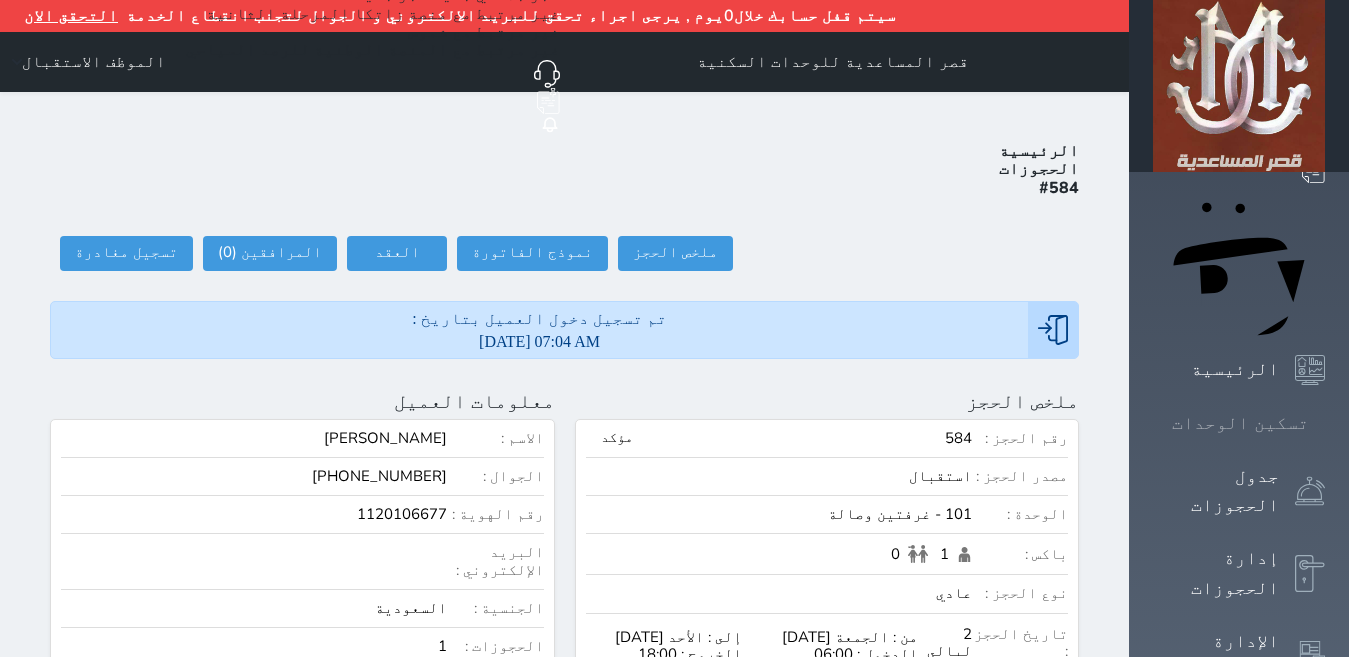 click on "تسكين الوحدات" at bounding box center (1240, 423) 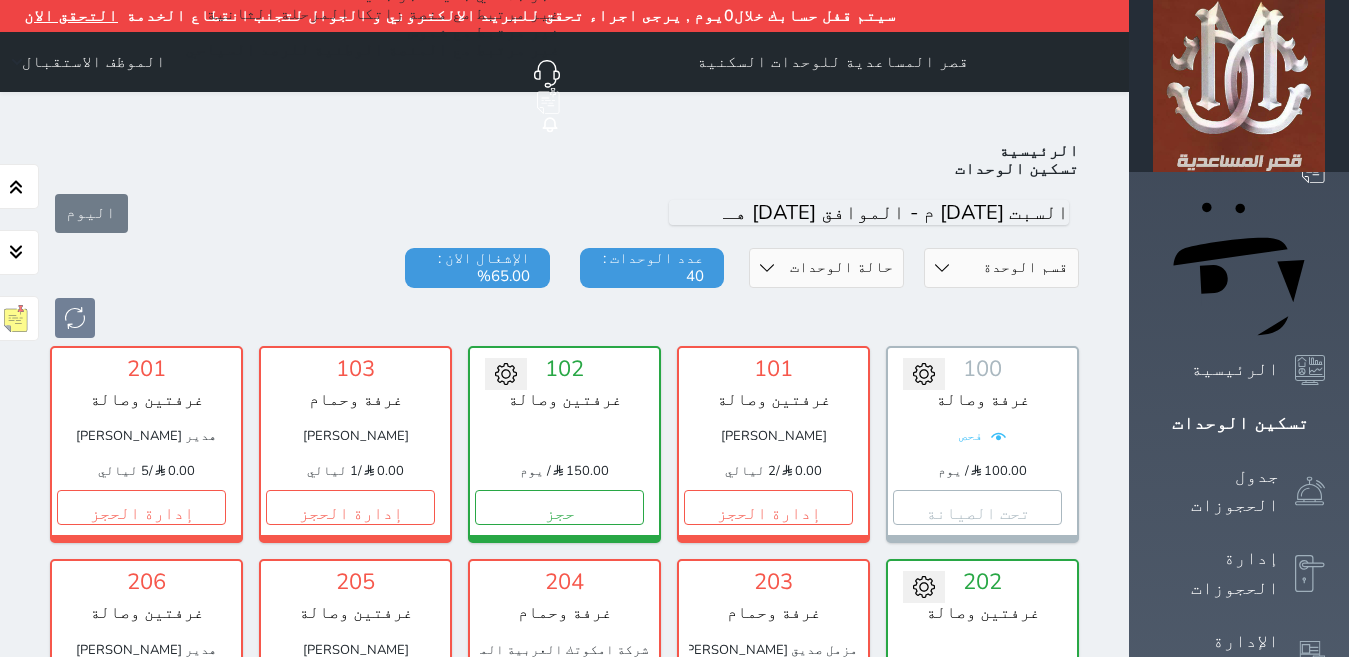 scroll, scrollTop: 110, scrollLeft: 0, axis: vertical 